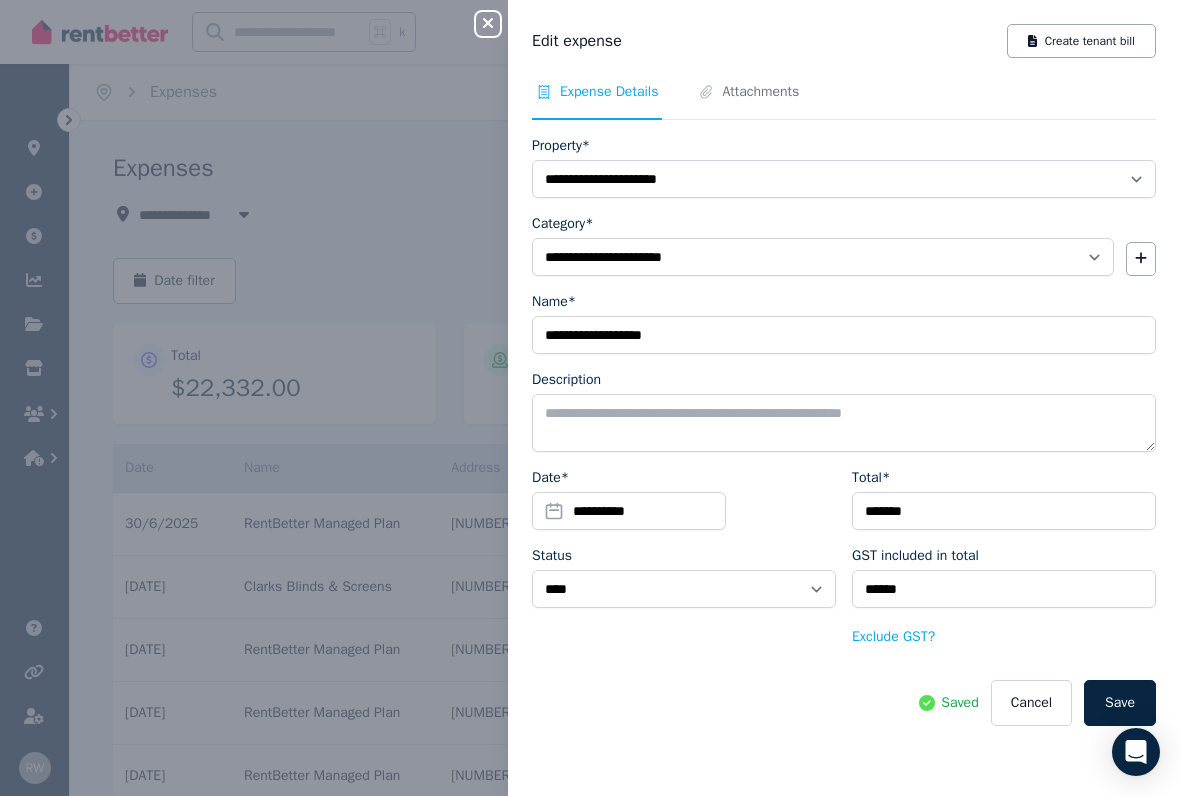 select on "**********" 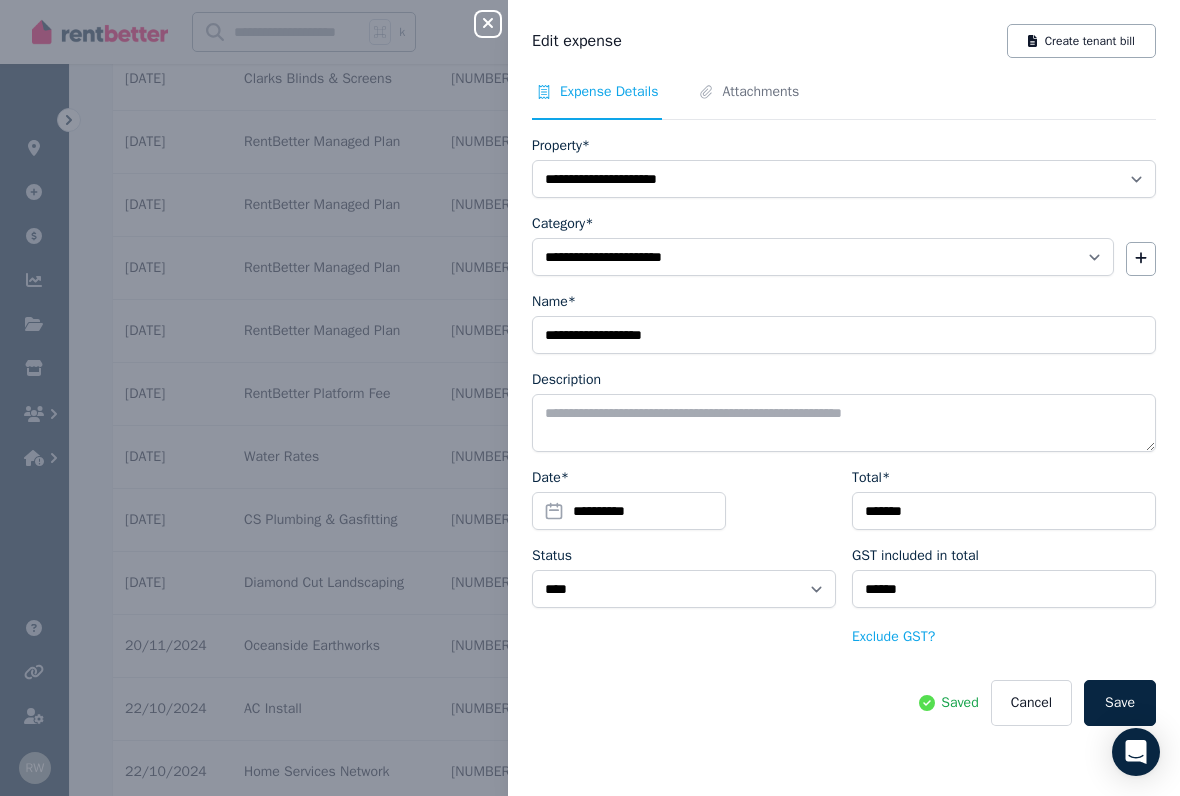 scroll, scrollTop: 0, scrollLeft: 0, axis: both 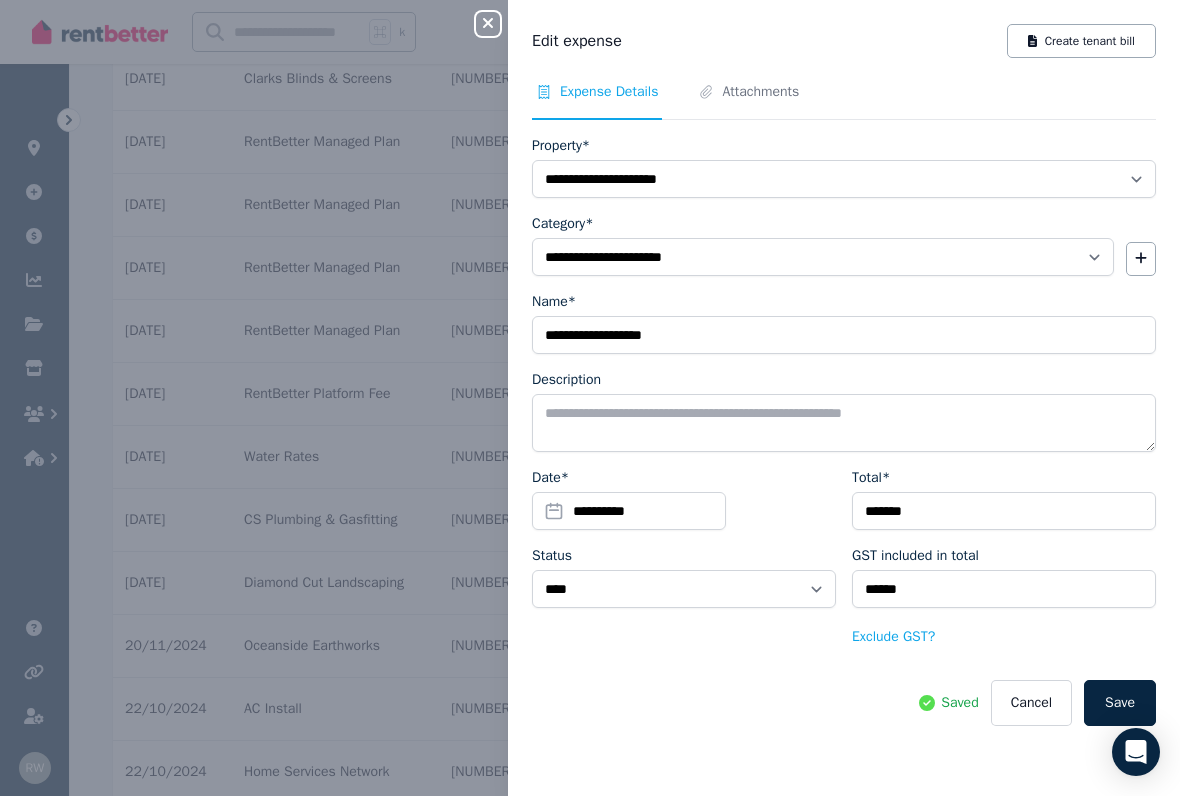 click on "Save" at bounding box center (1120, 703) 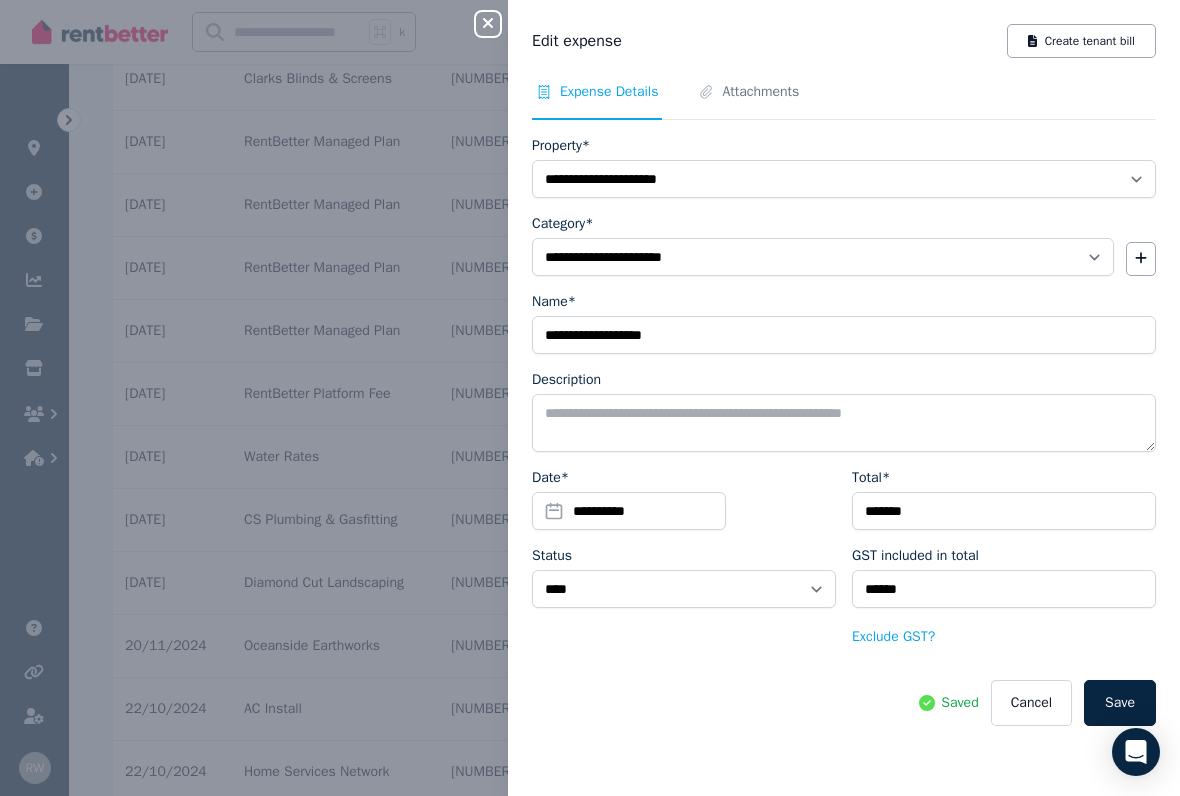 click on "Close panel" at bounding box center (496, 18) 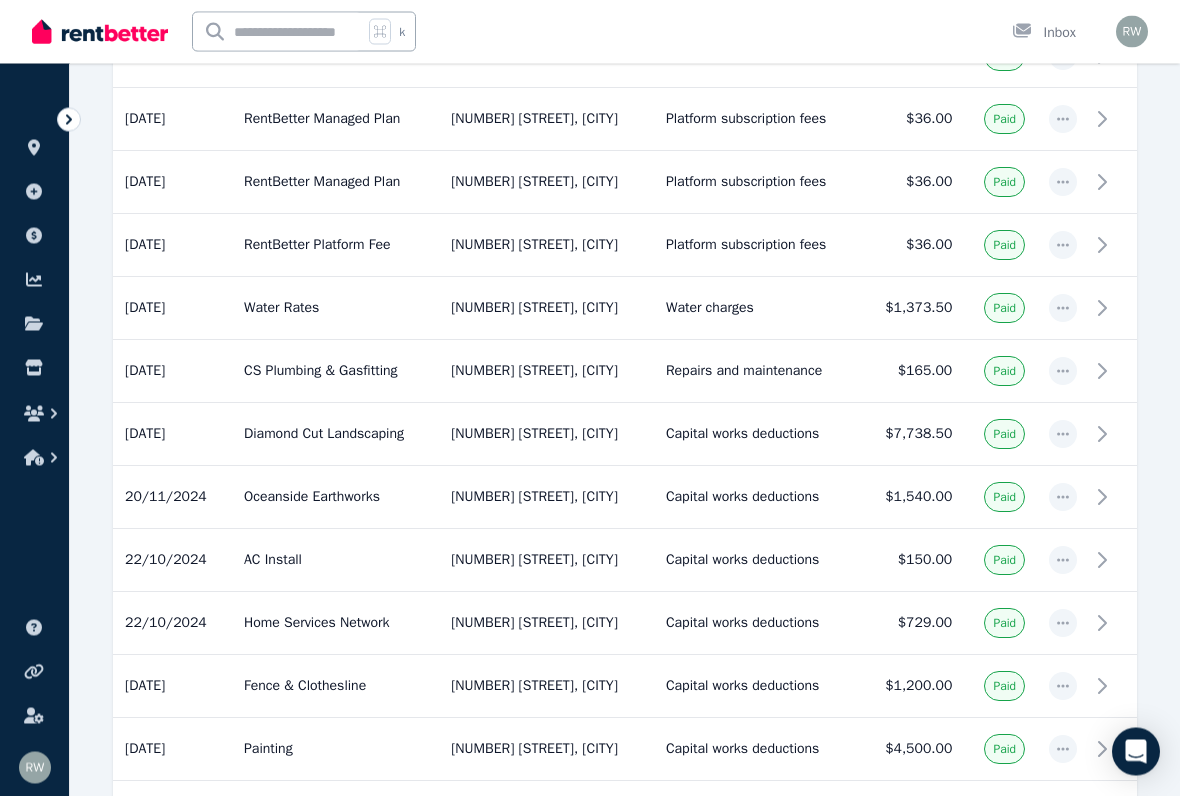 scroll, scrollTop: 657, scrollLeft: 0, axis: vertical 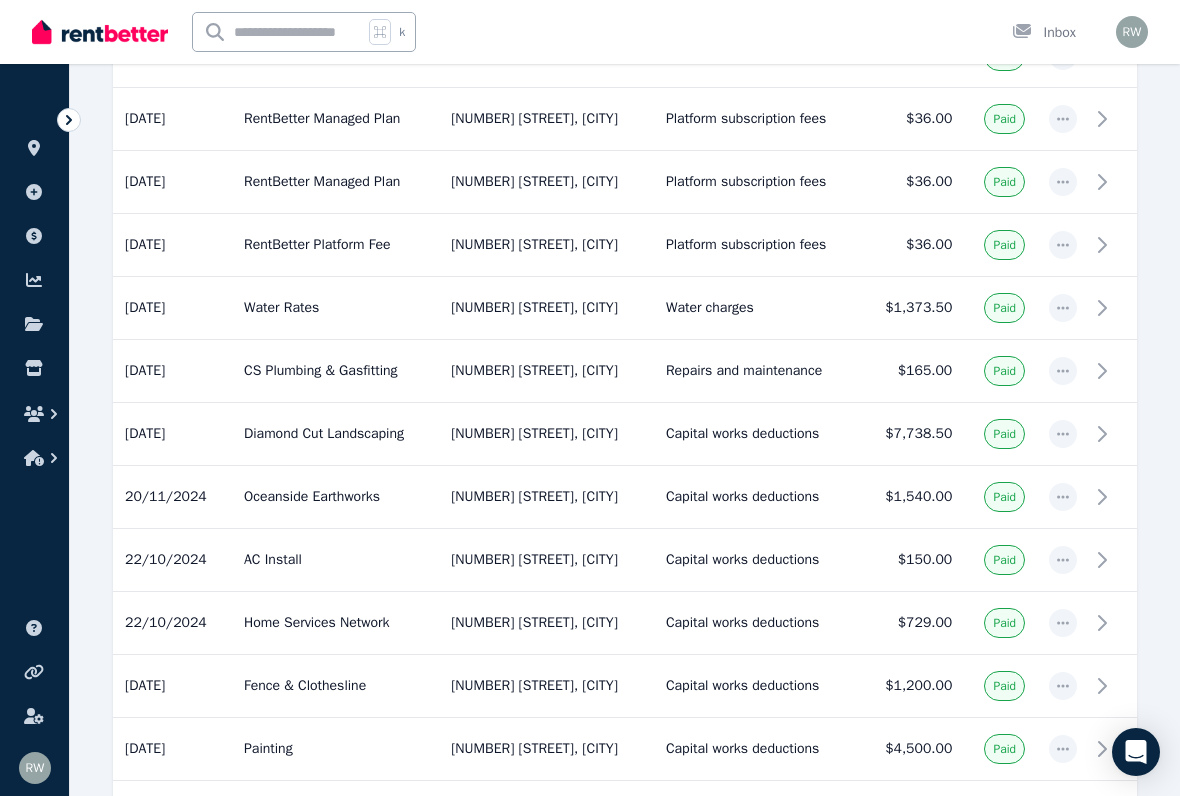 click on "[NUMBER] [STREET], [CITY]" at bounding box center (546, 308) 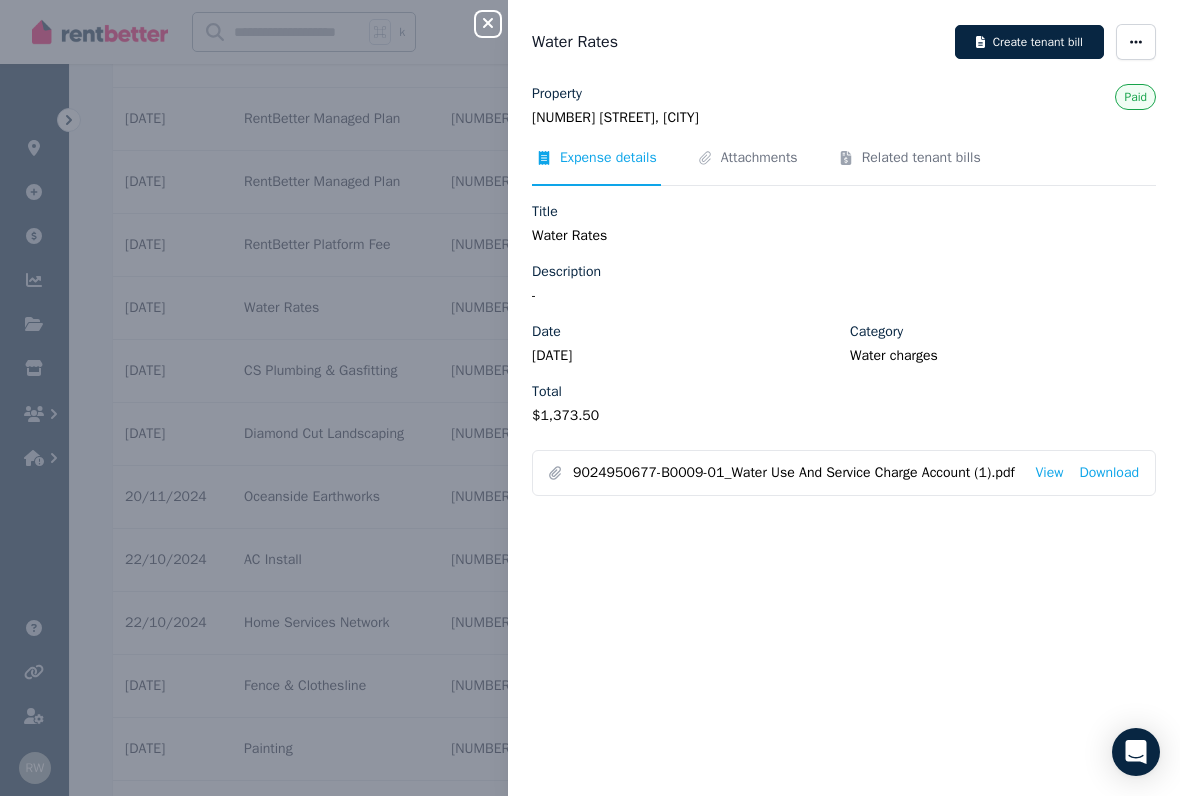 click on "Water Rates Create tenant bill Property [NUMBER] [STREET], [CITY] Paid Expense details Attachments Related tenant bills Title Water Rates Description - Date [DATE] Category Water charges Total [CURRENCY] [FILENAME] View Download" at bounding box center (844, 398) 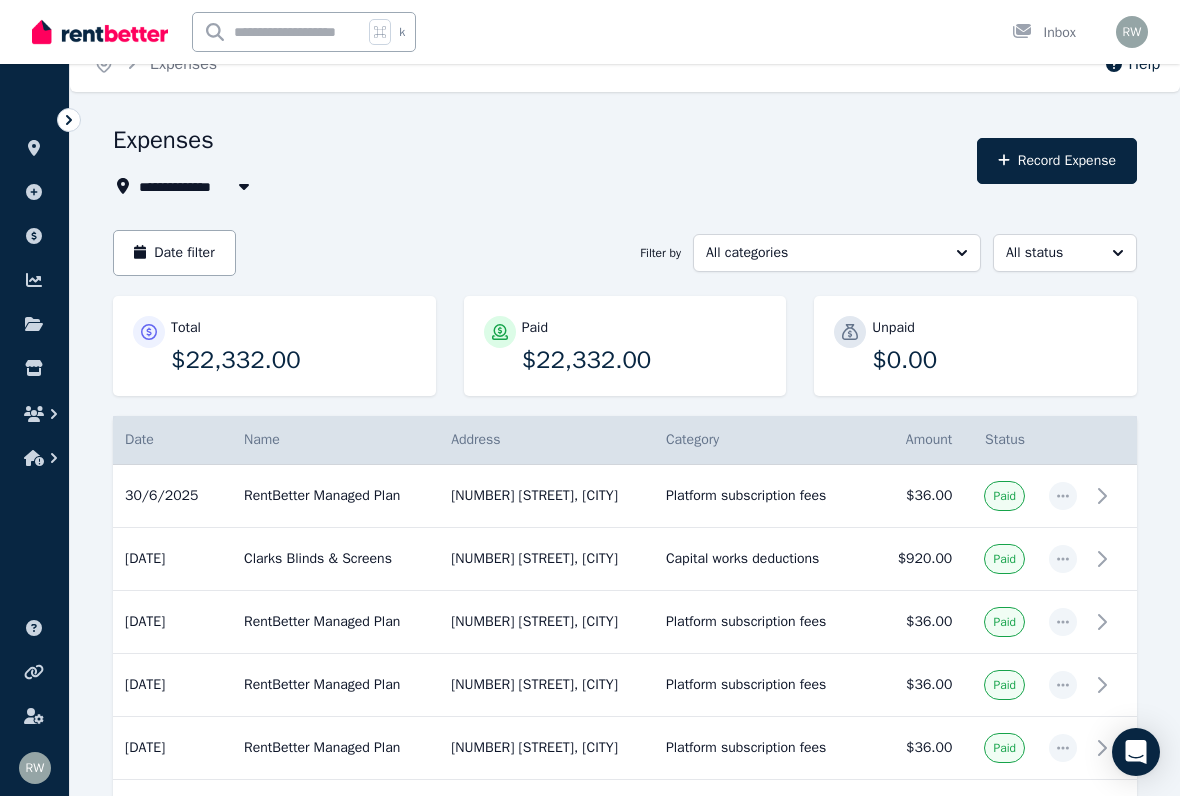 scroll, scrollTop: 0, scrollLeft: 0, axis: both 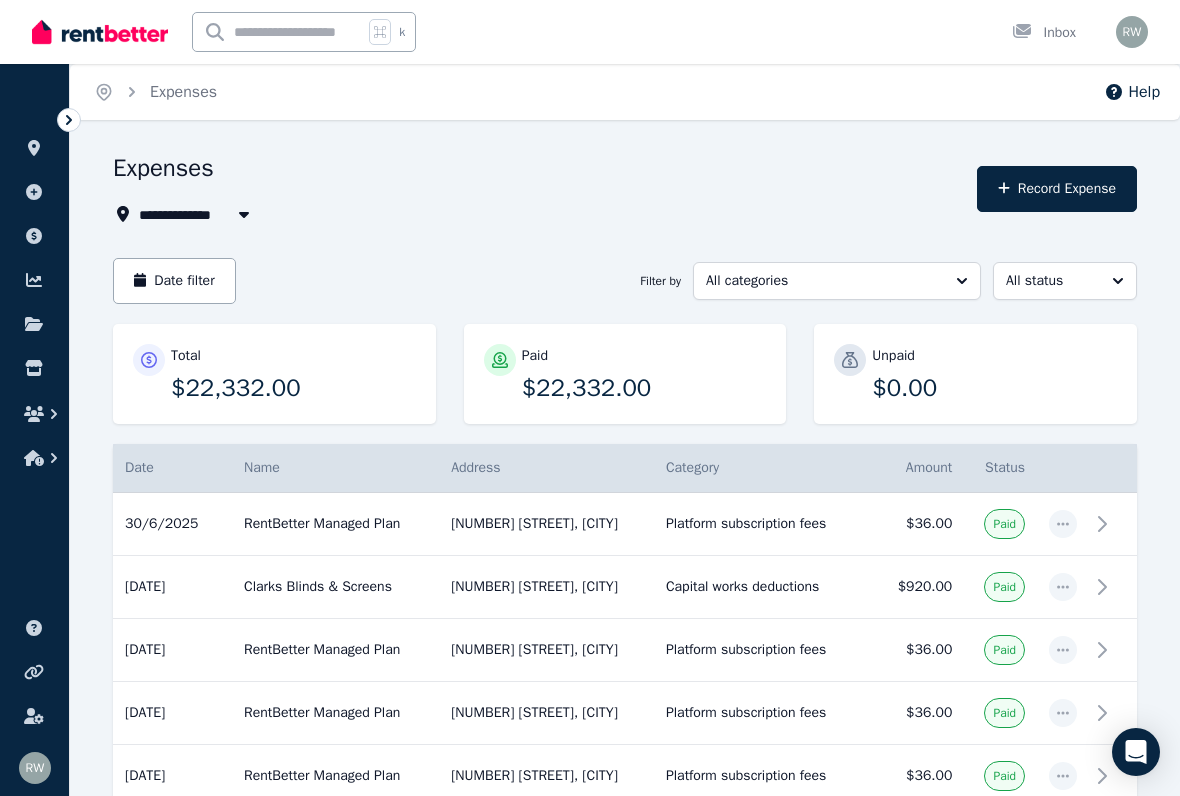 click on "Record Expense" at bounding box center (1057, 189) 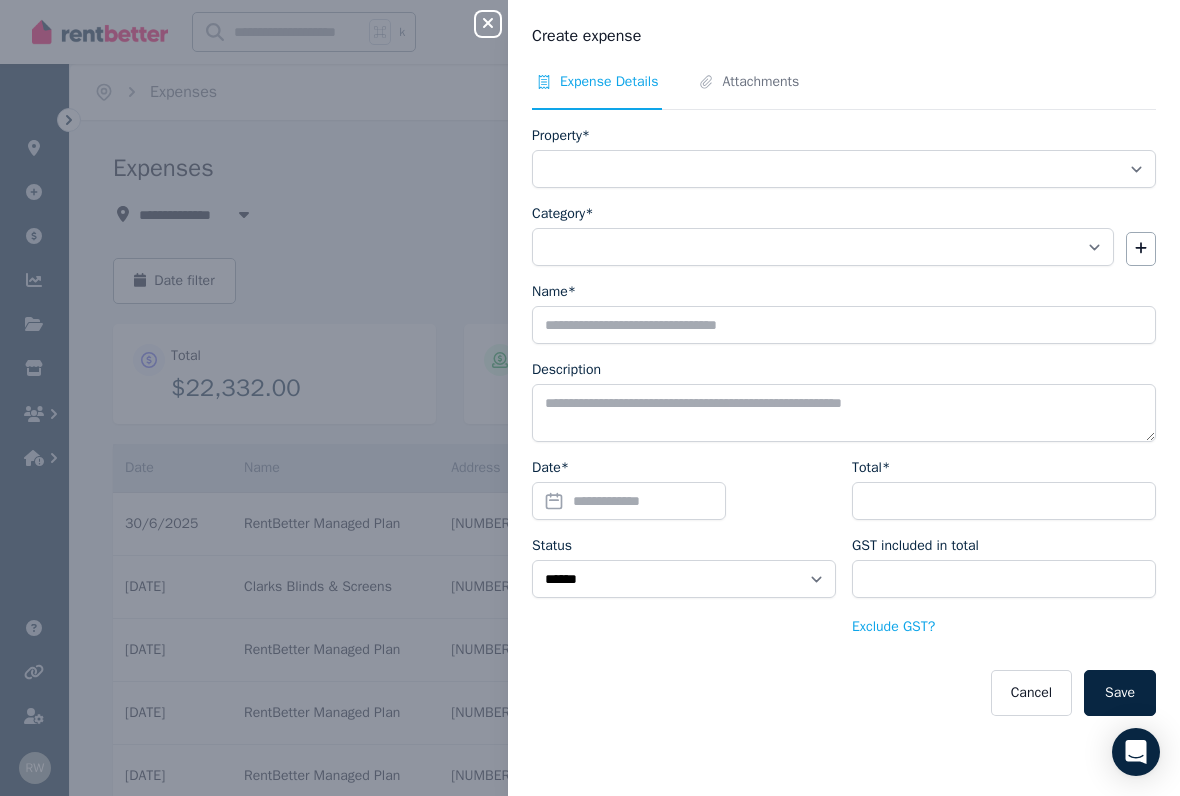 click on "Property*" at bounding box center (844, 136) 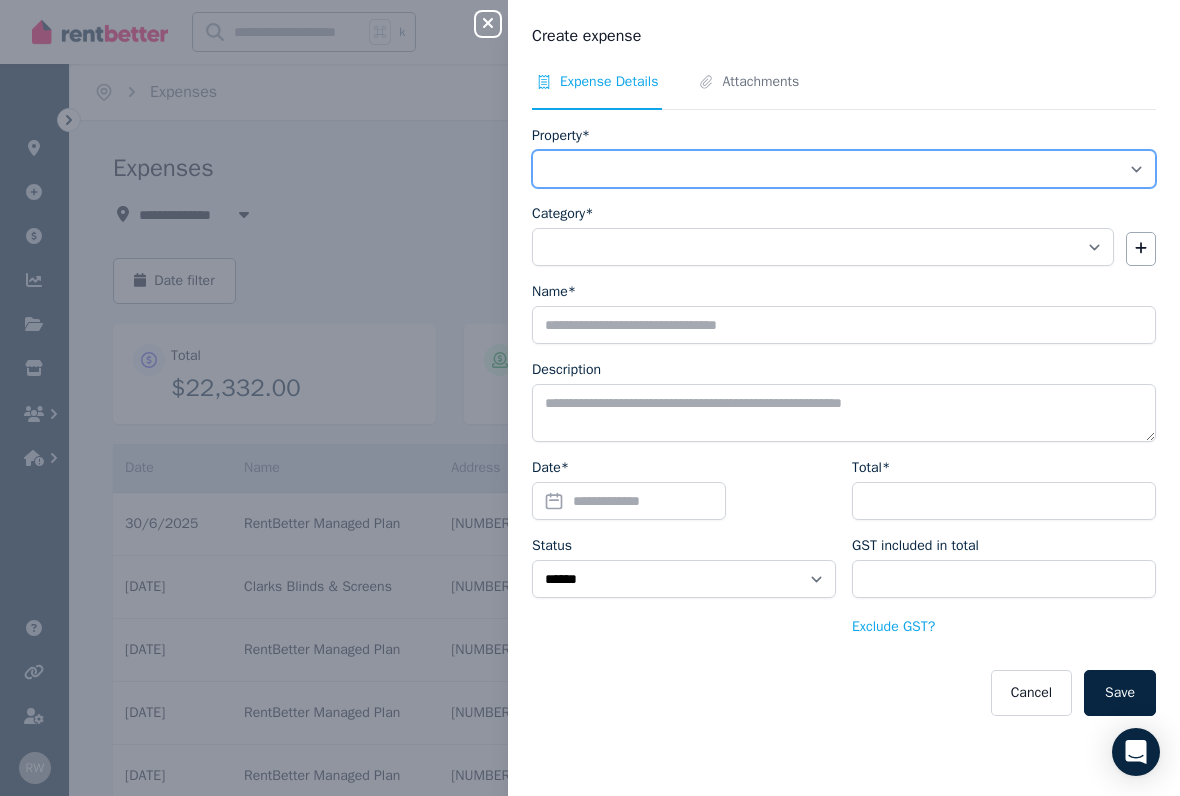 click on "**********" at bounding box center (844, 169) 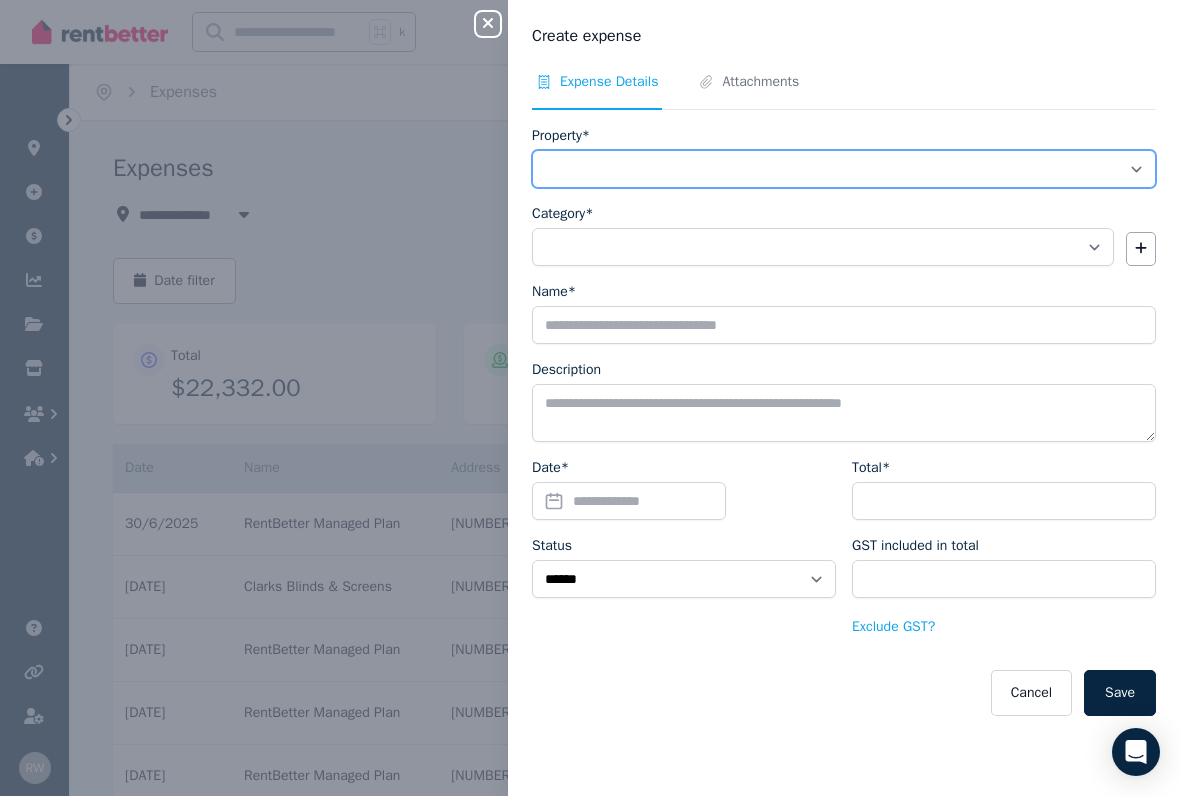 select on "**********" 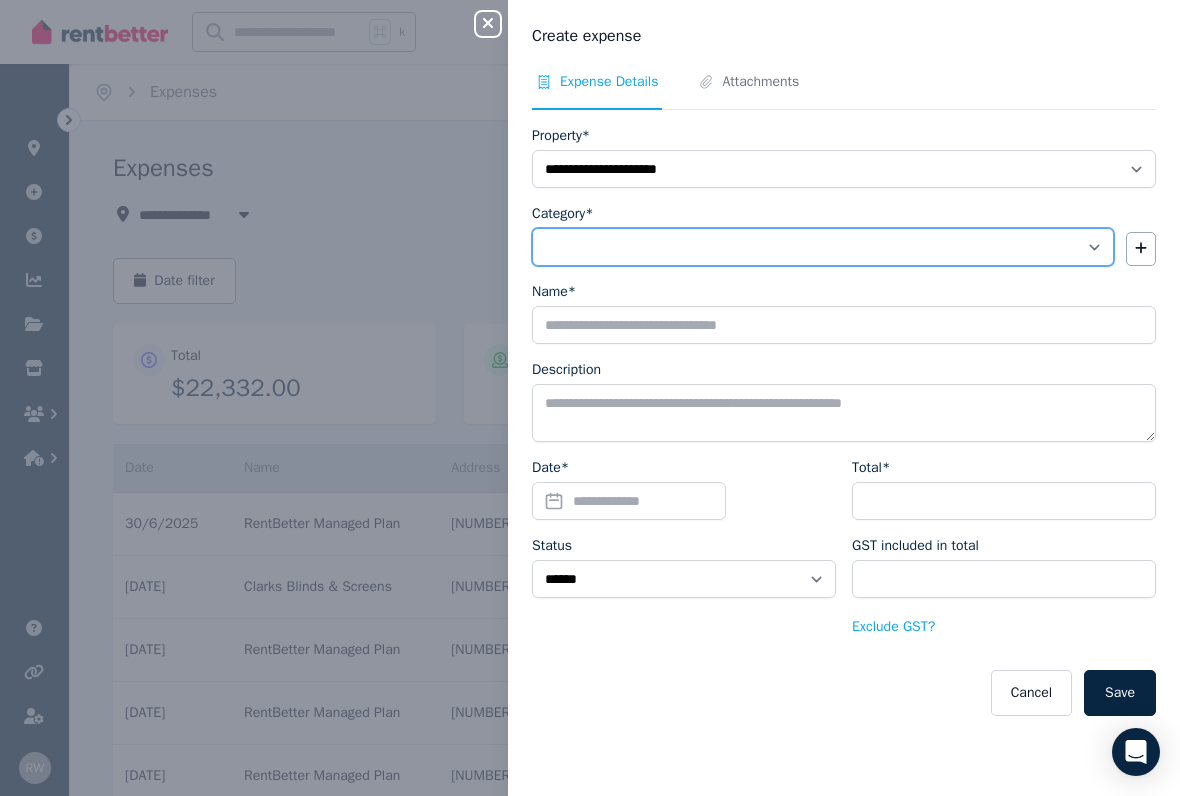 click on "**********" at bounding box center [823, 247] 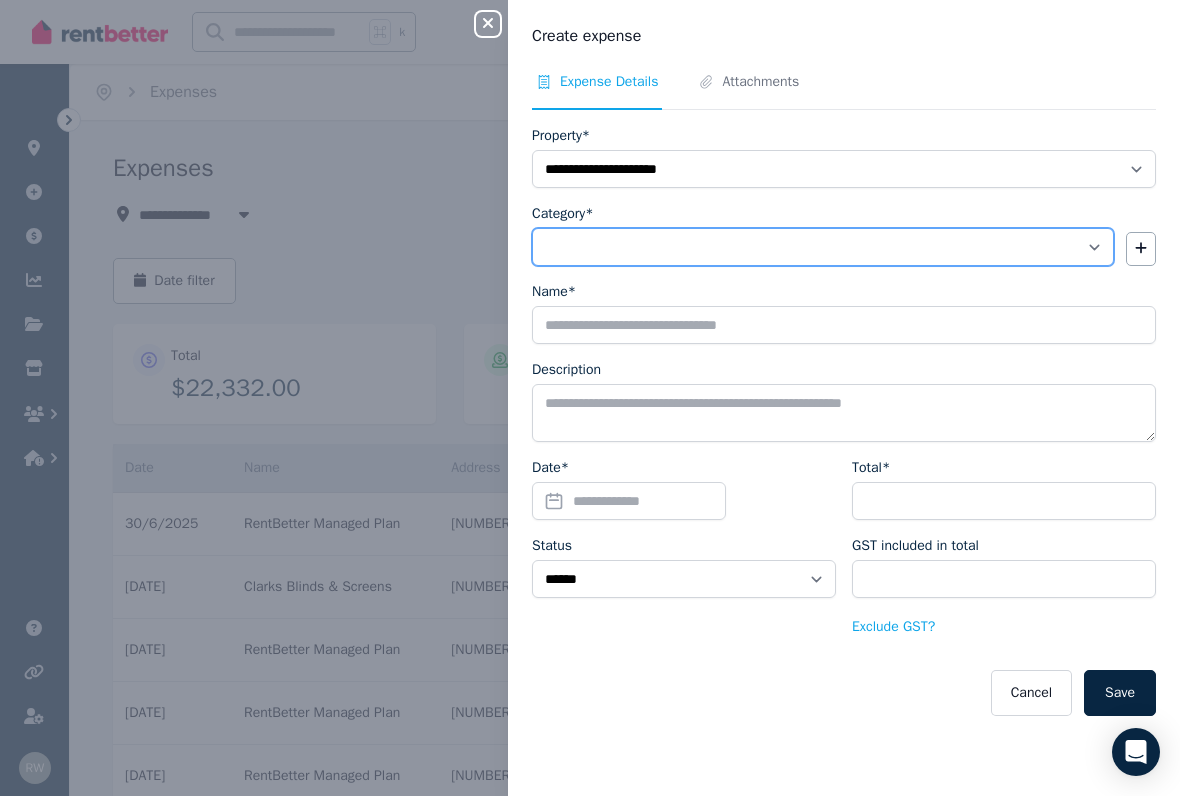 select on "**********" 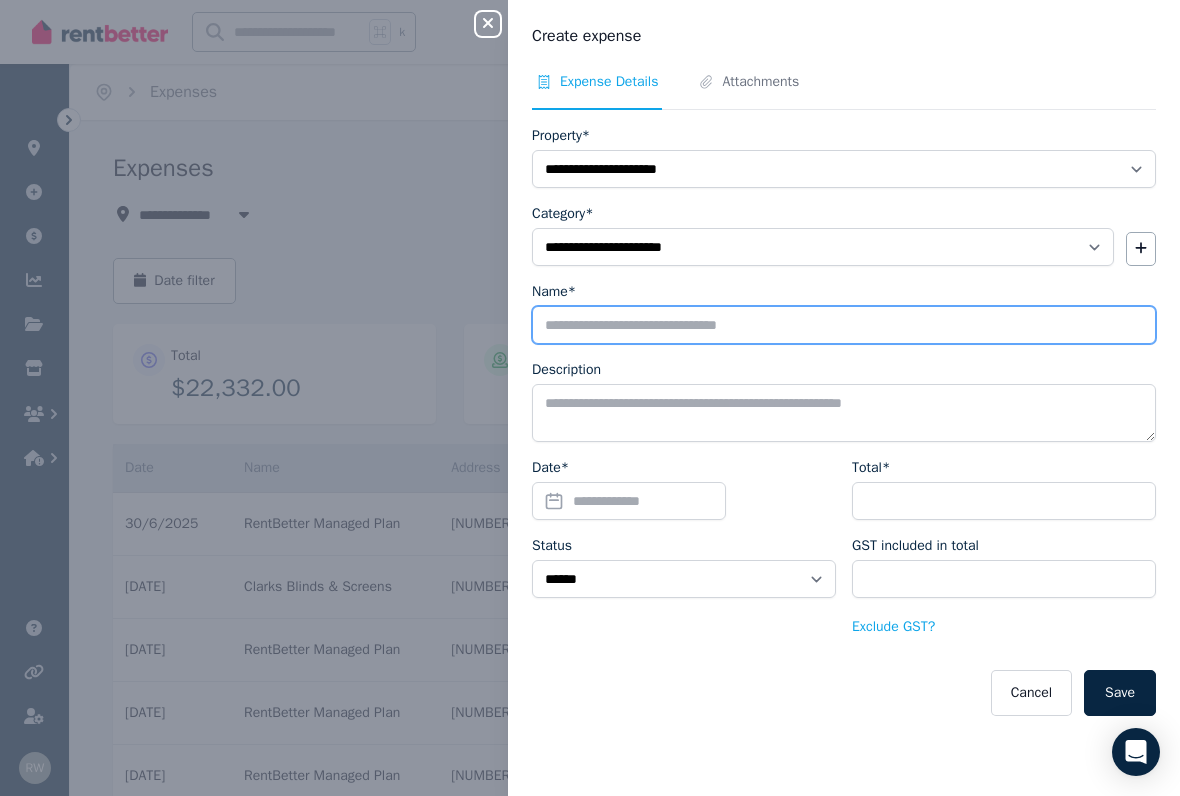 click on "Name*" at bounding box center [844, 325] 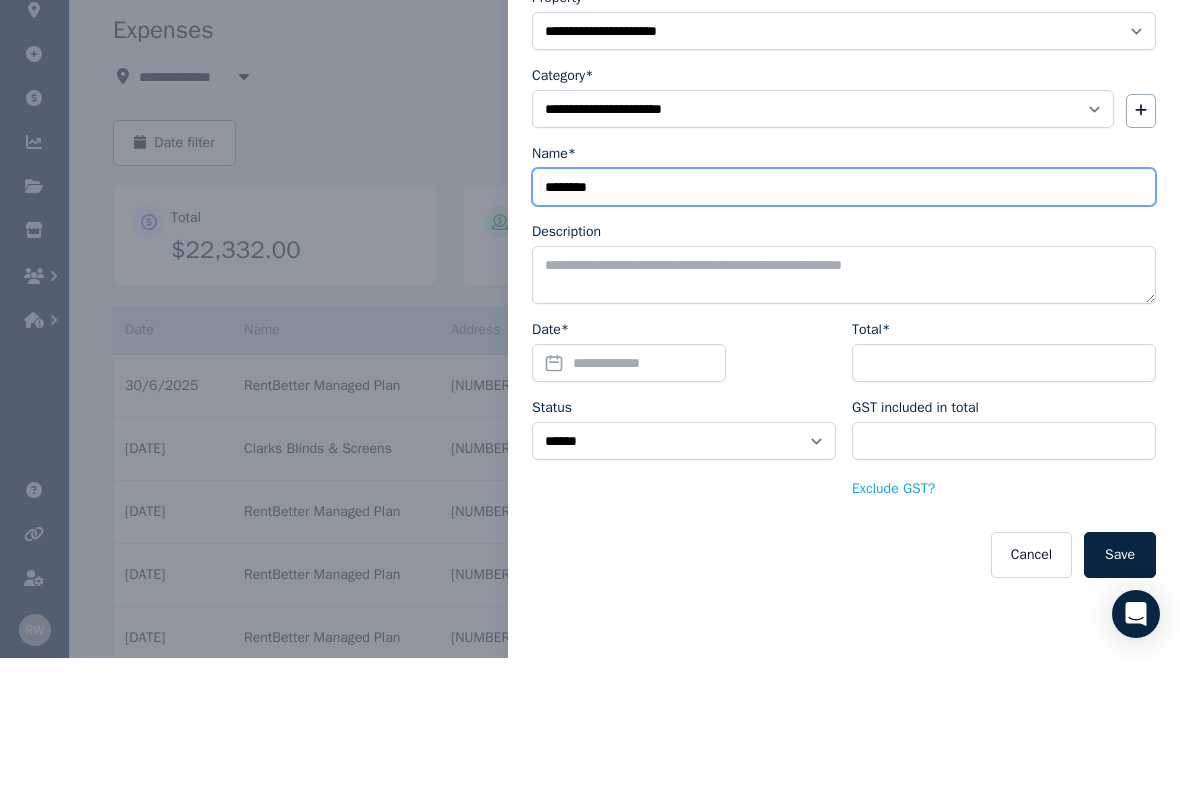 type on "********" 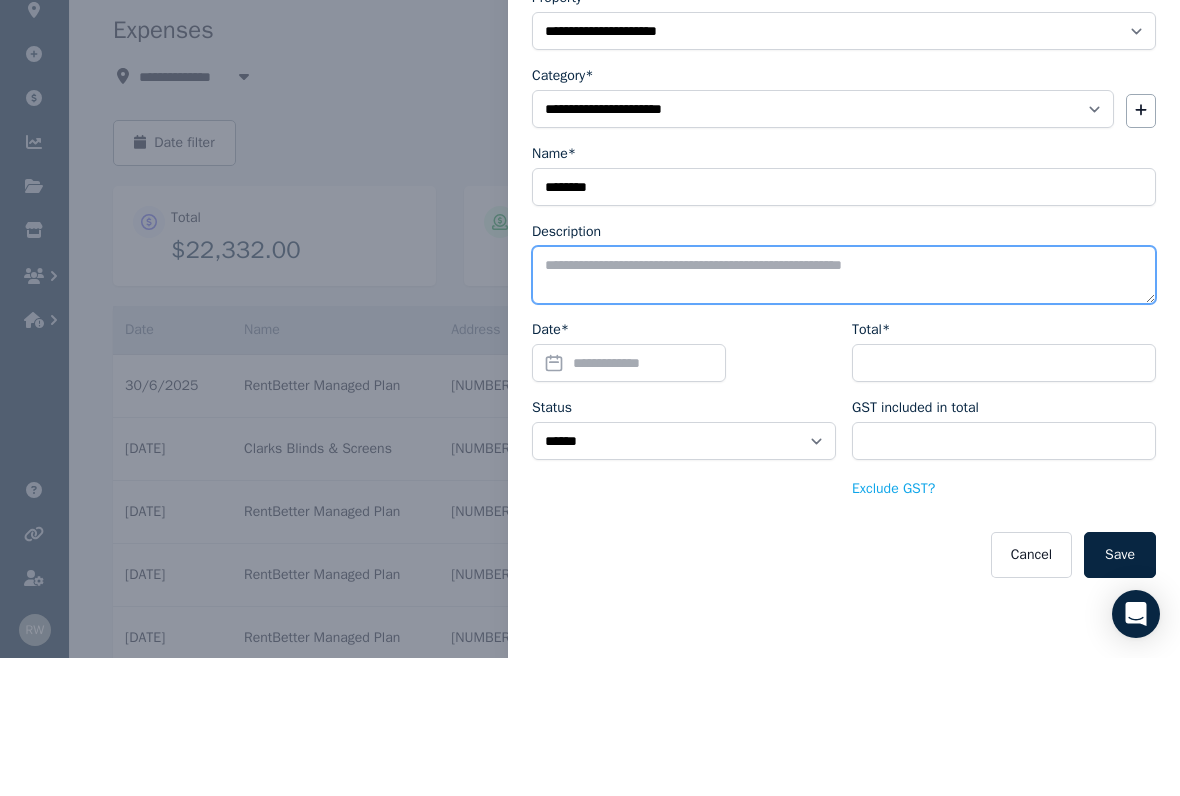 click on "Description" at bounding box center (844, 413) 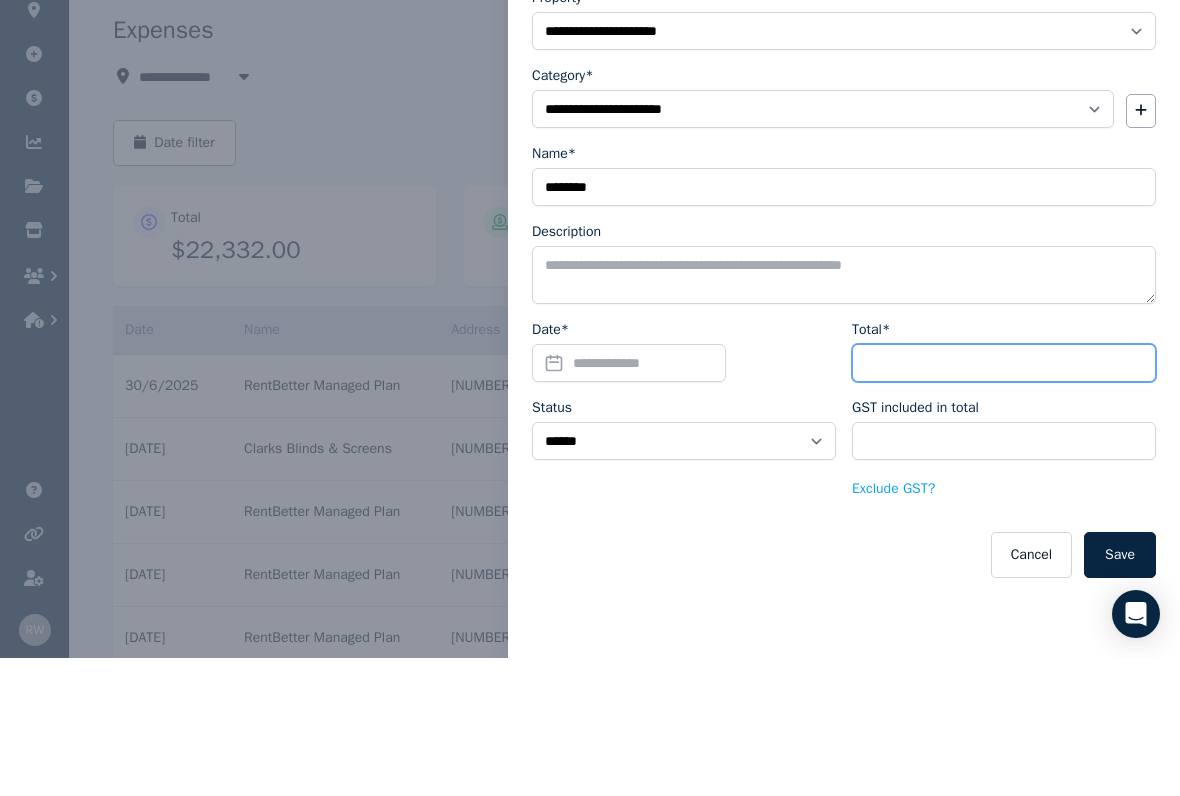 click on "Total*" at bounding box center [1004, 501] 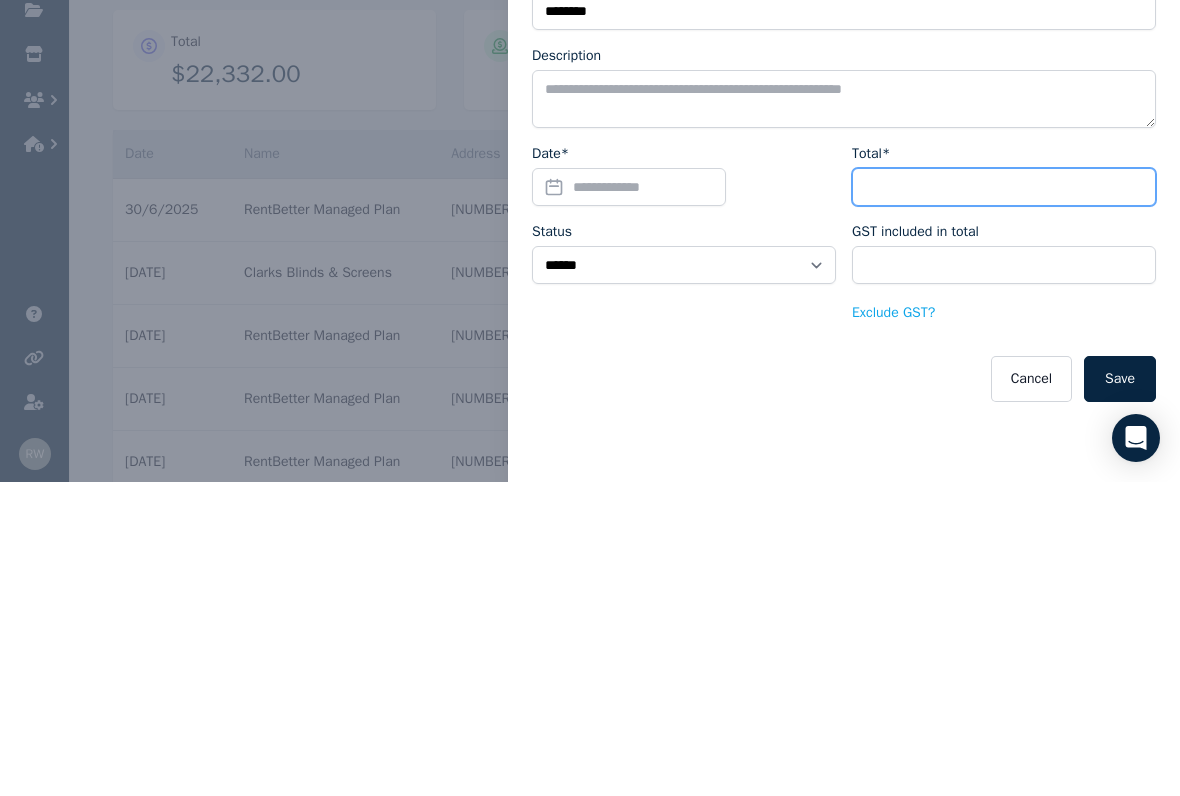 type on "*" 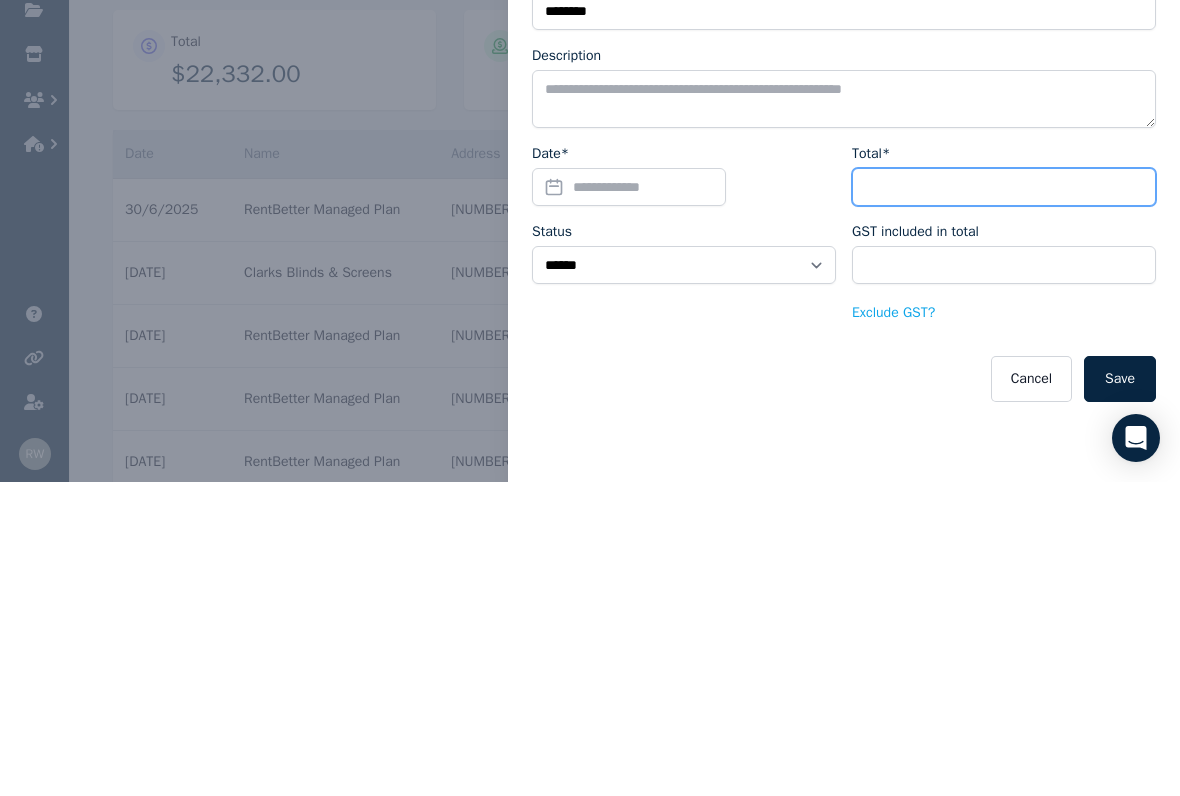 type on "****" 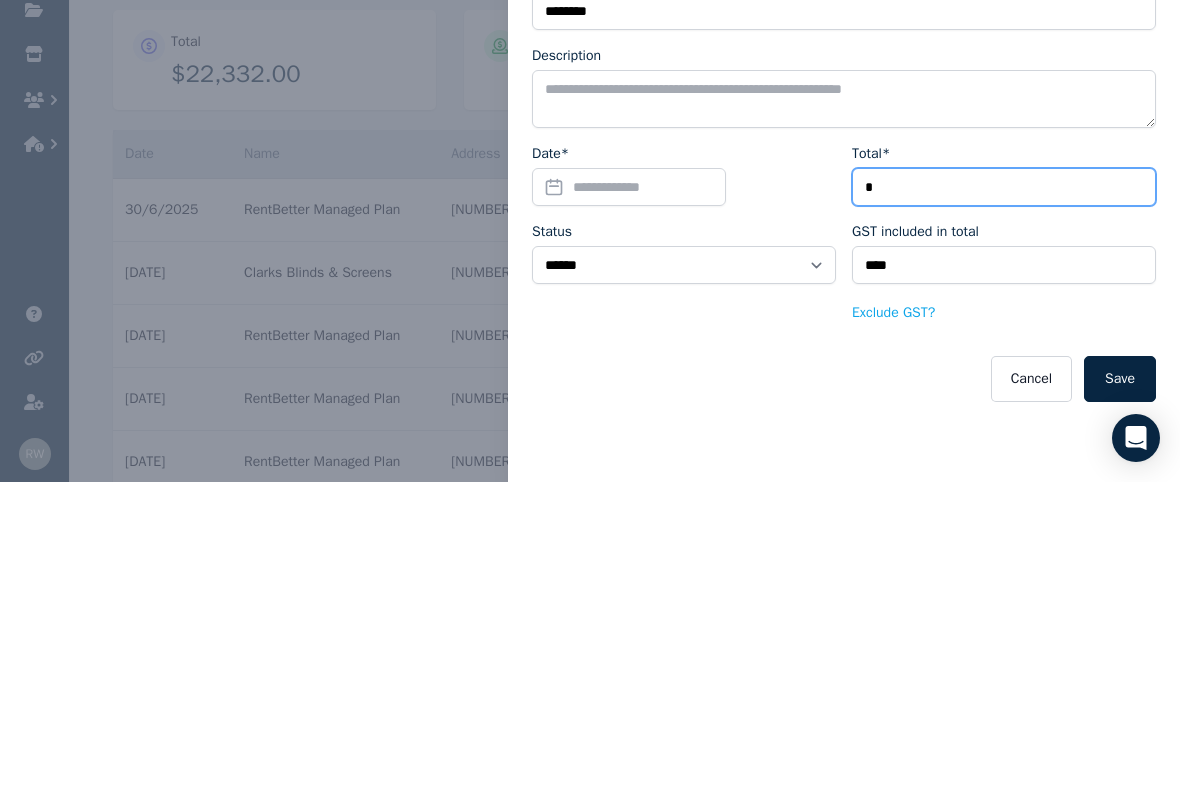 type on "**" 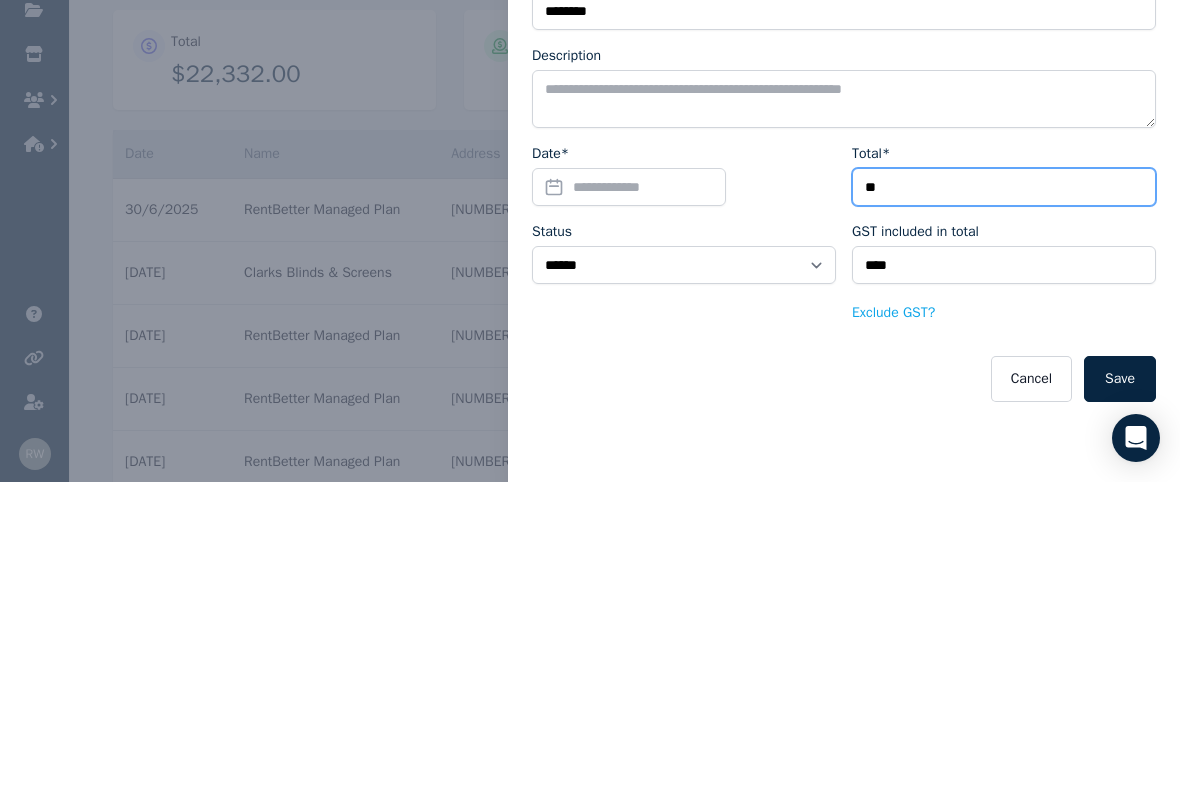 type on "****" 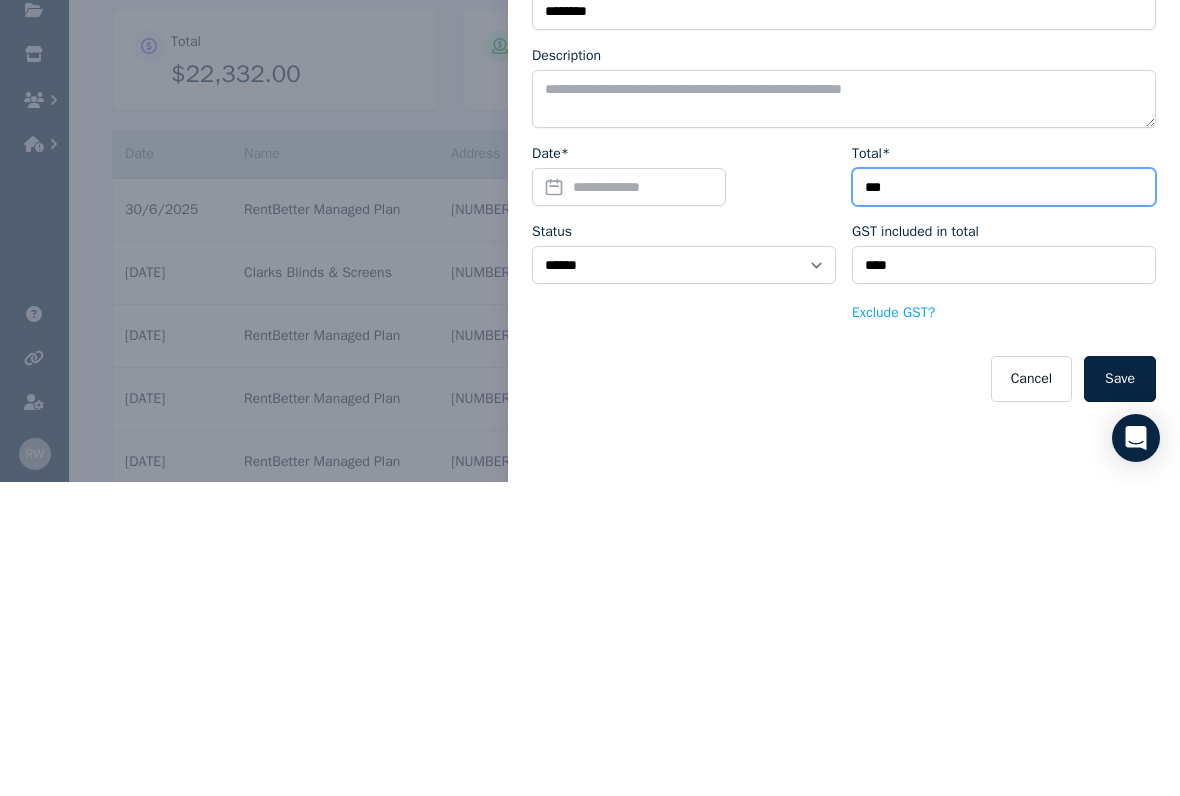 type on "*****" 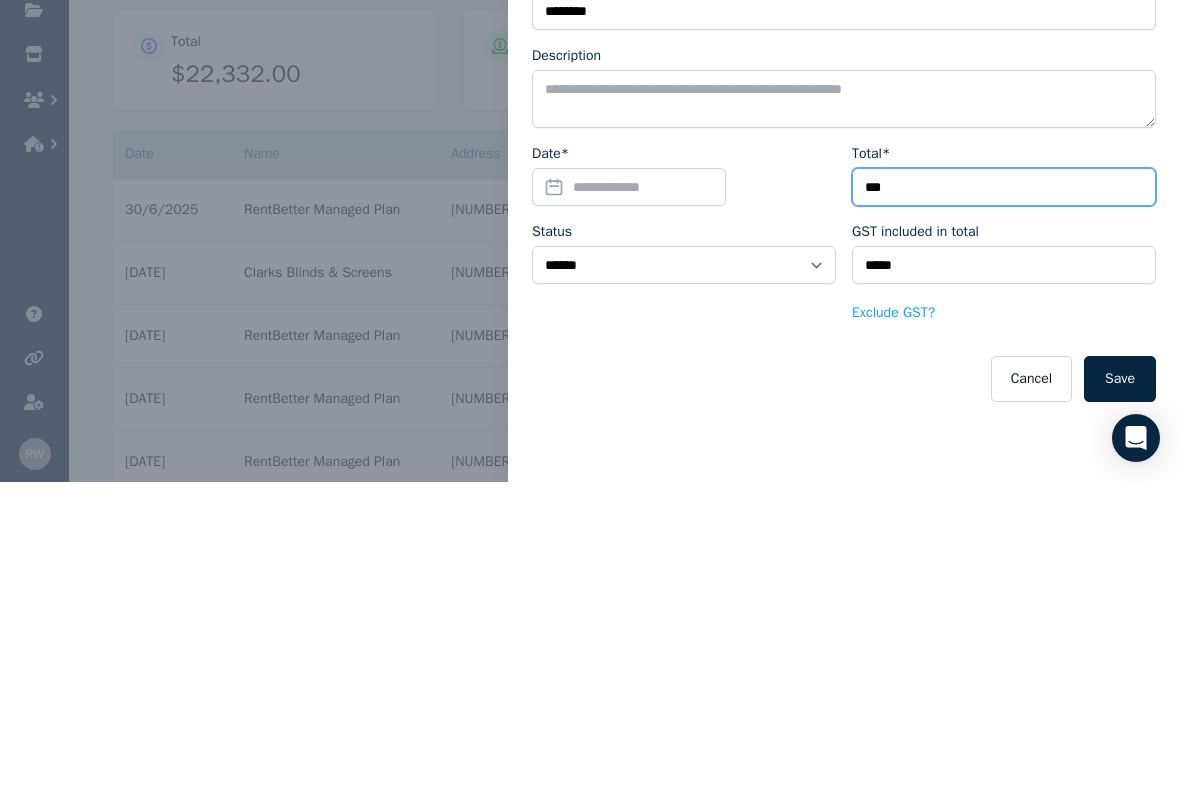 type on "***" 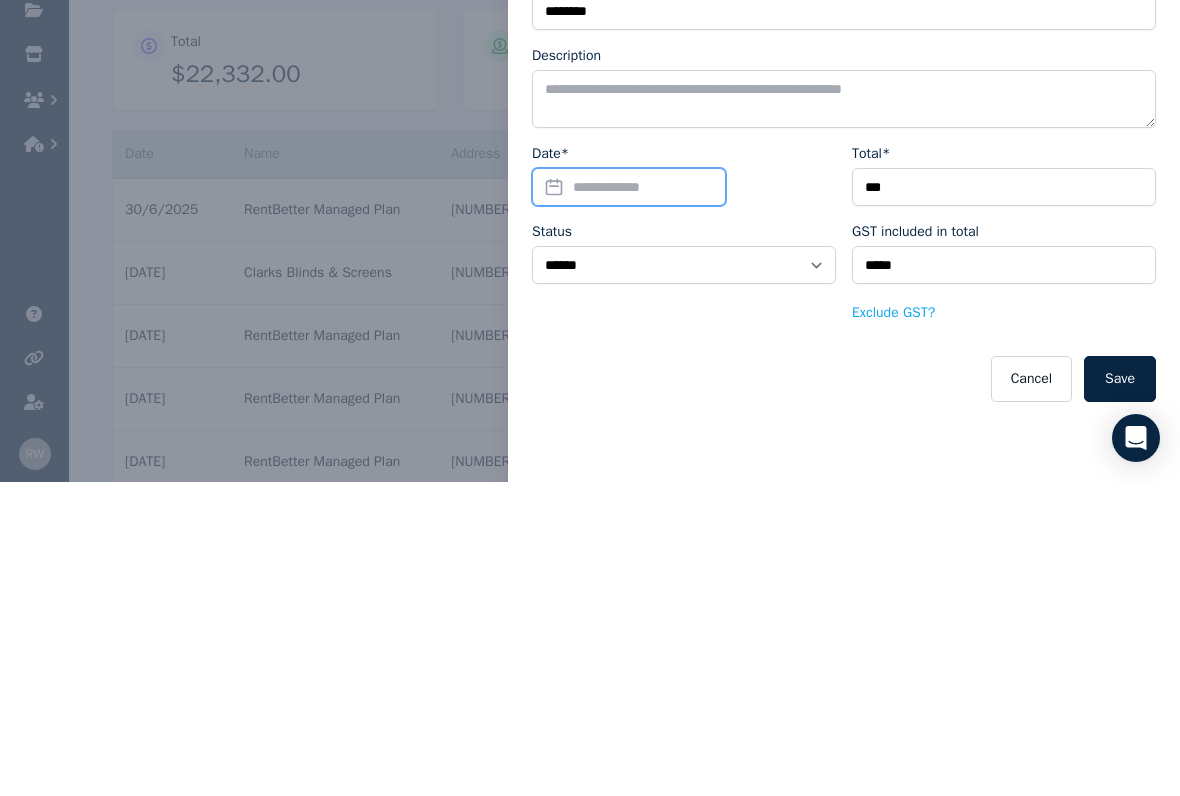 click on "Date*" at bounding box center (629, 501) 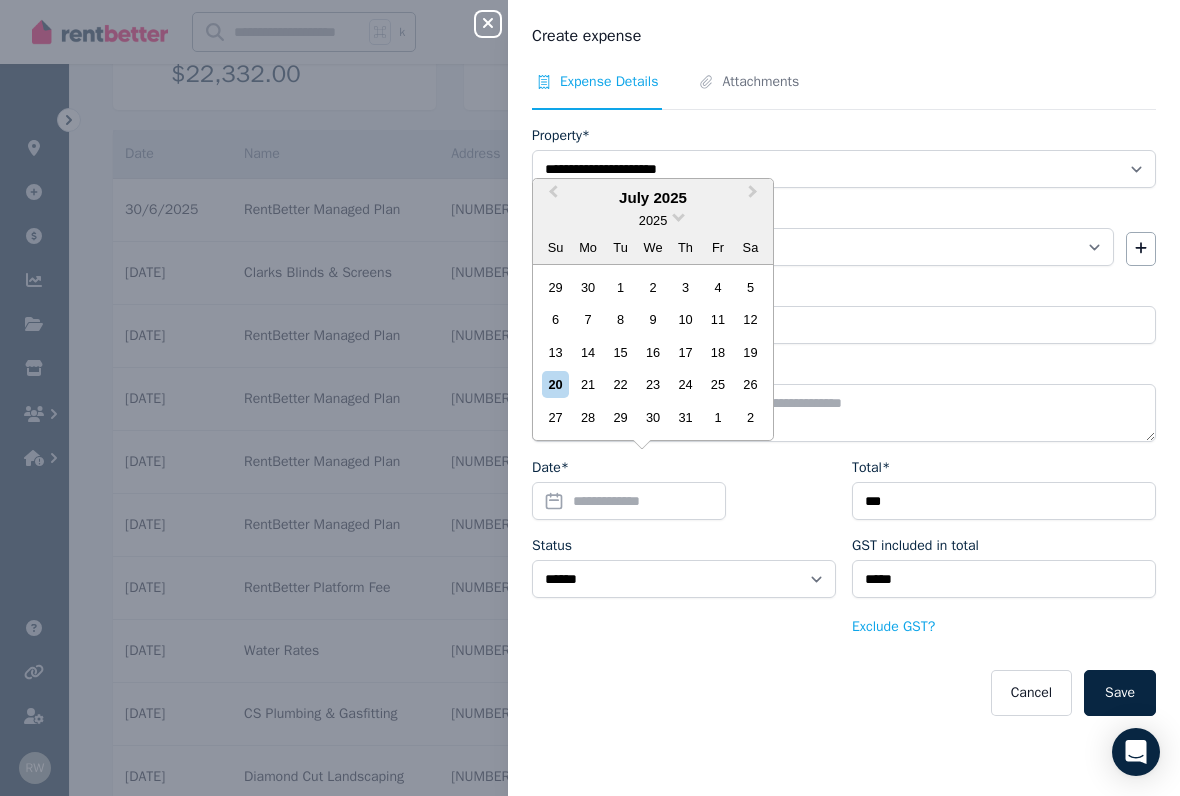 click on "Previous Month" at bounding box center [551, 197] 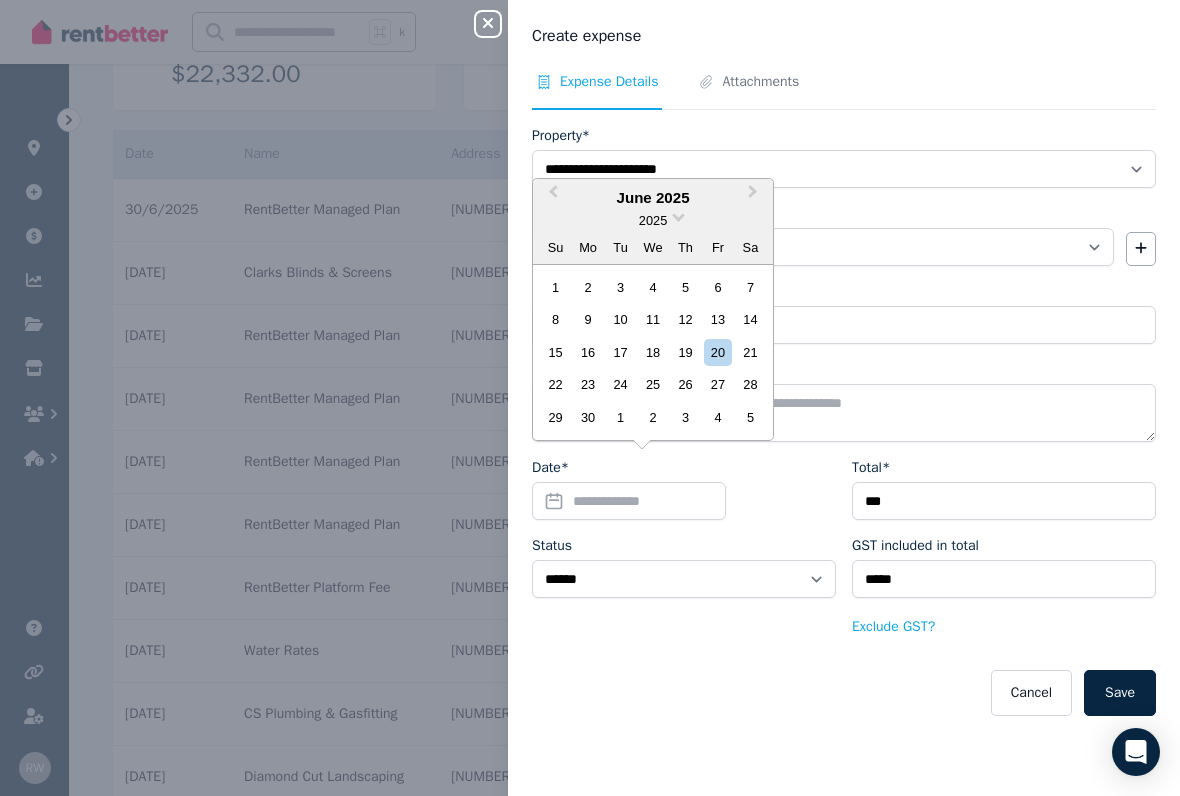 click on "Previous Month" at bounding box center [551, 197] 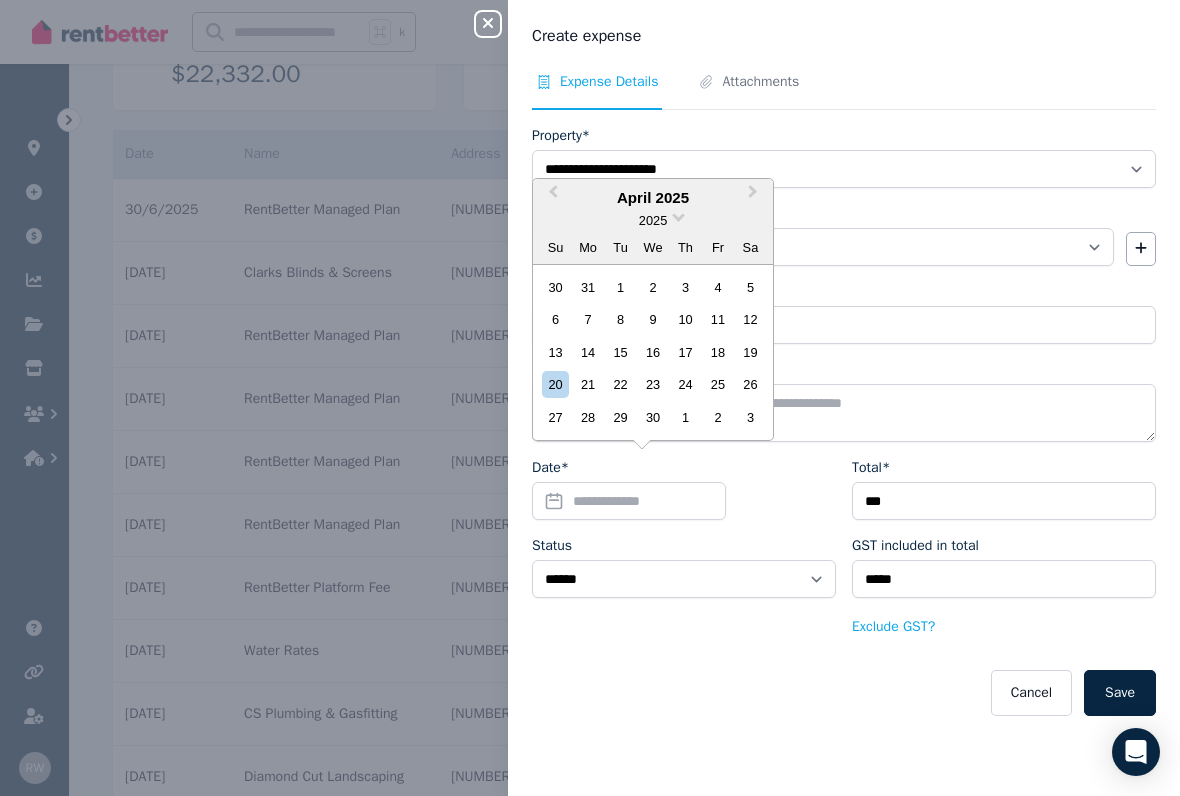 click on "Previous Month" at bounding box center (551, 197) 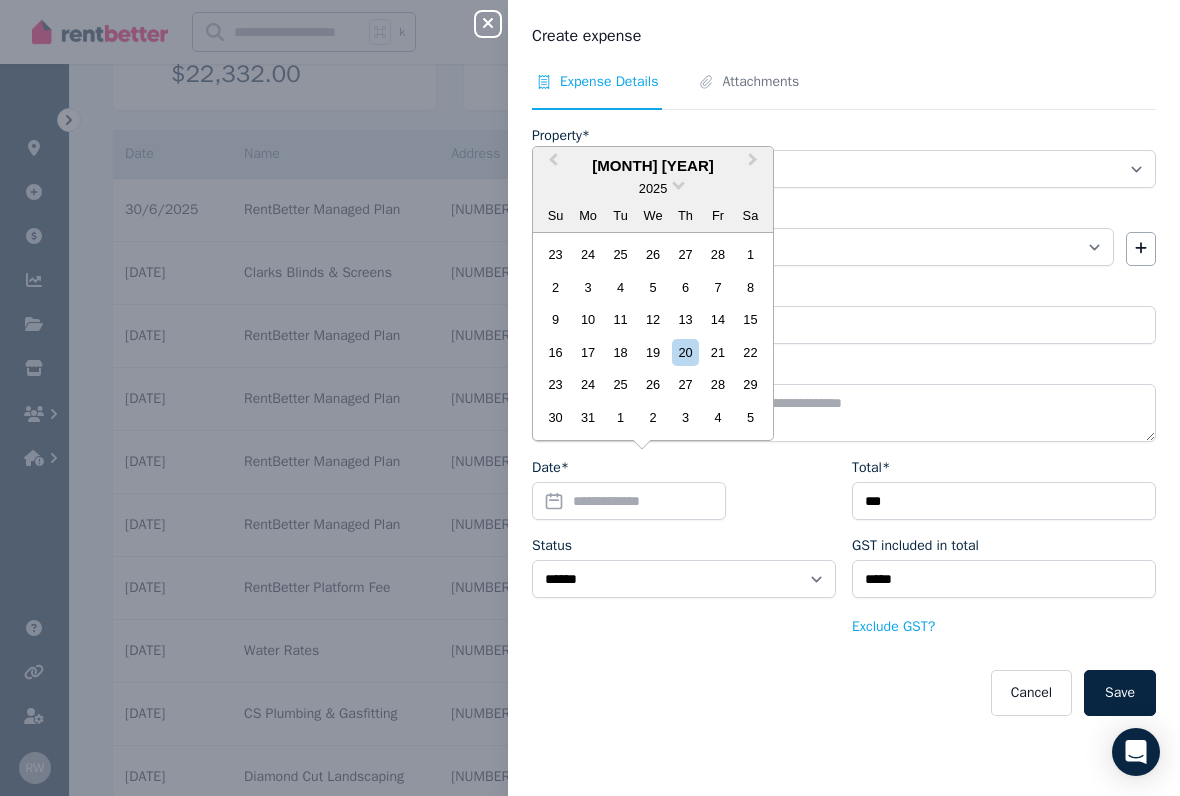 click on "2025" at bounding box center (653, 188) 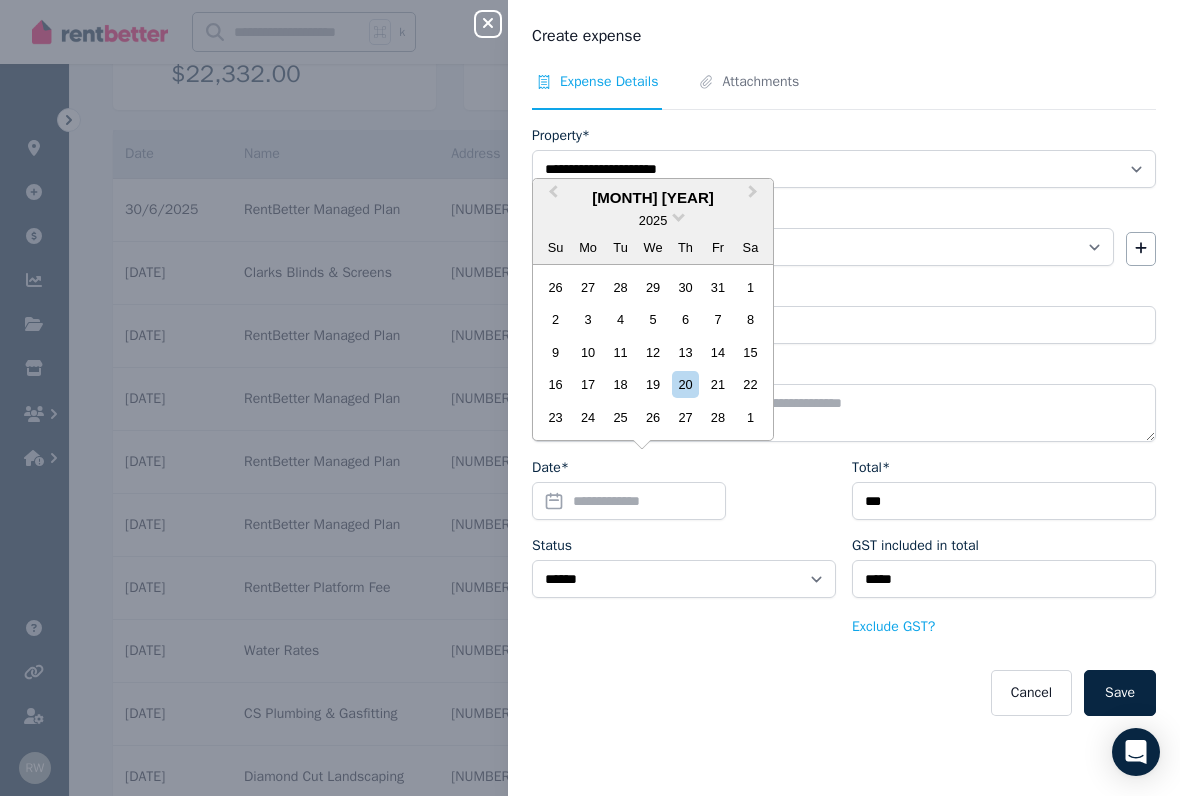 click on "Previous Month" at bounding box center [551, 197] 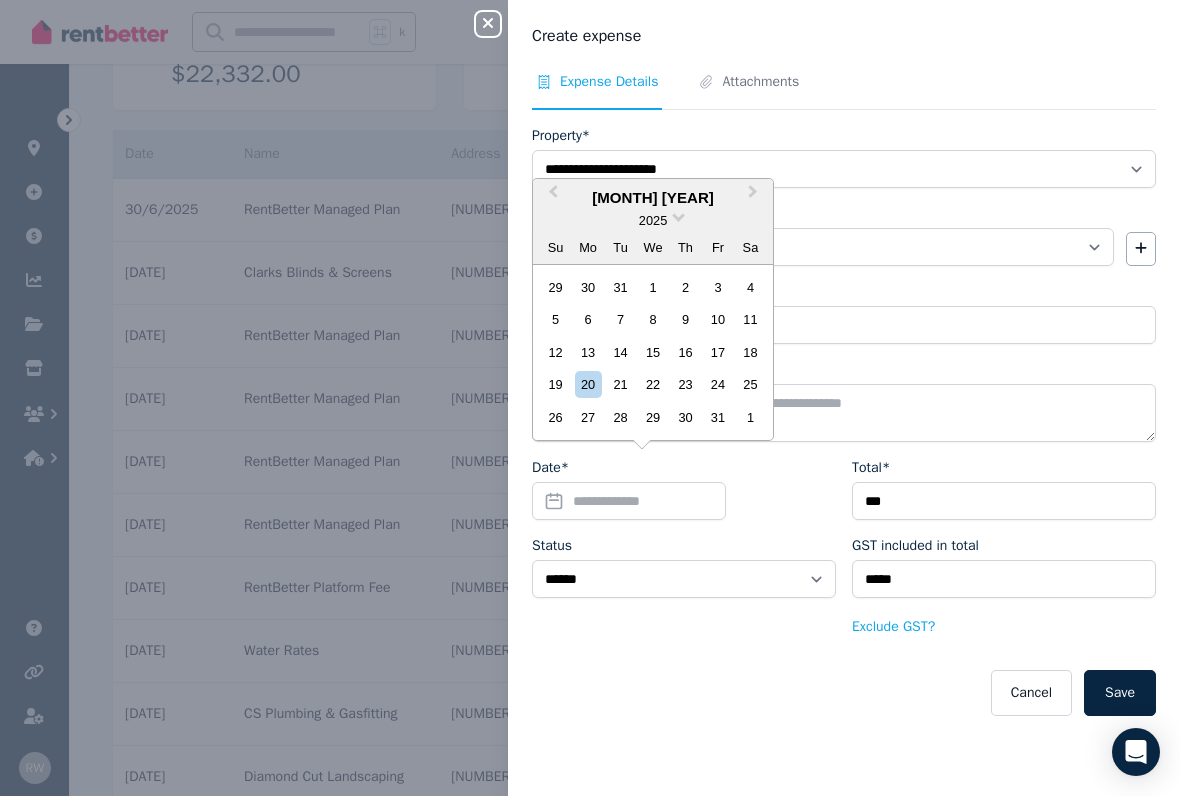 click on "Previous Month" at bounding box center [551, 197] 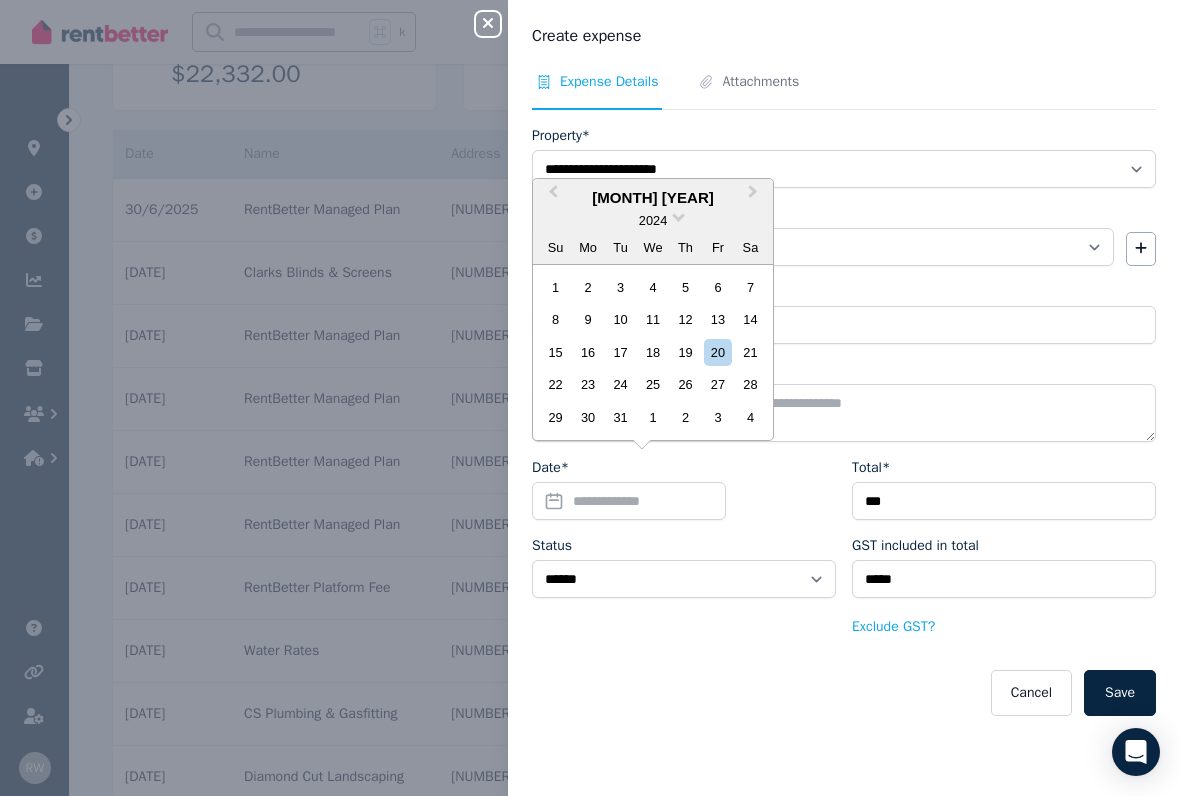 click on "Previous Month" at bounding box center (553, 196) 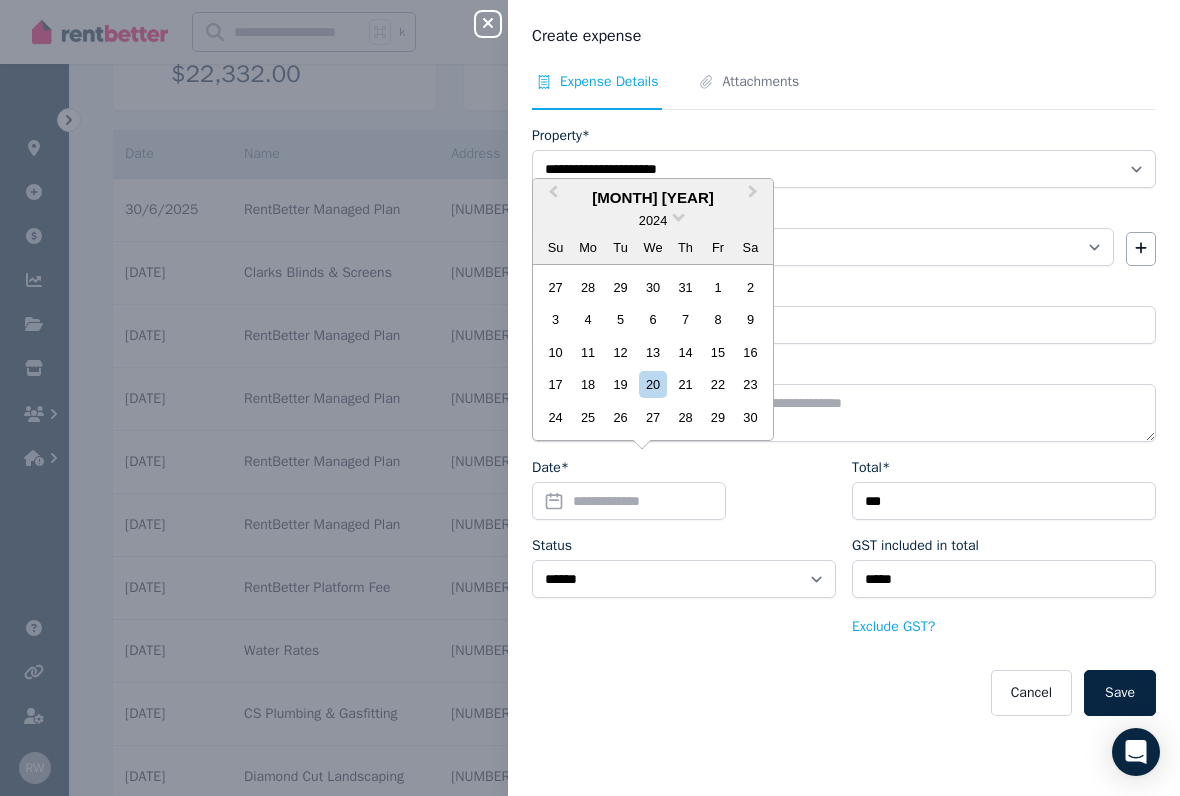 click on "Previous Month" at bounding box center (553, 196) 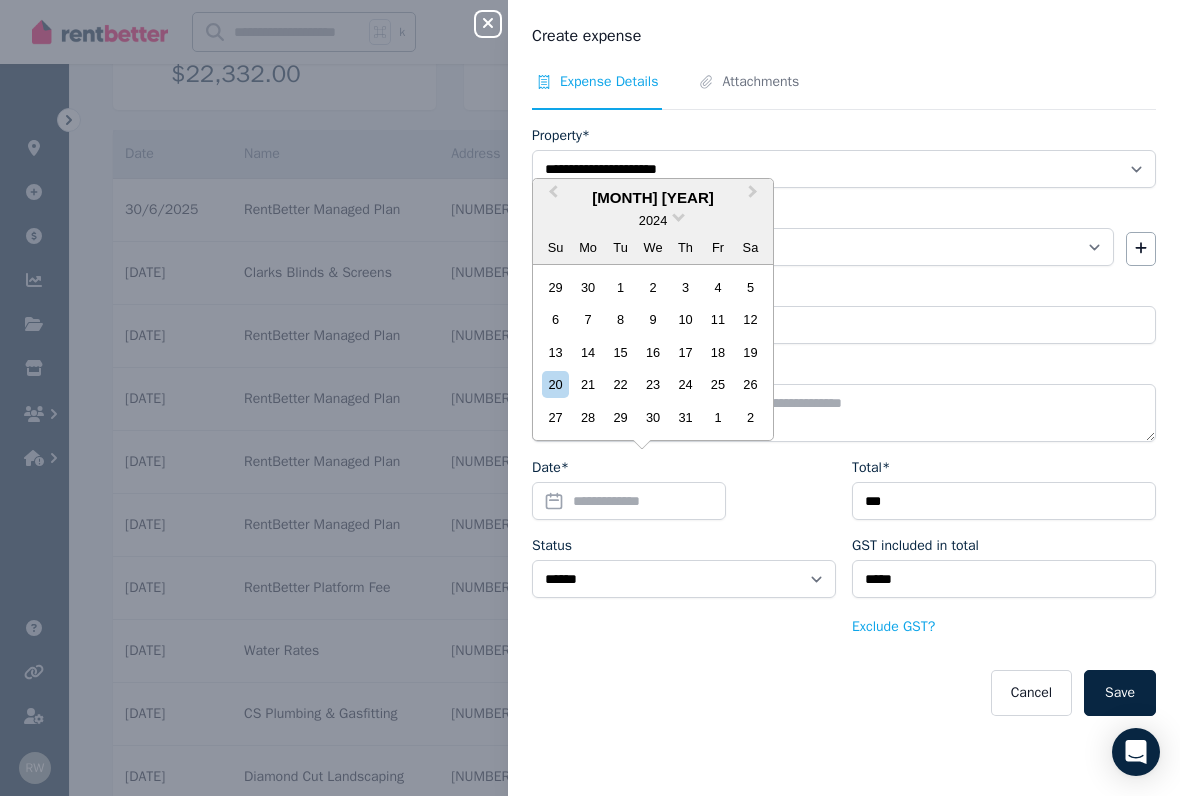 click on "28" at bounding box center (588, 417) 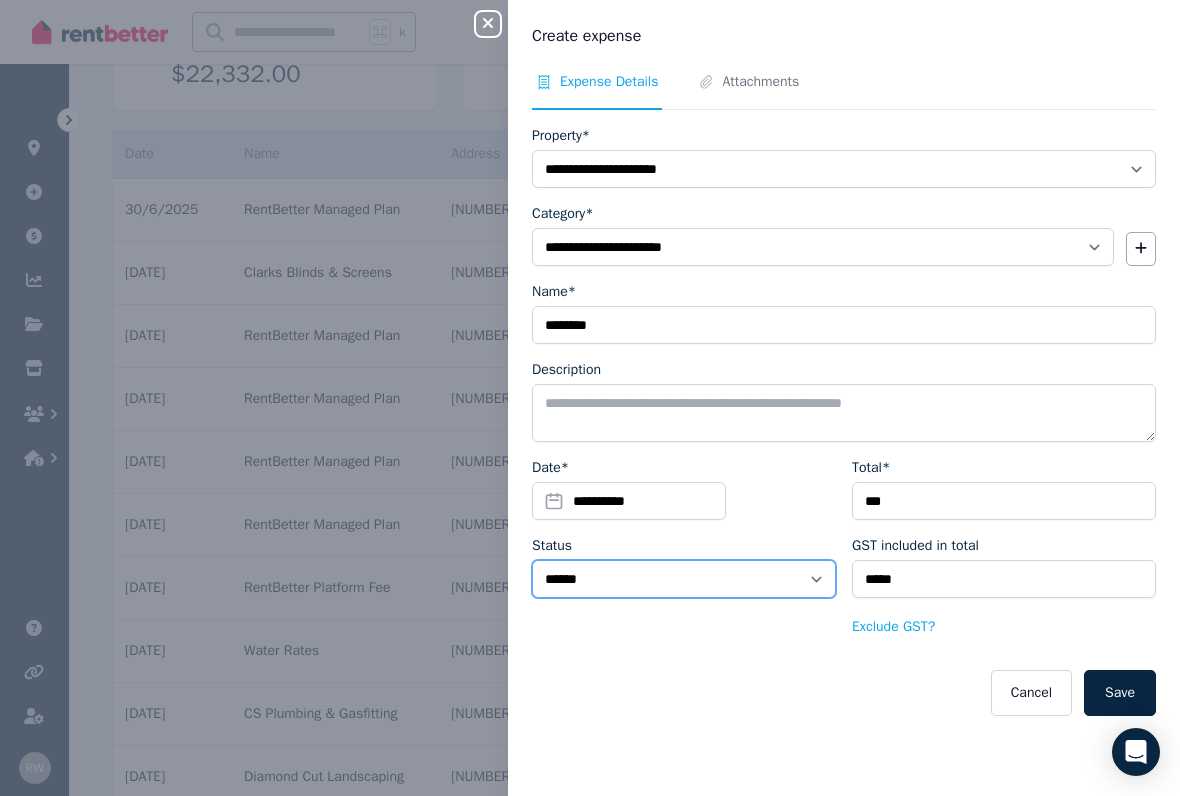 click on "****** ****" at bounding box center (684, 579) 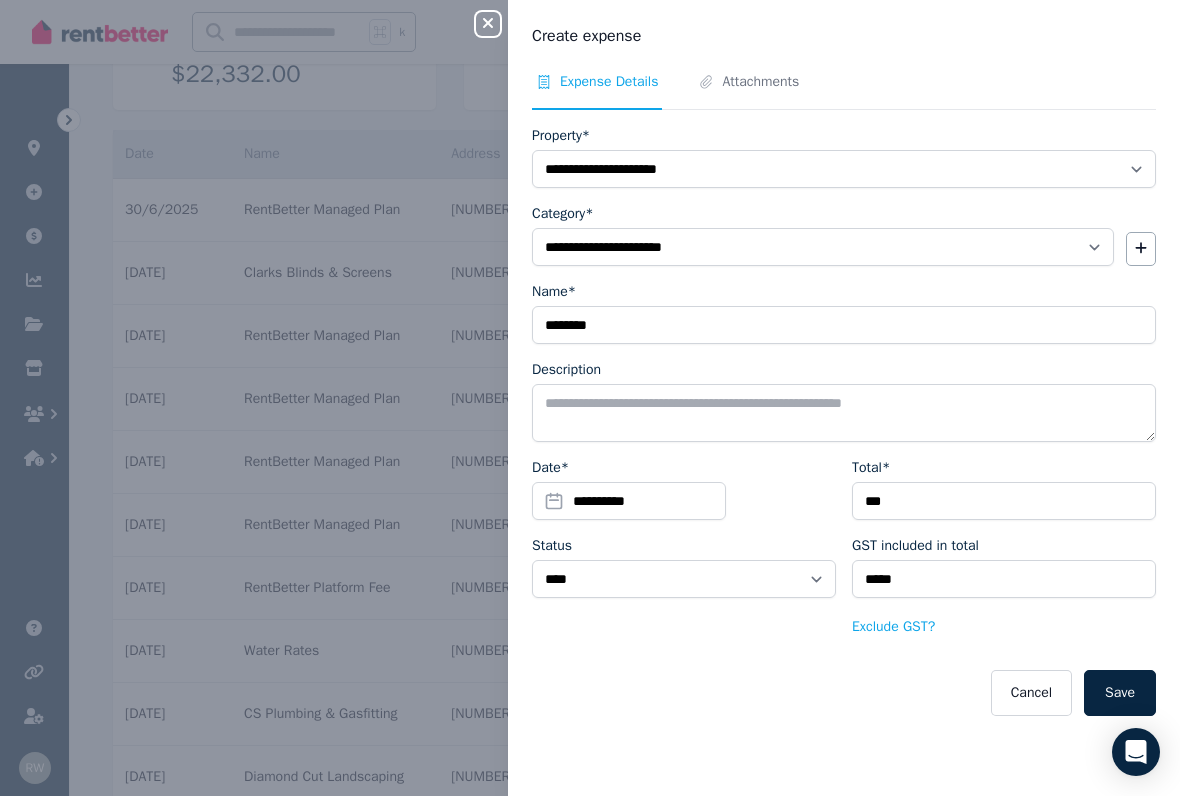 click on "Save" at bounding box center (1120, 693) 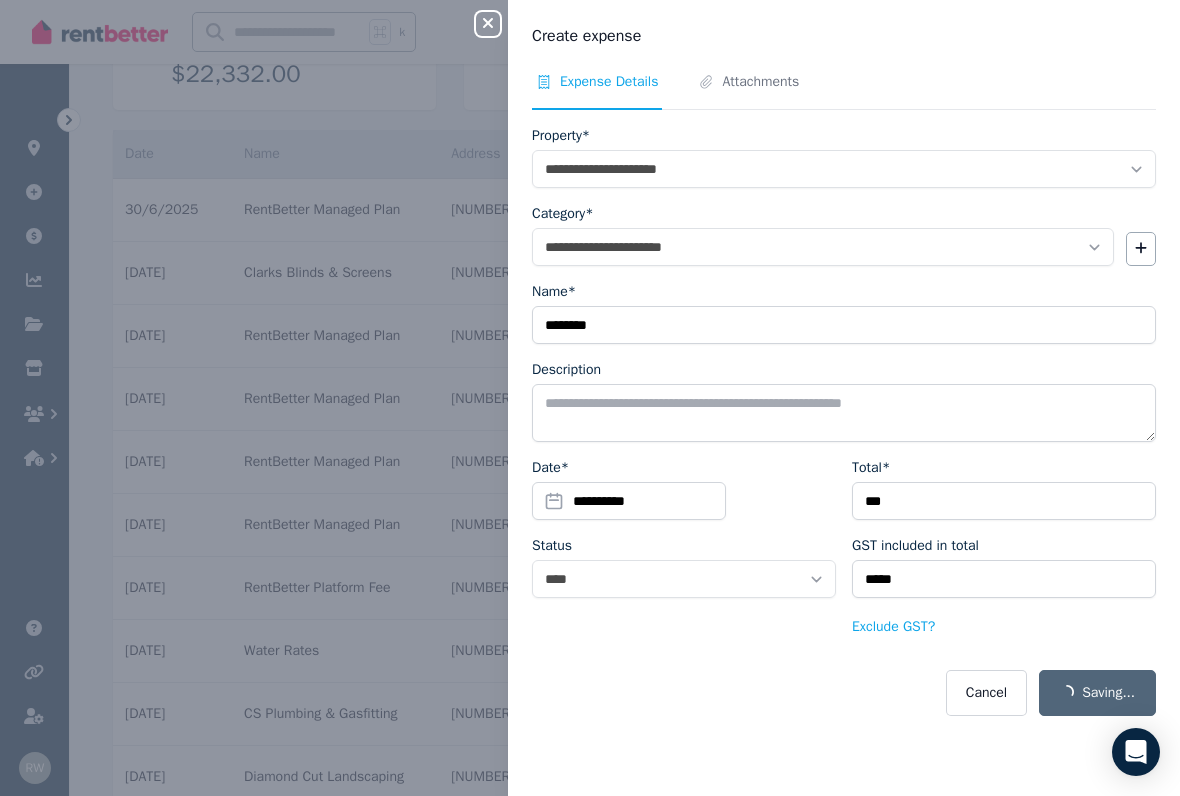 select on "**********" 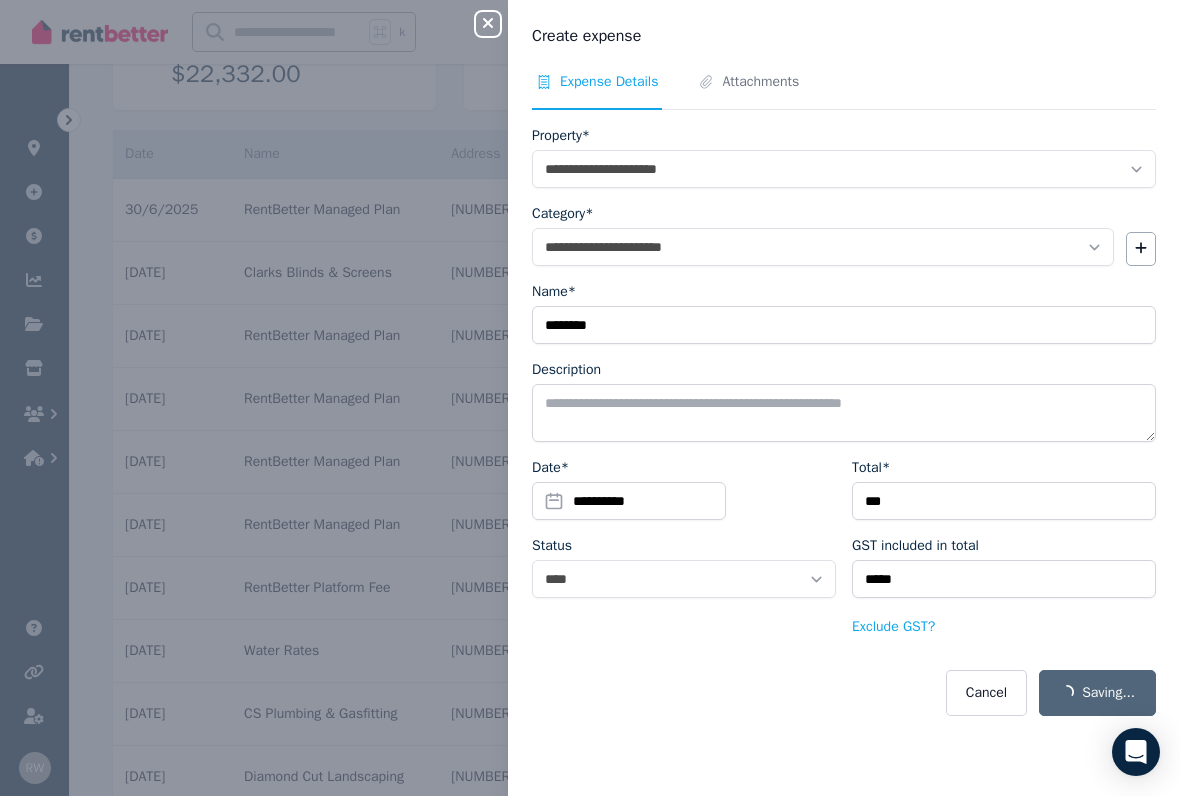 select on "**********" 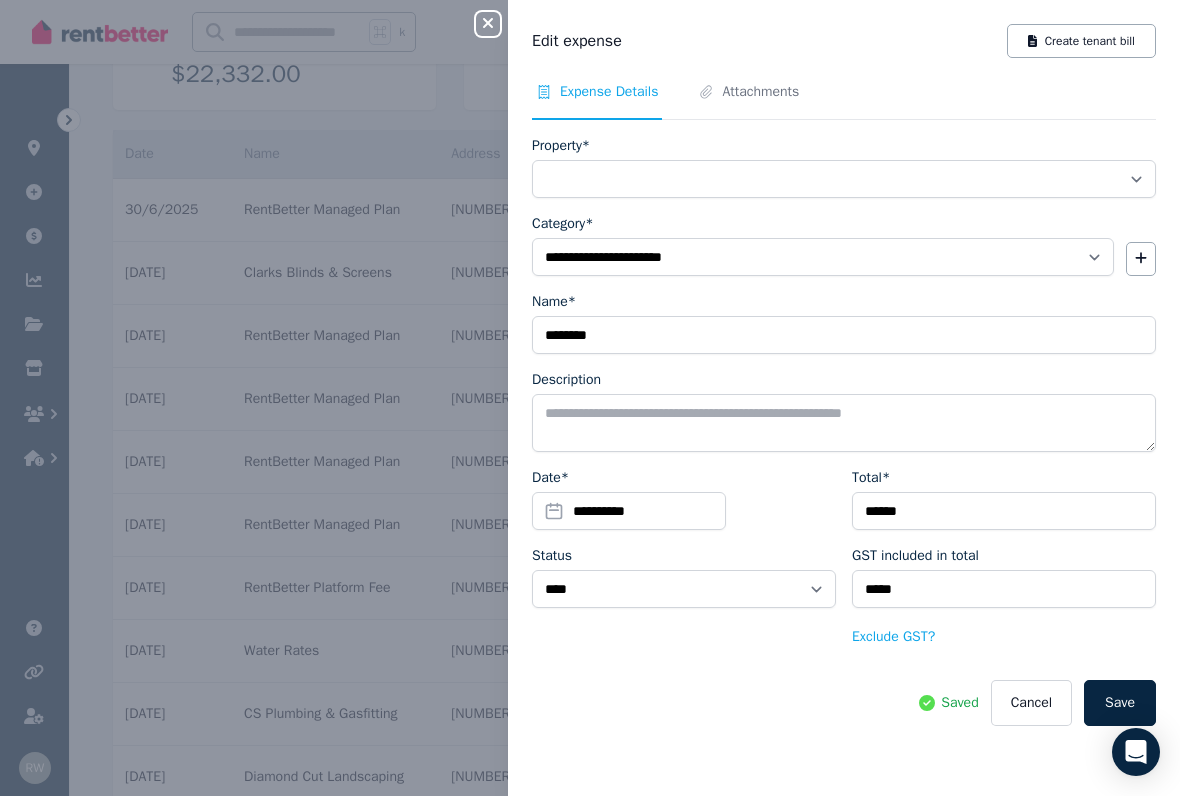 select on "**********" 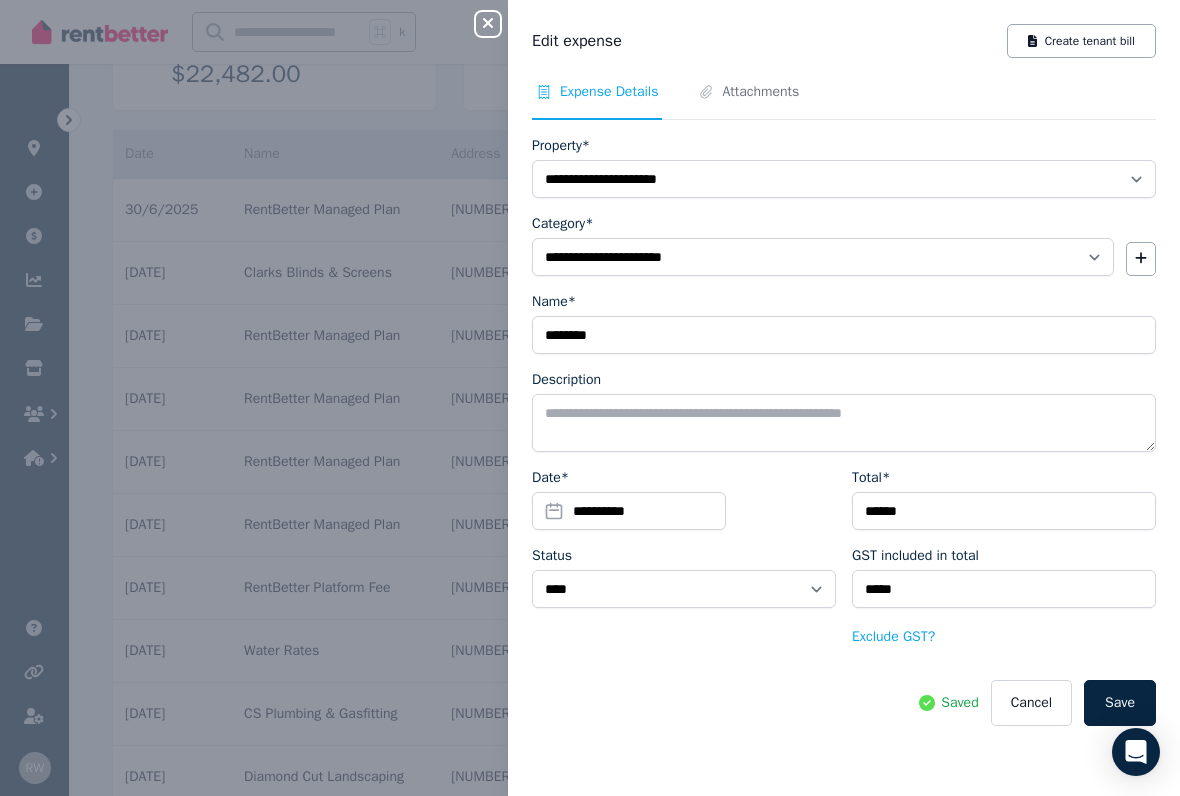 click on "Save" at bounding box center [1120, 703] 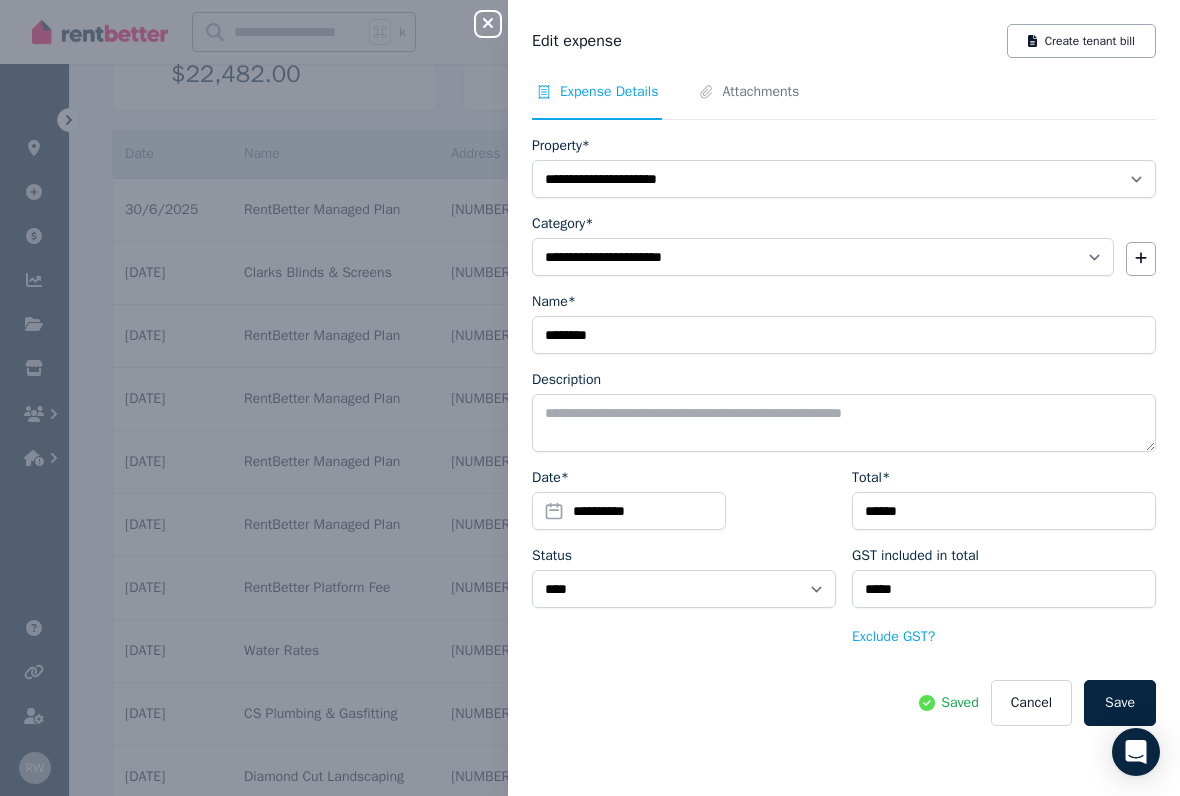 click on "Attachments" at bounding box center [760, 92] 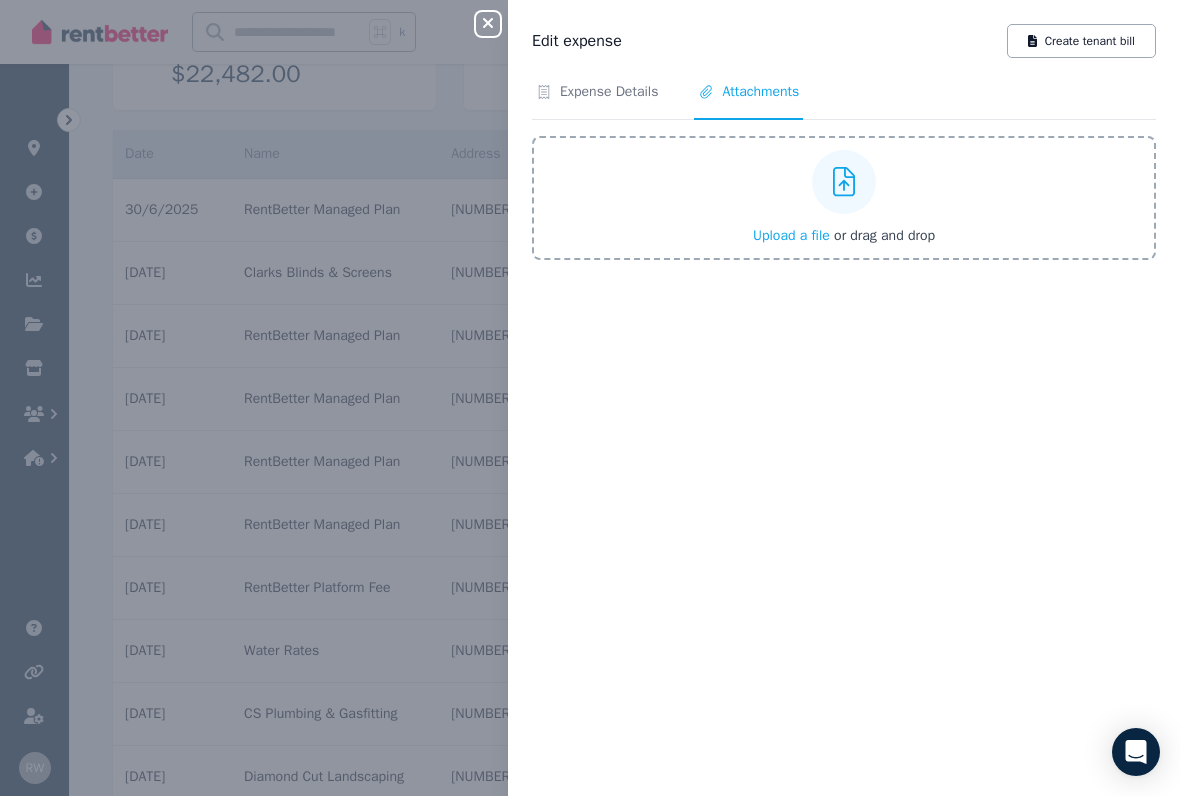 click on "Upload a file" at bounding box center [791, 235] 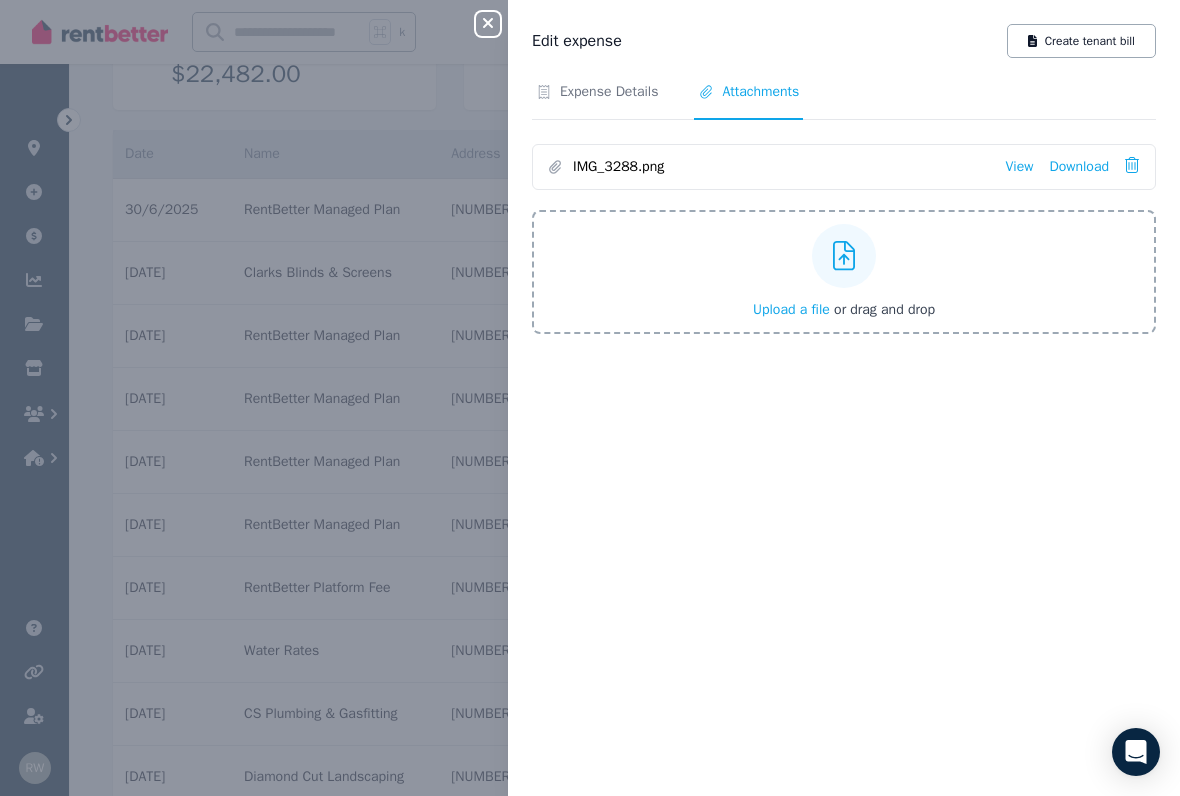 click on "IMG_3288.png" at bounding box center (781, 167) 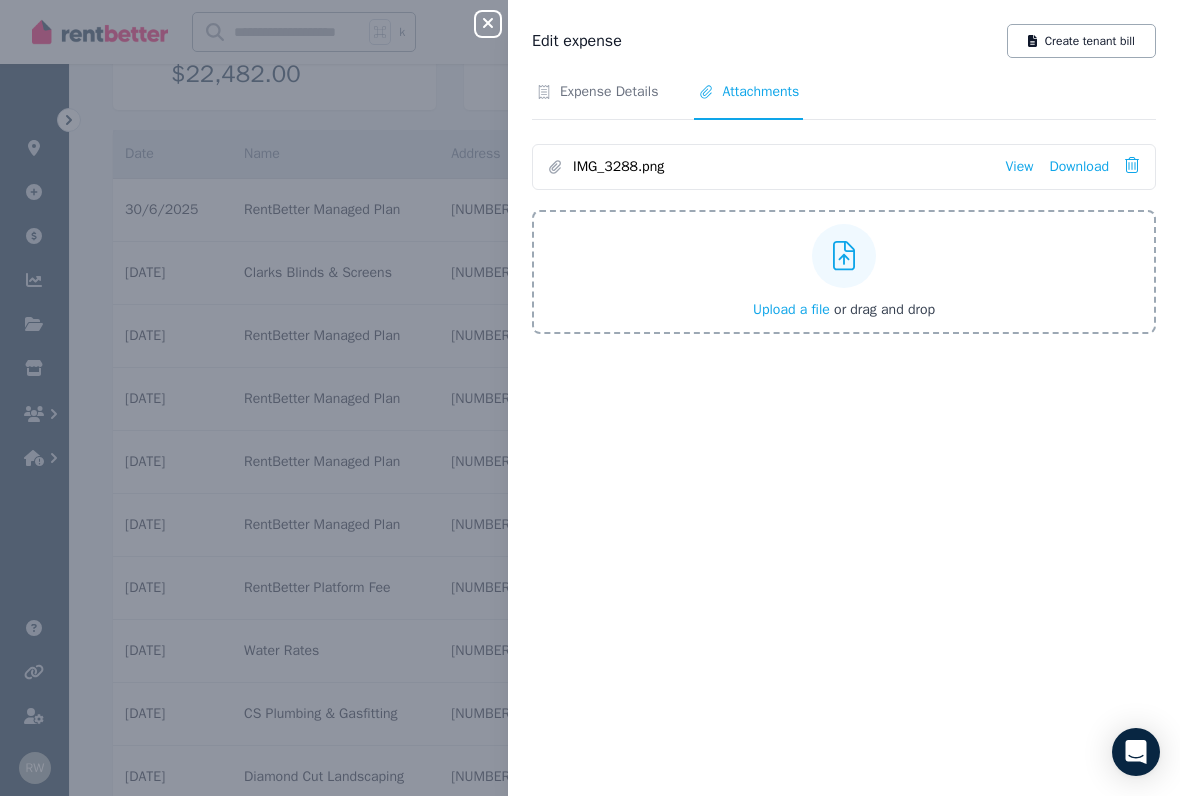 click on "View" at bounding box center [1019, 167] 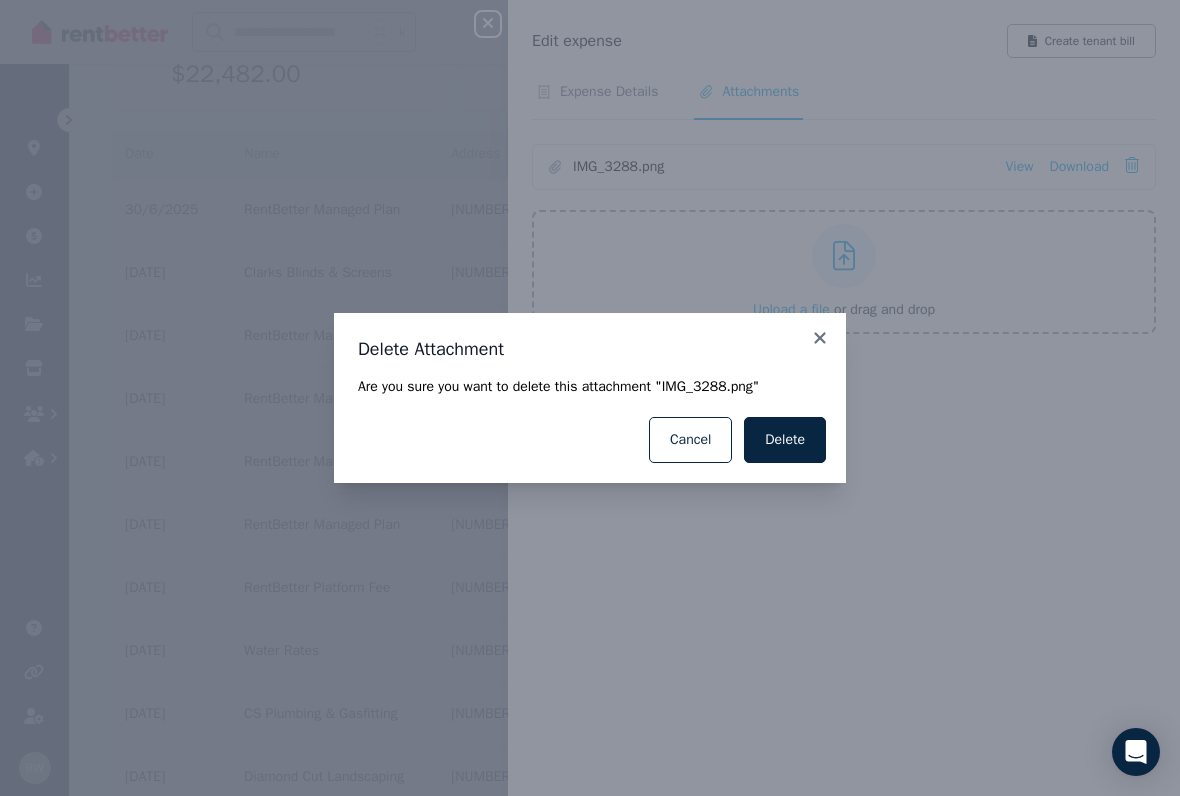 click on "Delete" at bounding box center (785, 440) 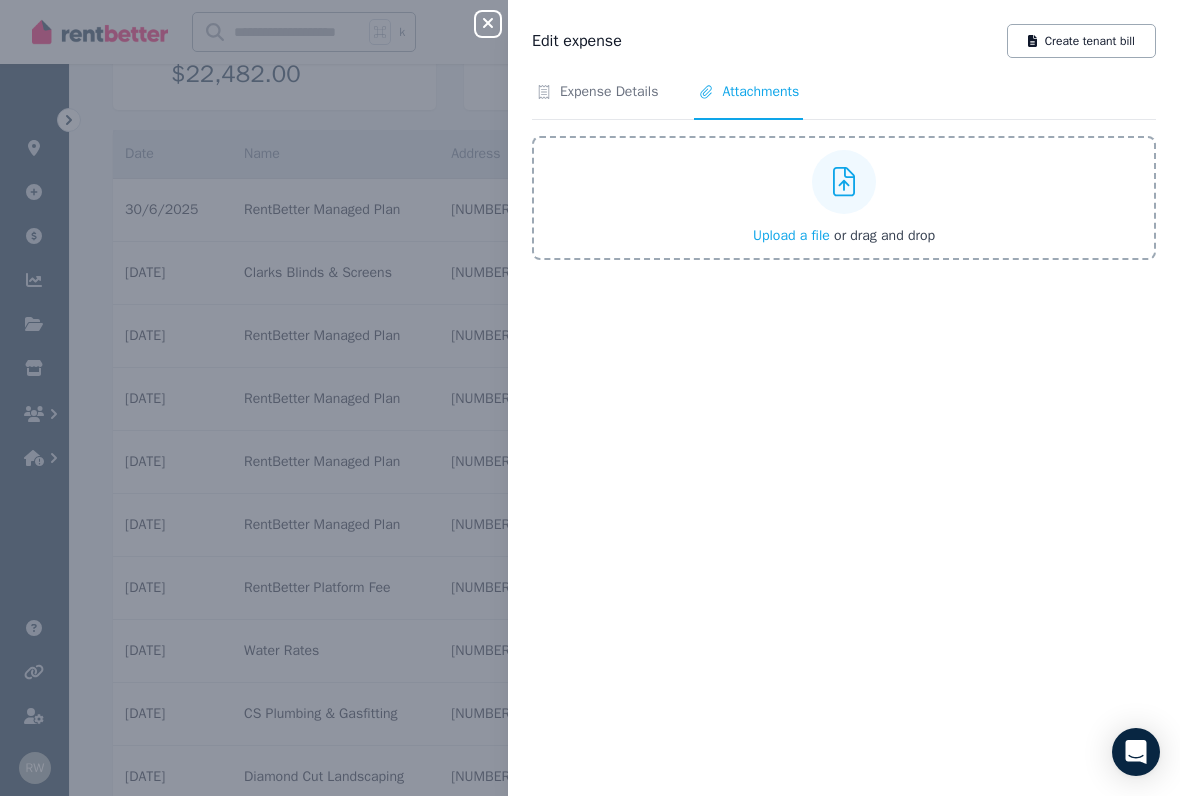 click on "Expense Details" at bounding box center [609, 92] 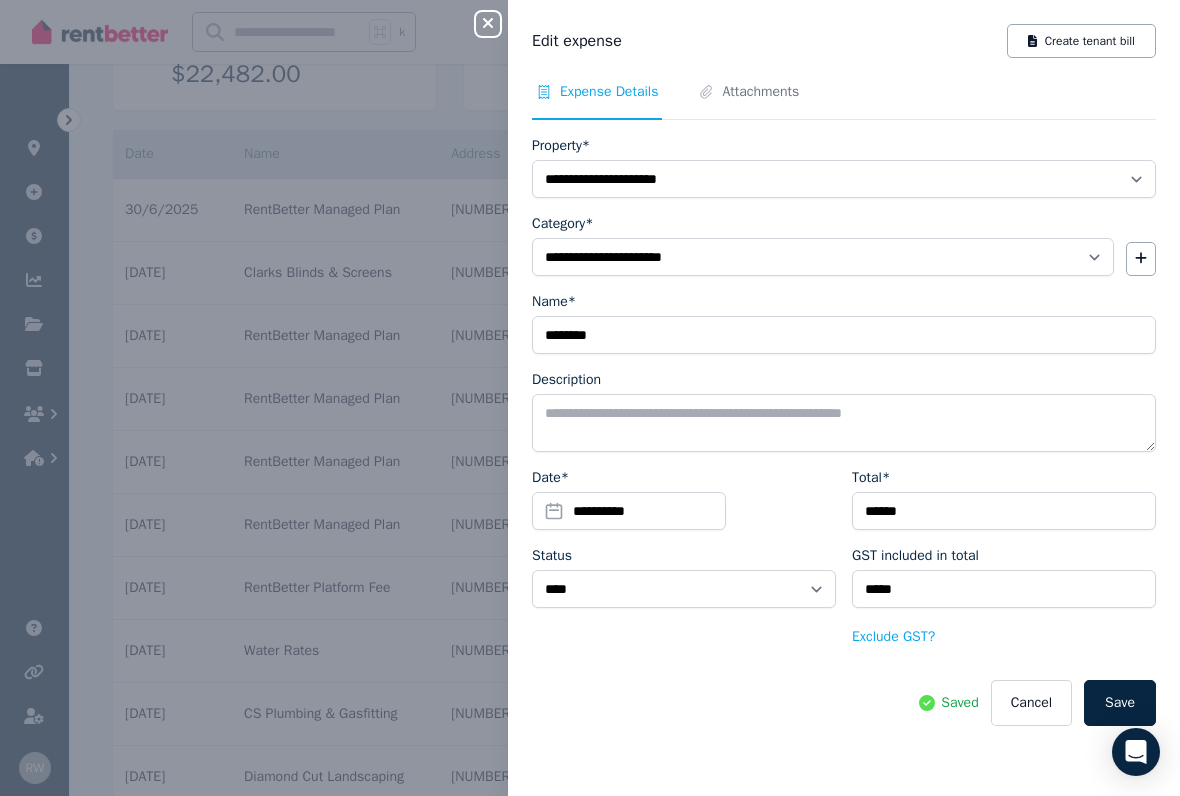 click on "Attachments" at bounding box center (760, 92) 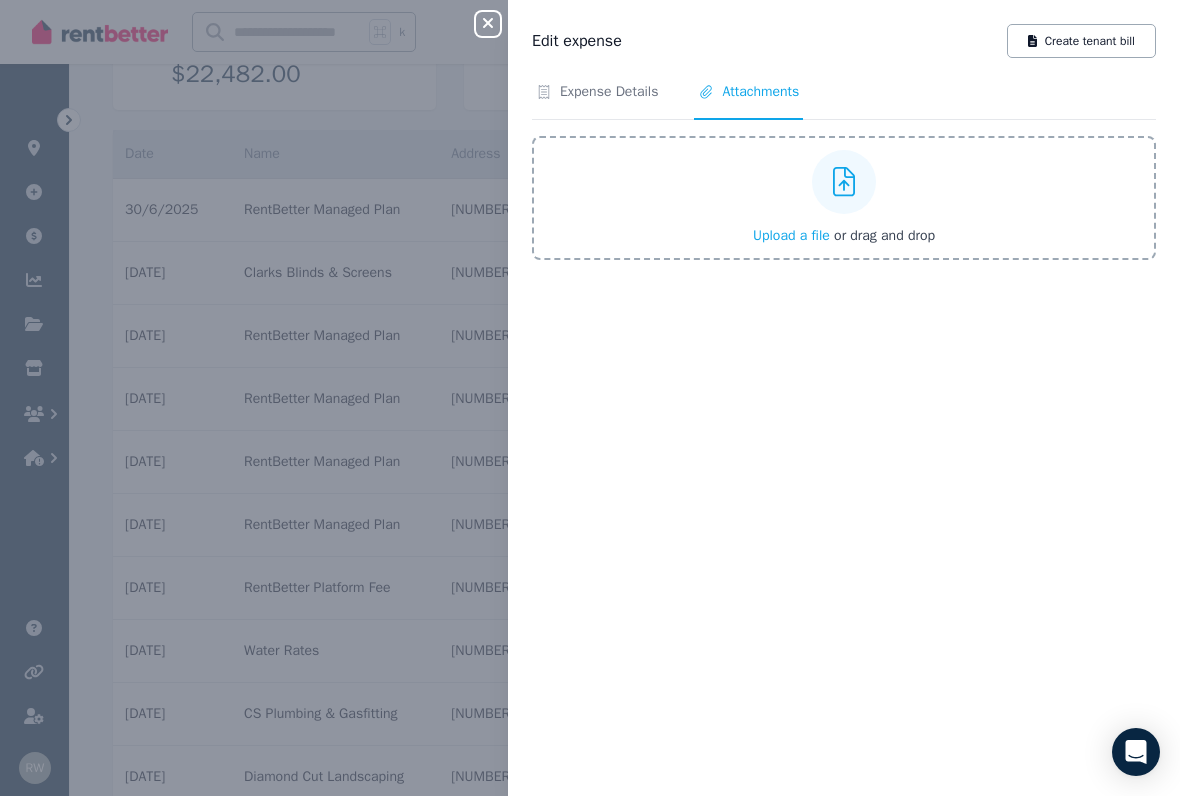 click on "Upload a file" at bounding box center [791, 235] 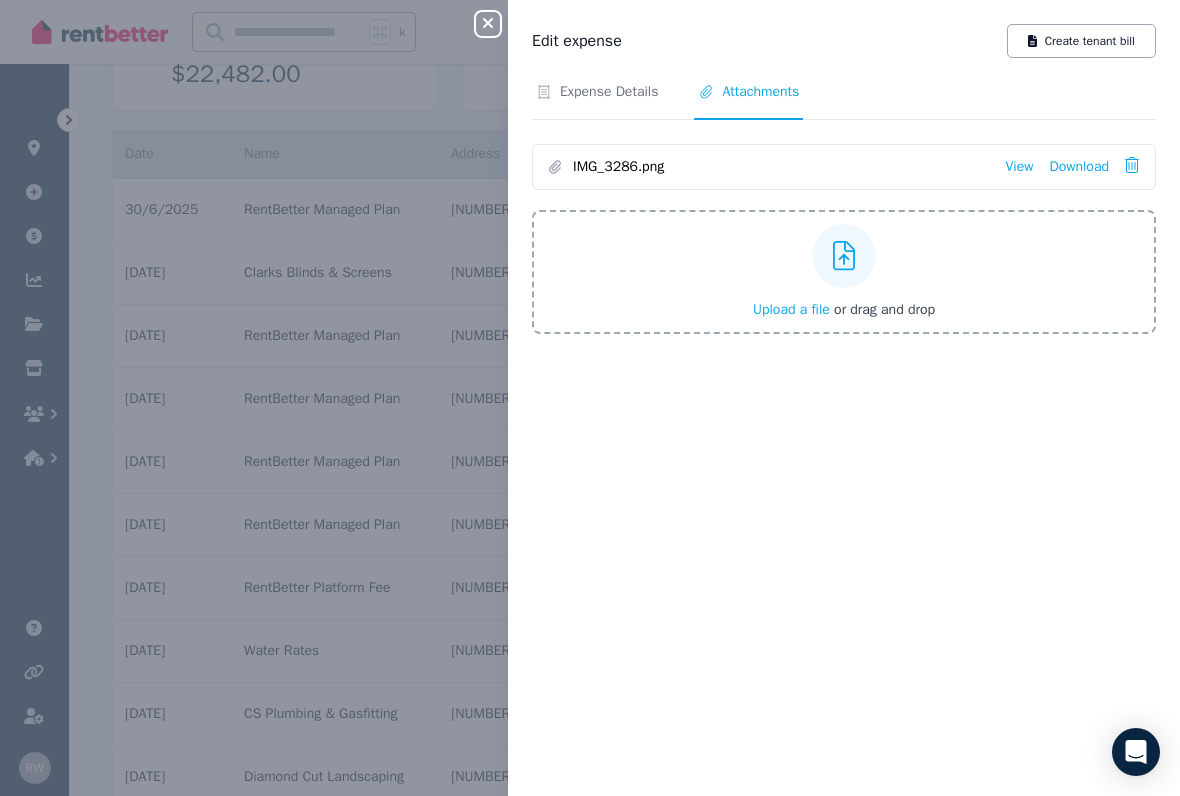 click on "Expense Details" at bounding box center (609, 92) 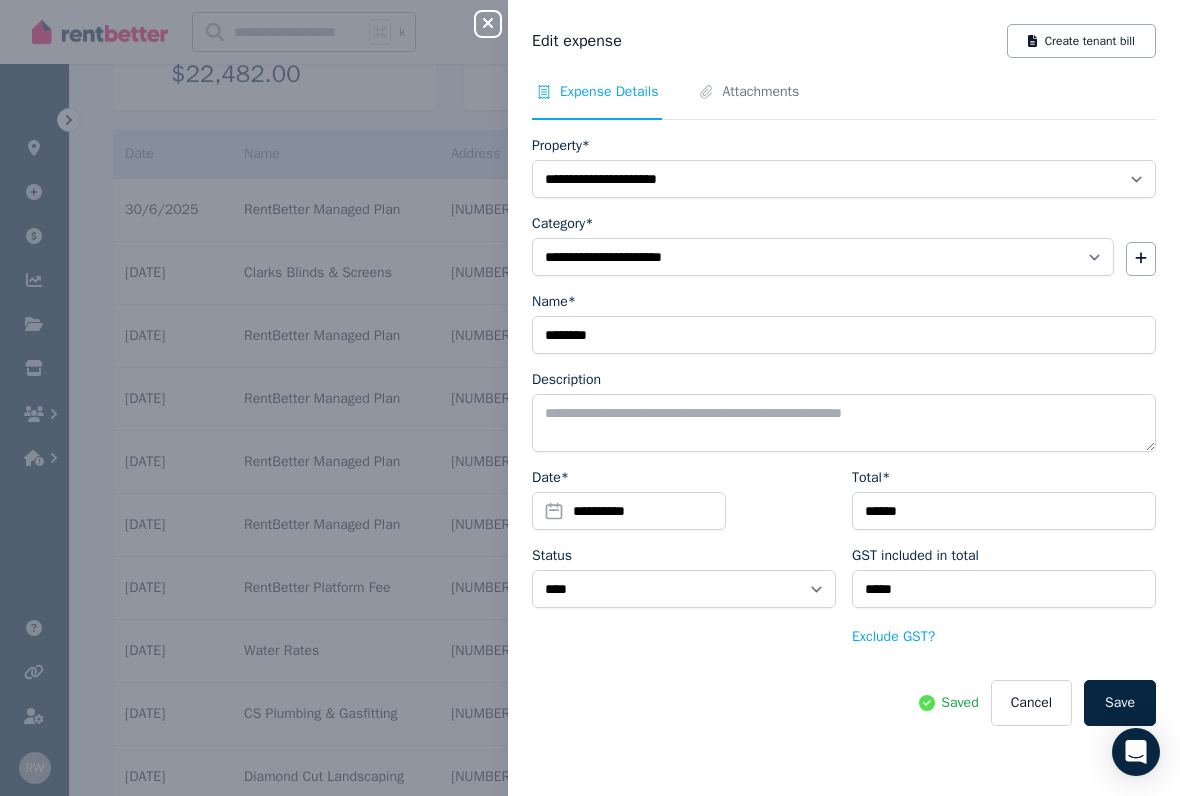 click on "Save" at bounding box center [1120, 703] 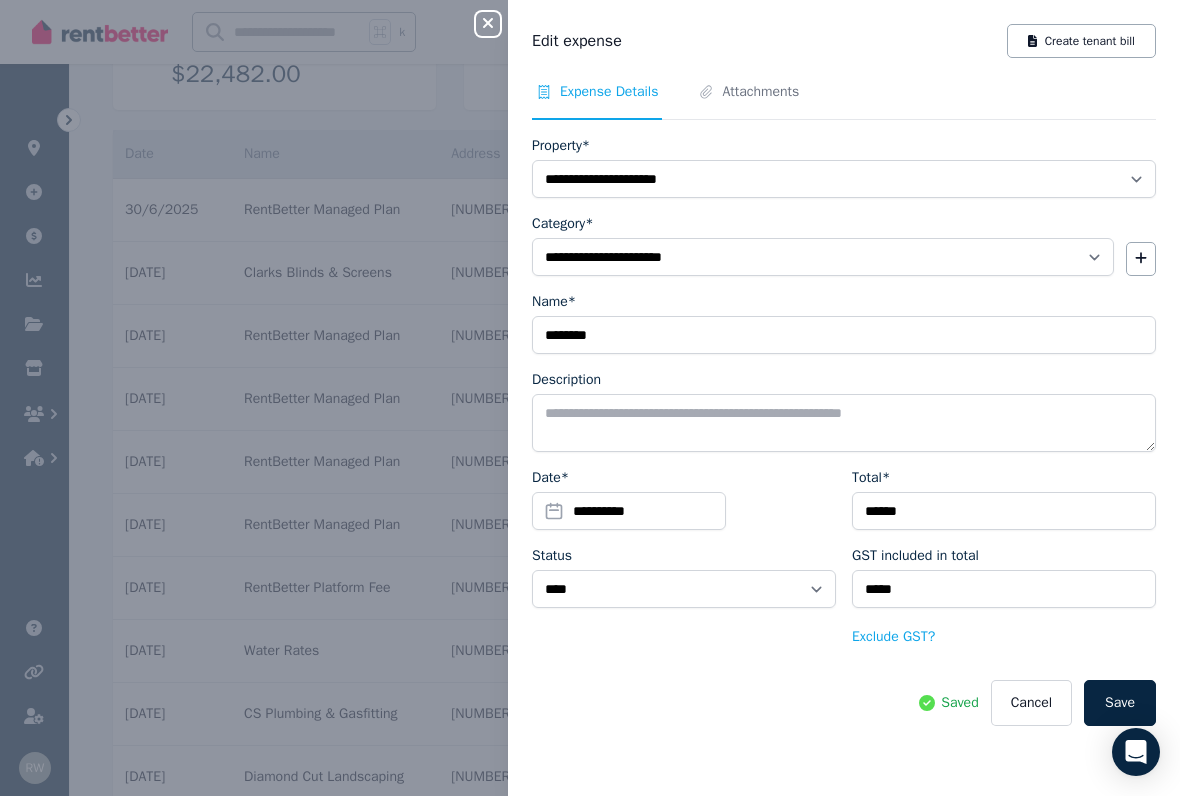 click on "Close panel" at bounding box center (496, 18) 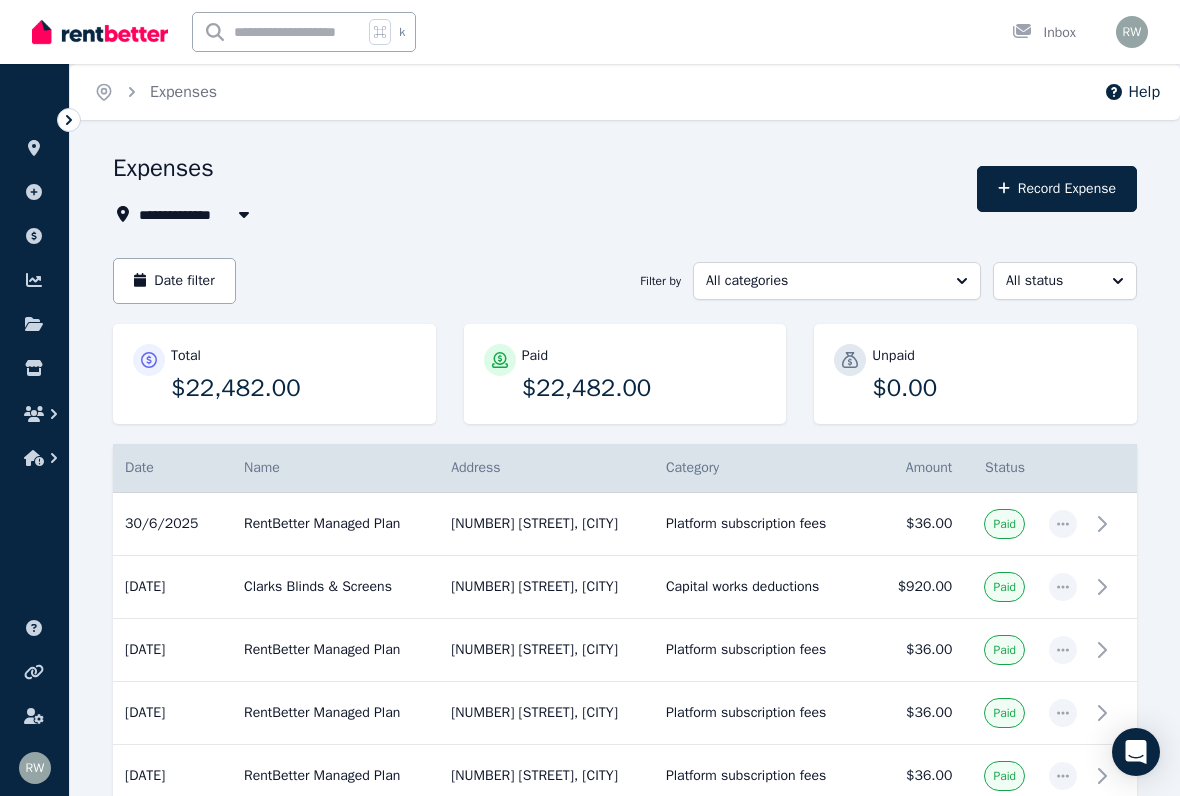 click on "Record Expense" at bounding box center [1057, 189] 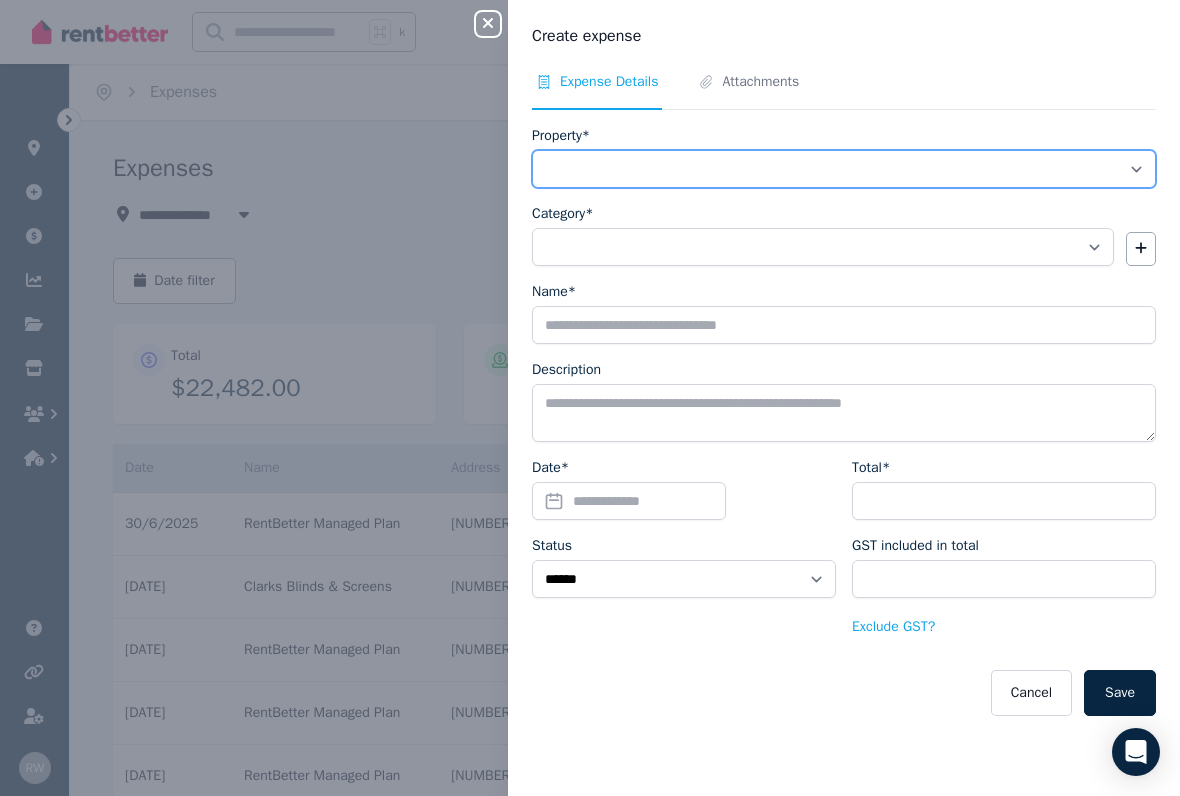 click on "**********" at bounding box center (844, 169) 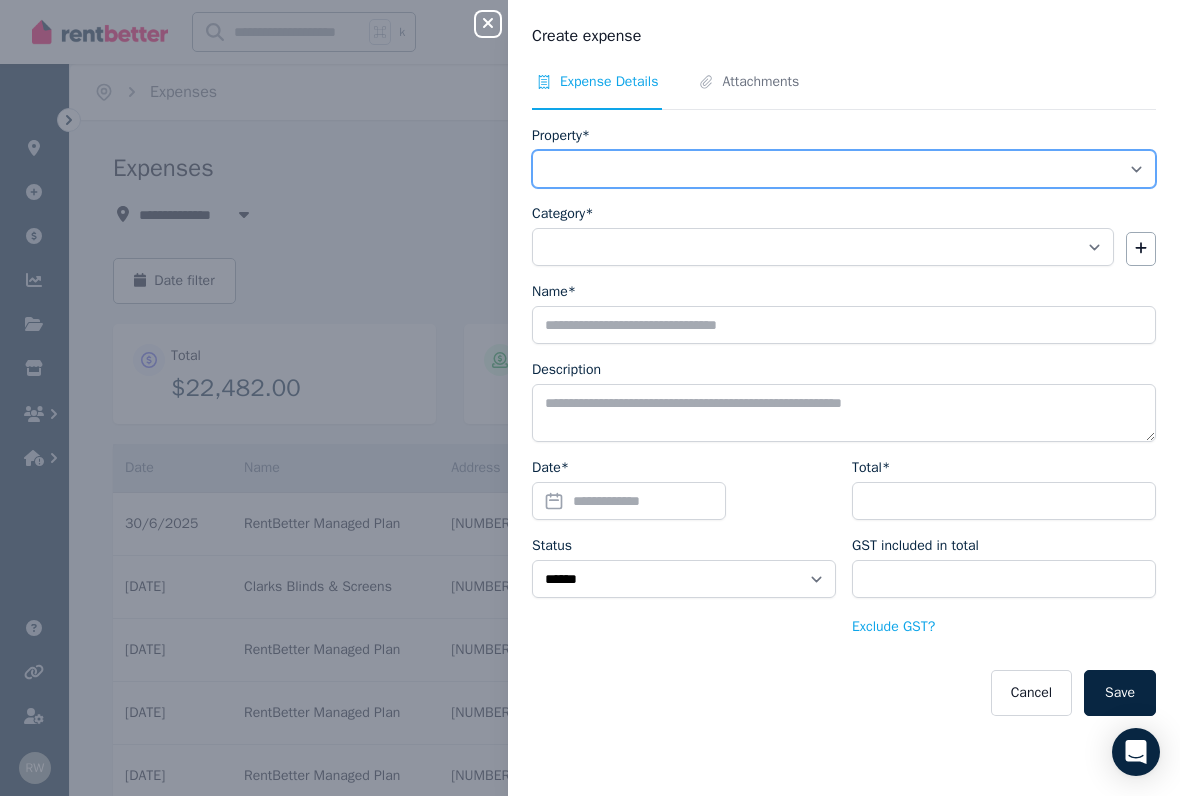 select on "**********" 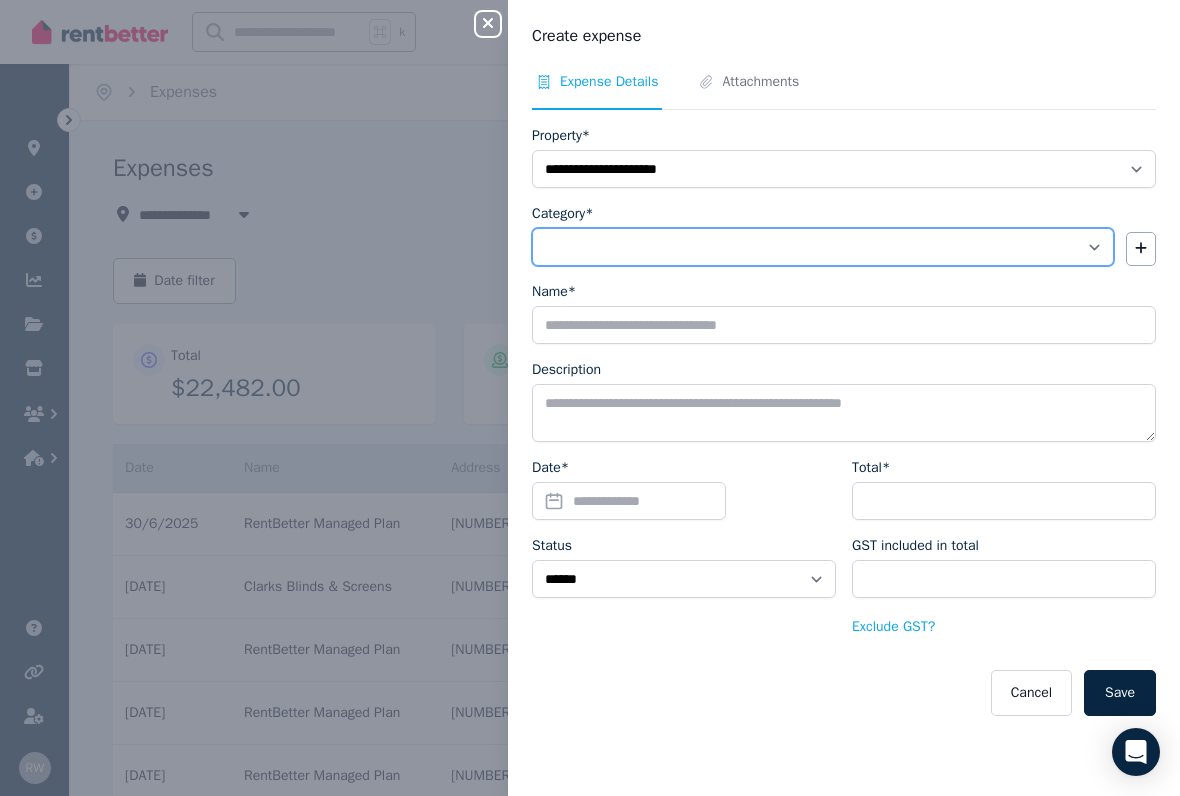 click on "**********" at bounding box center (823, 247) 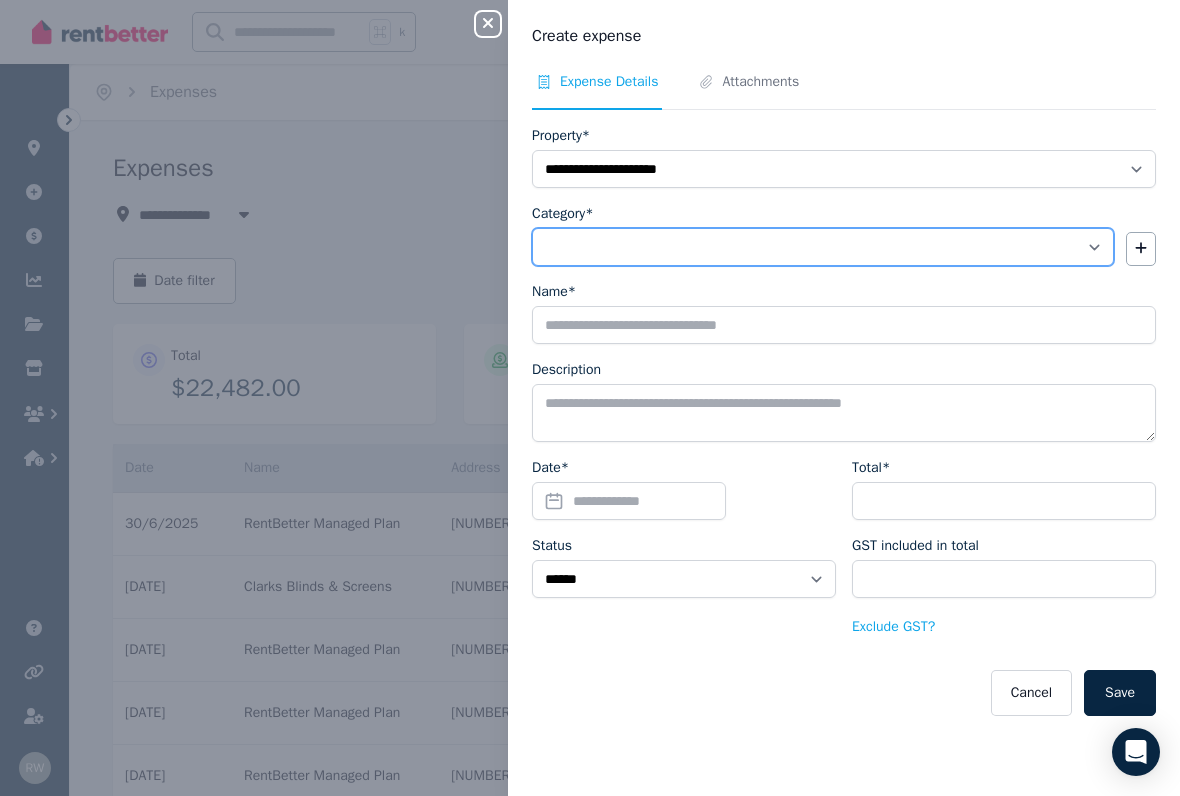 select on "**********" 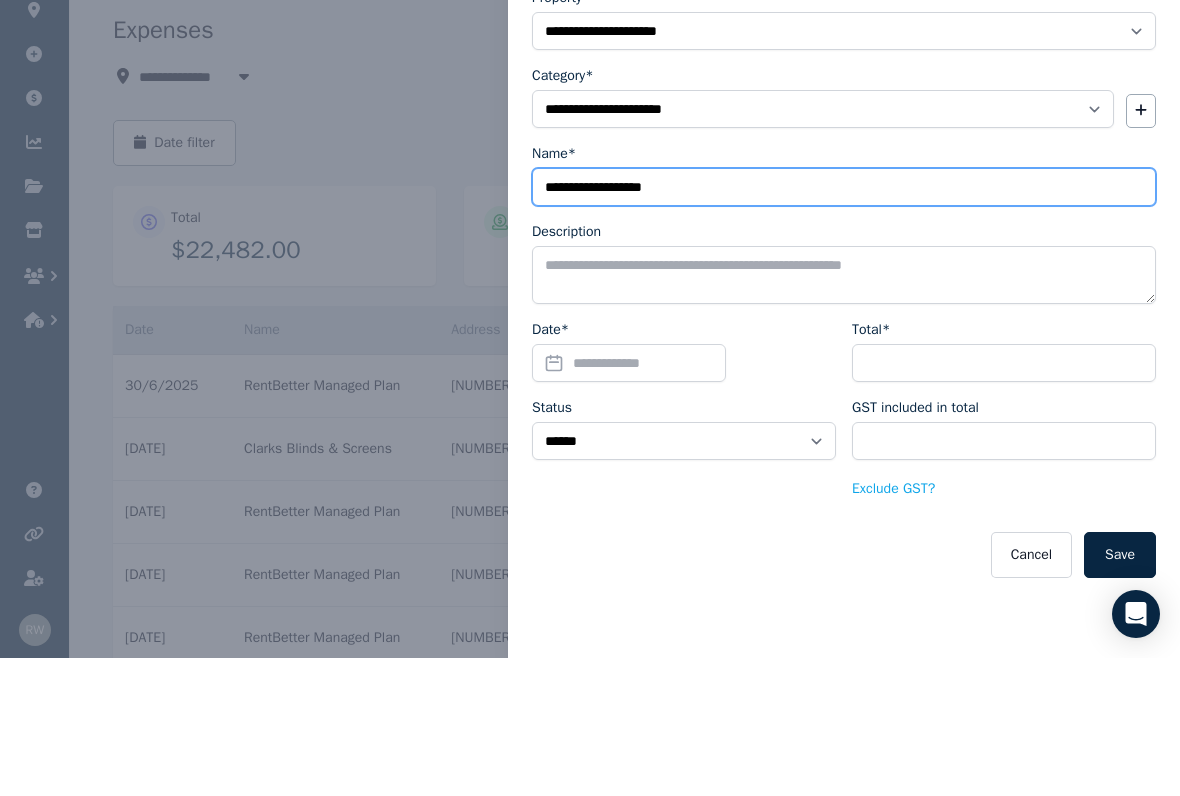 type on "**********" 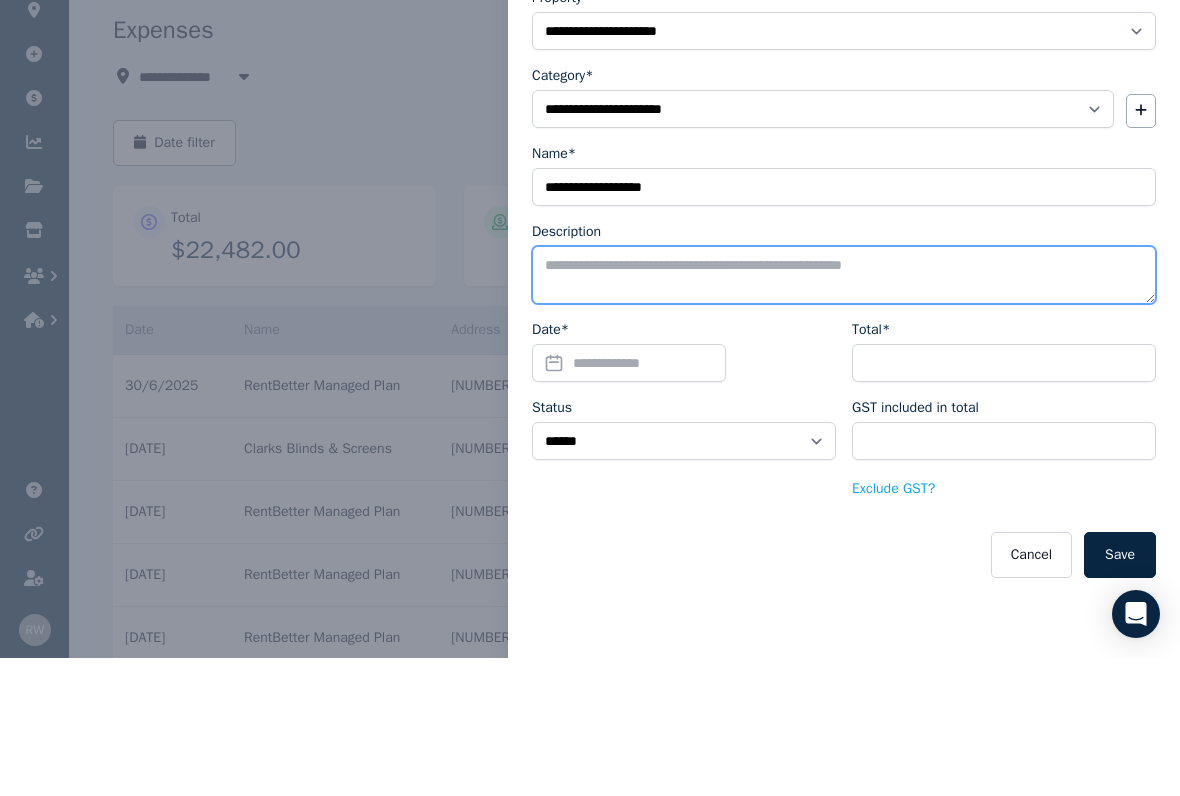 click on "Description" at bounding box center [844, 413] 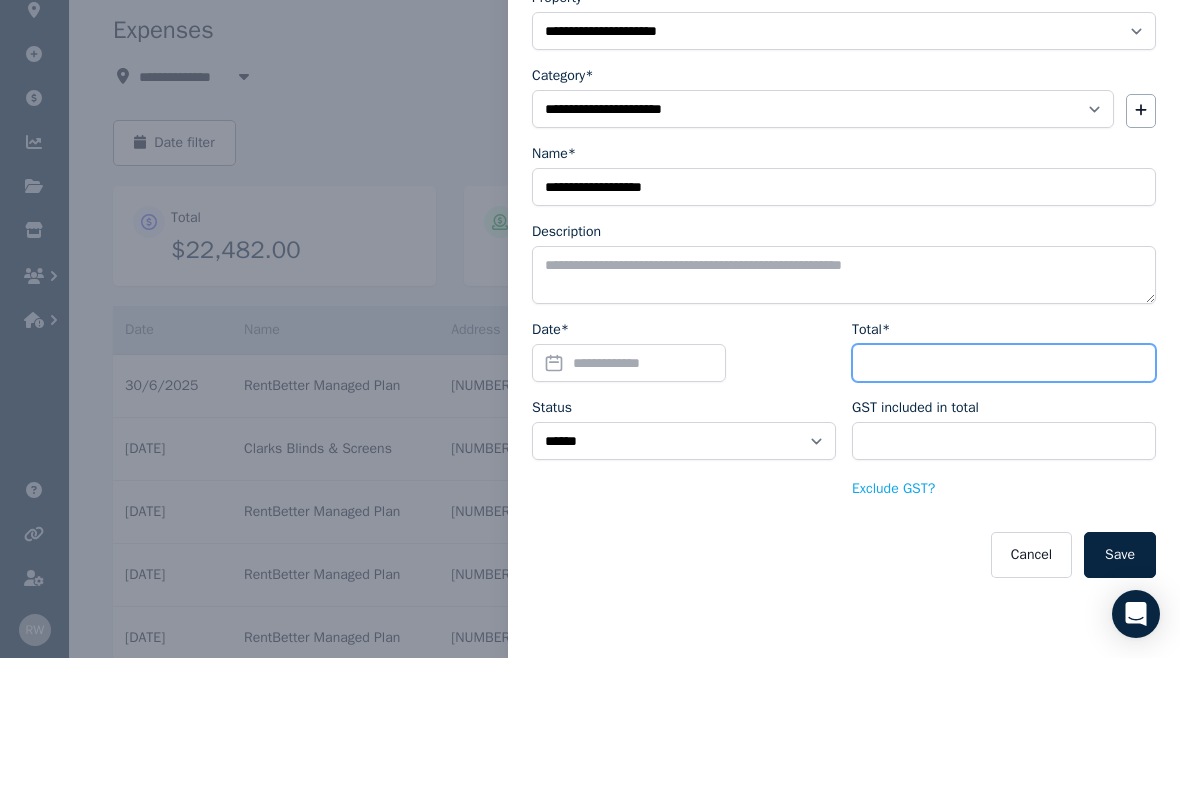 click on "Total*" at bounding box center (1004, 501) 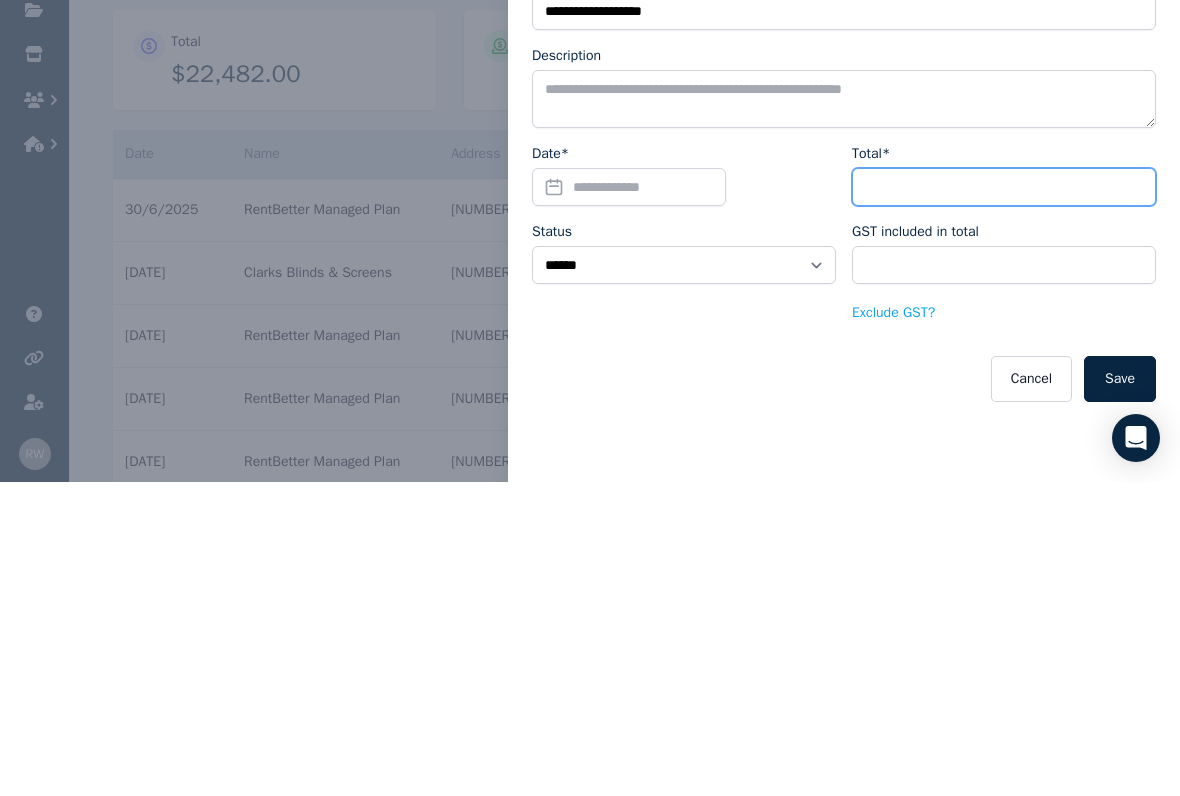 type on "*" 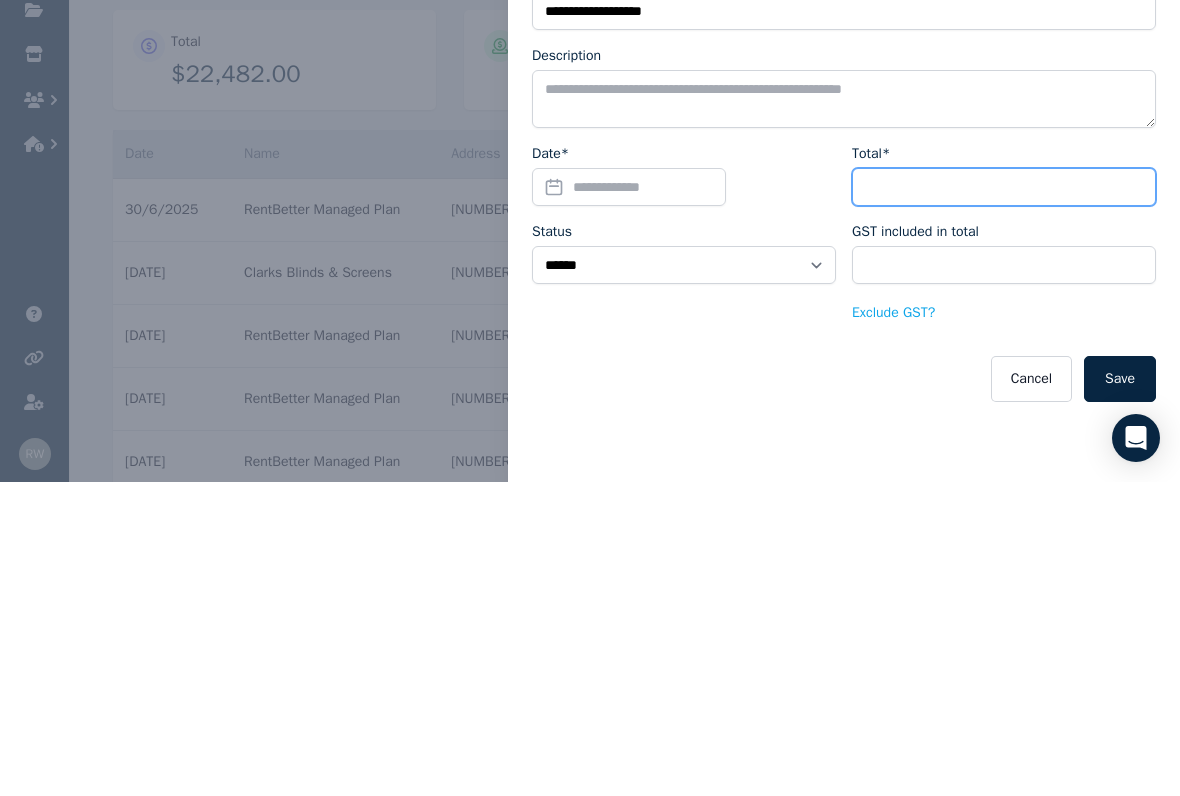 type on "****" 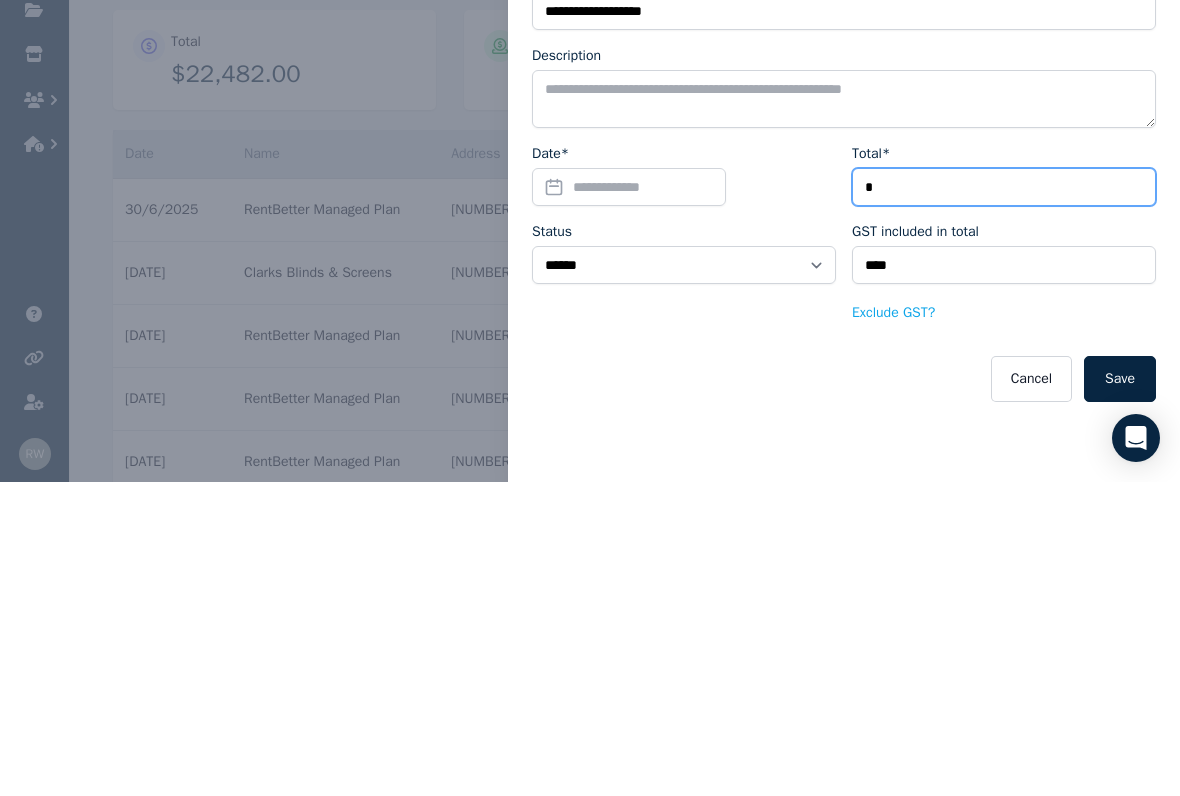 type on "**" 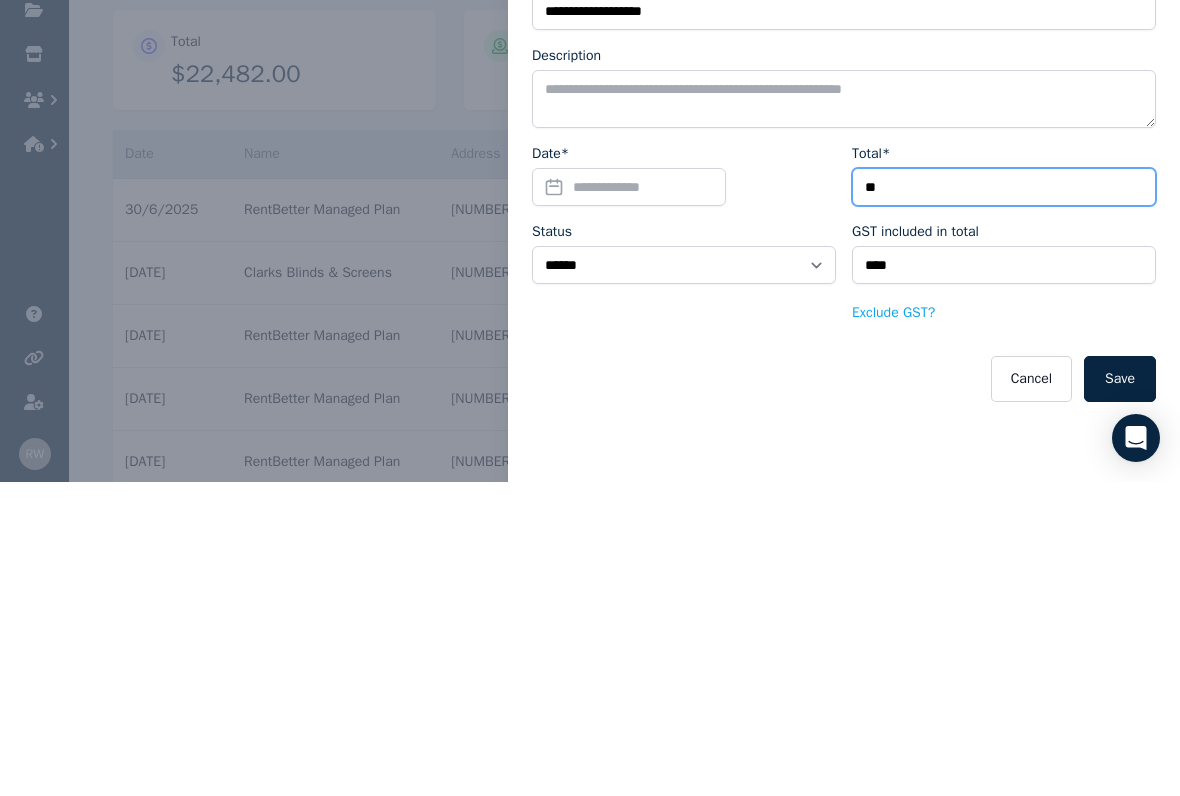 type on "****" 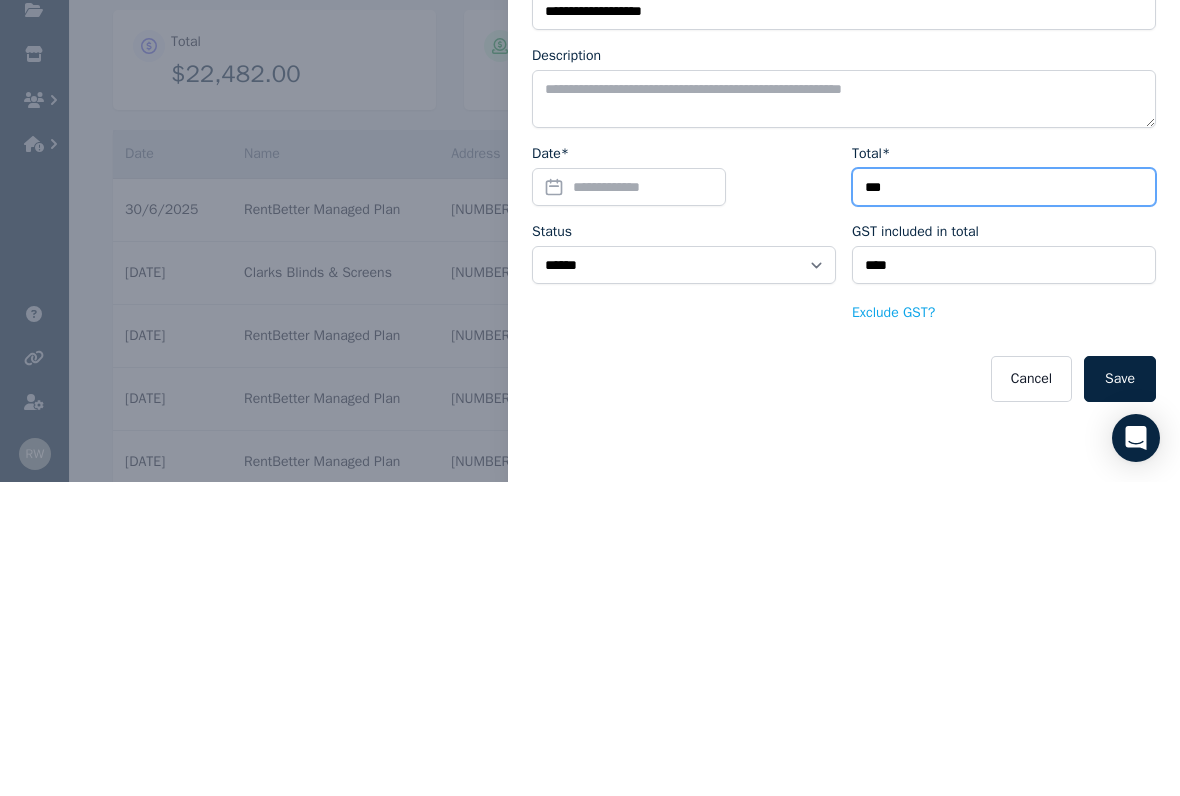 type on "*****" 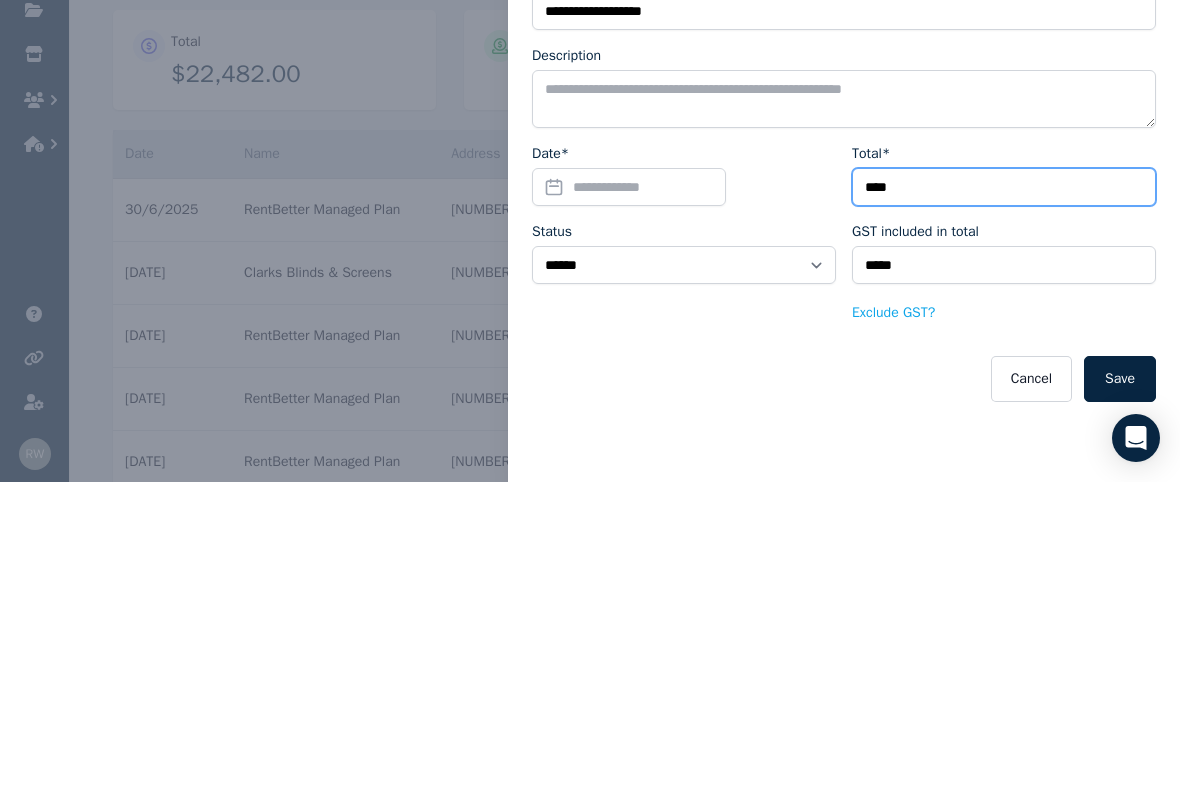 type on "*****" 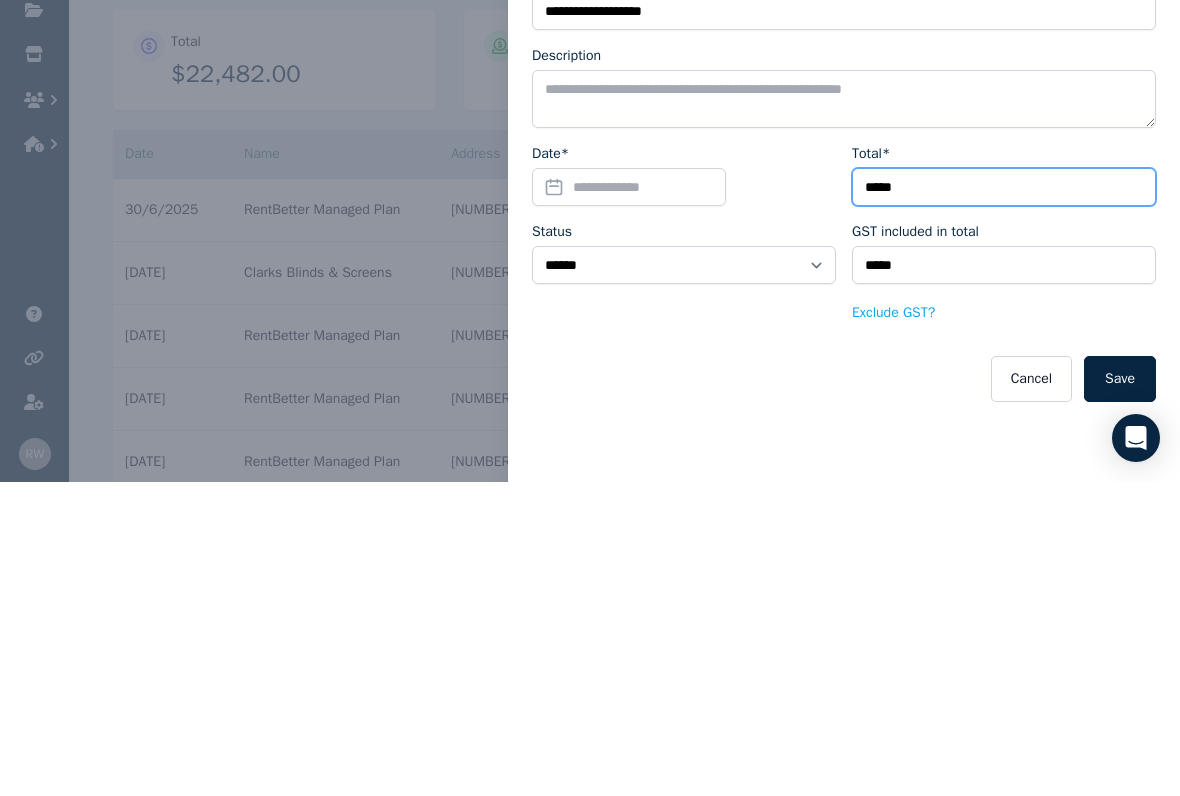 type on "*****" 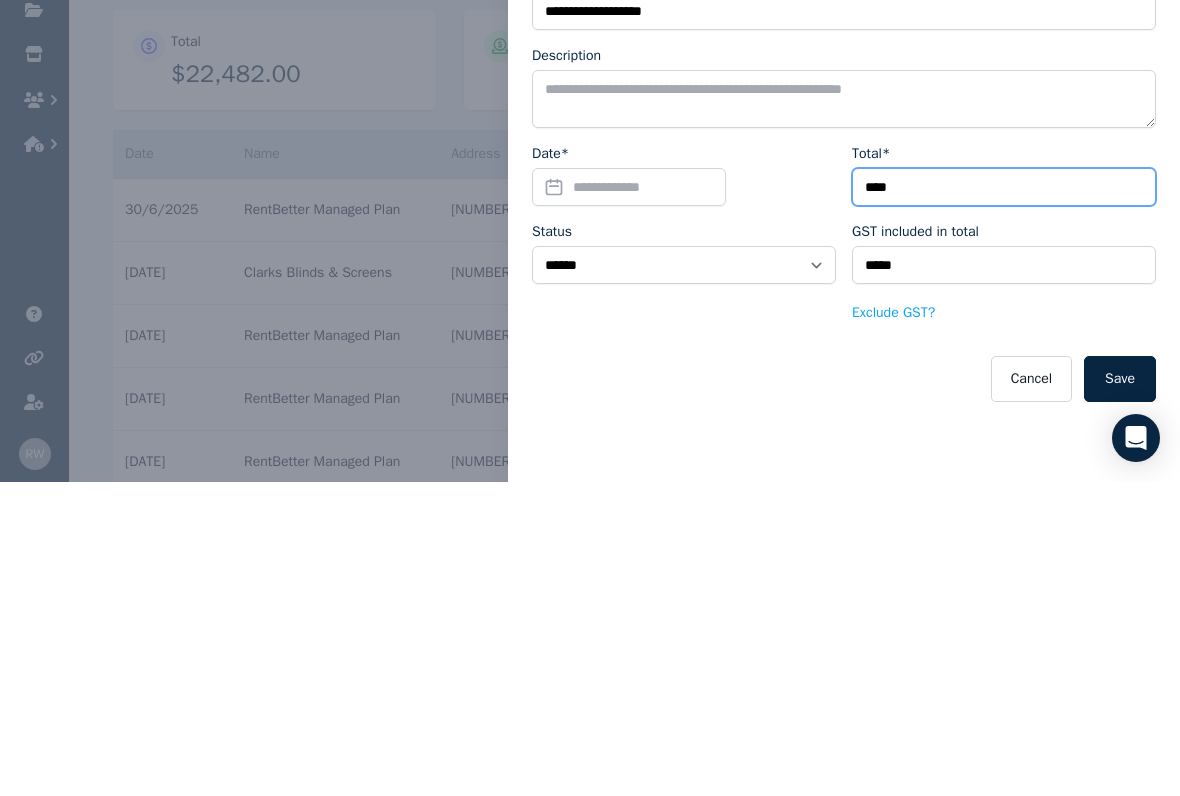 type on "*****" 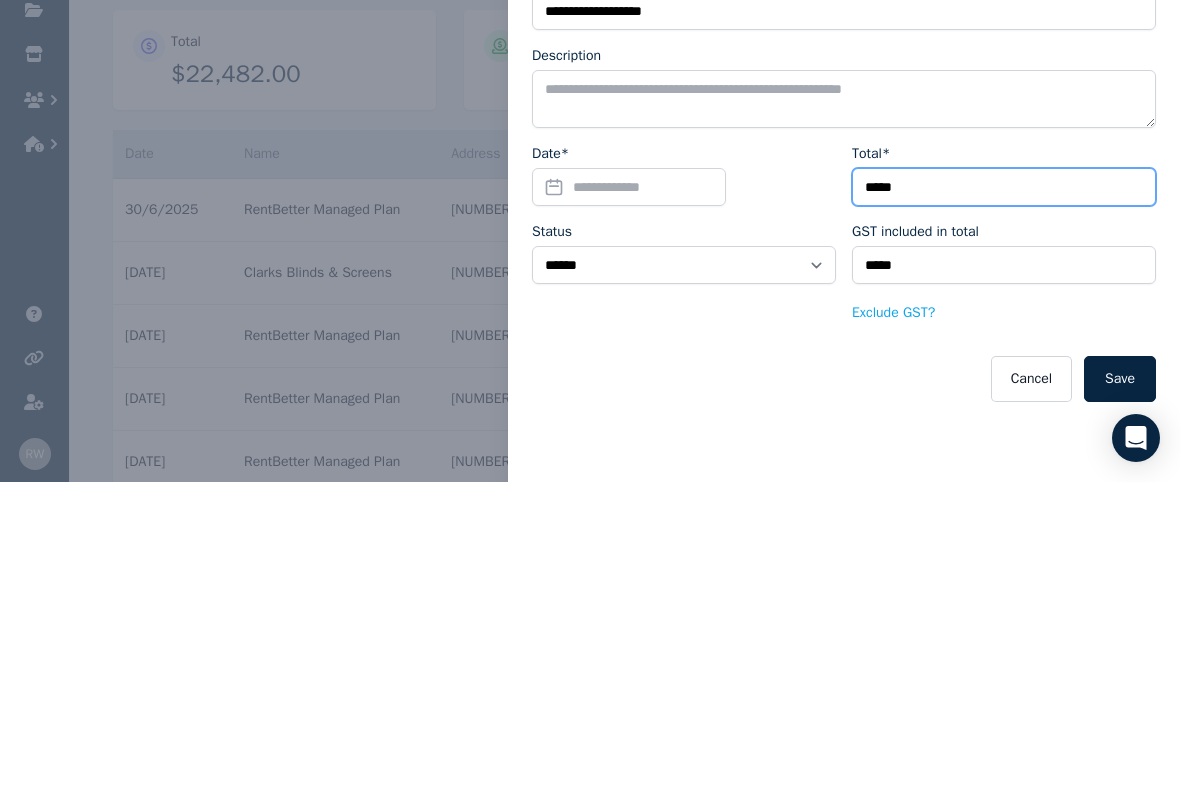 type on "*****" 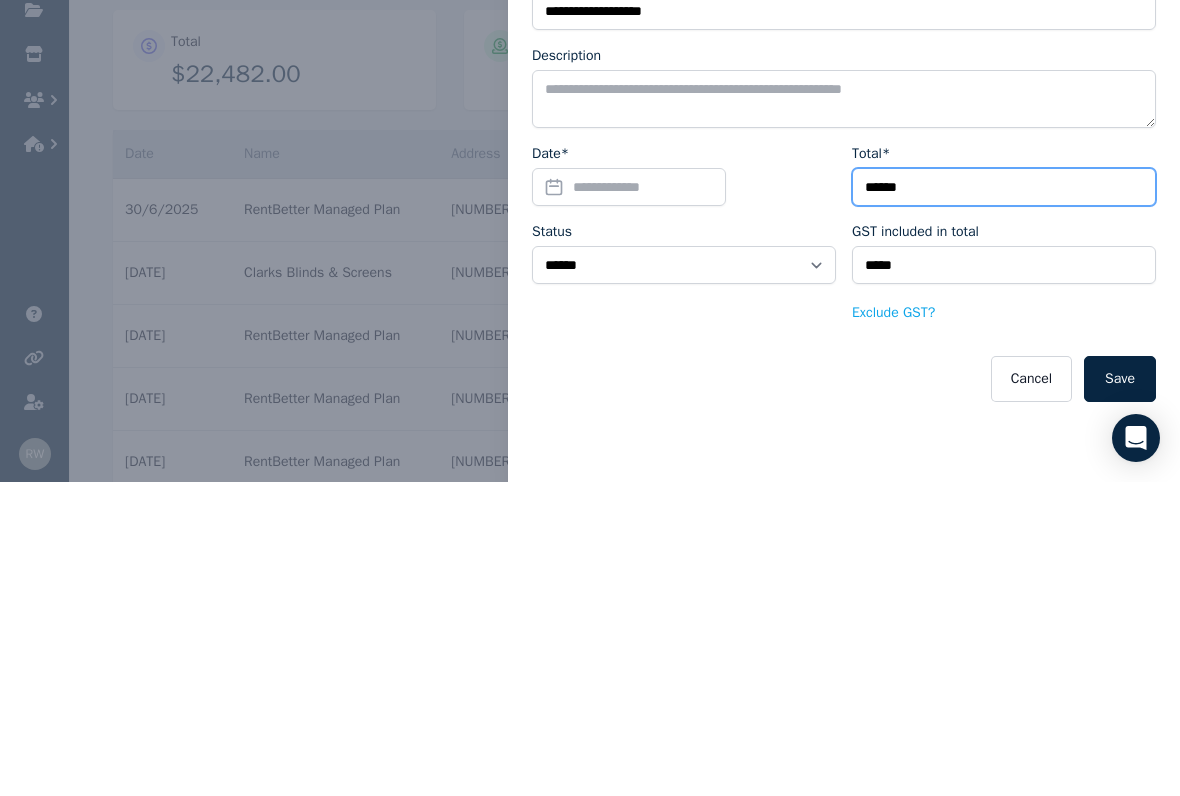 type on "*****" 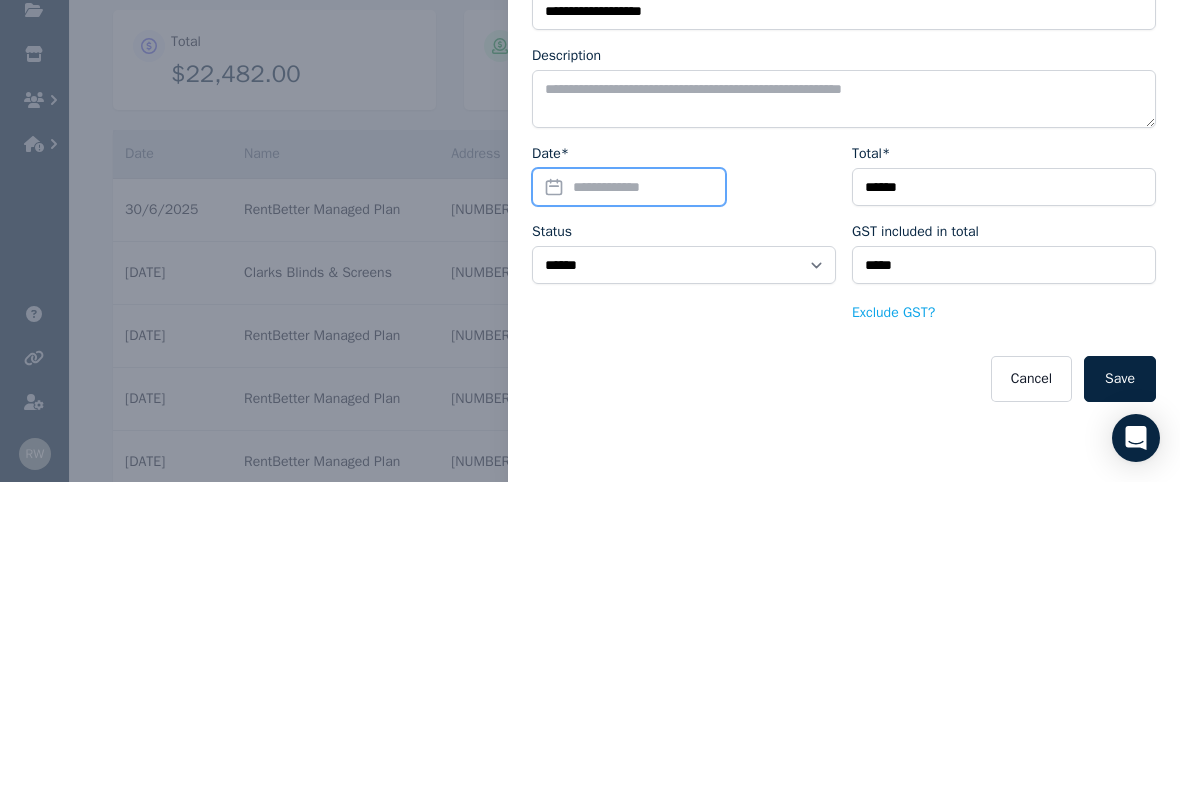 click on "Date*" at bounding box center [629, 501] 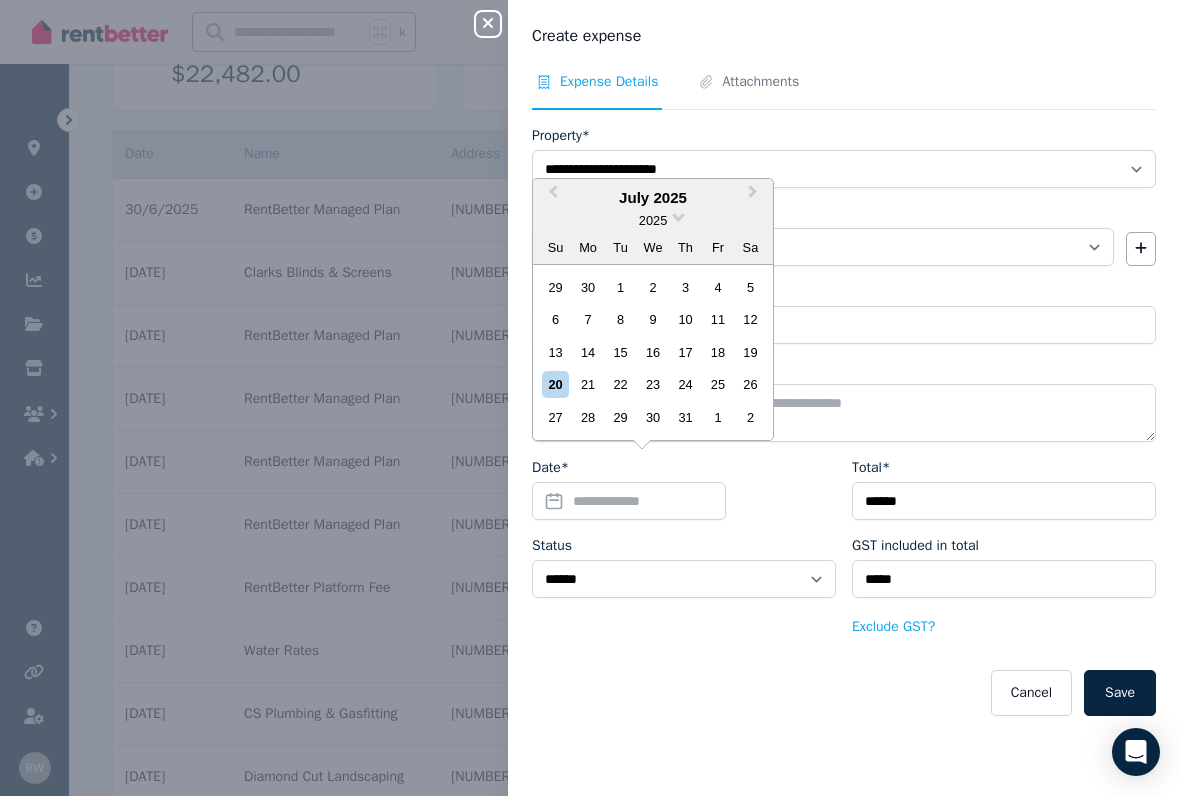 click on "Previous Month" at bounding box center [551, 197] 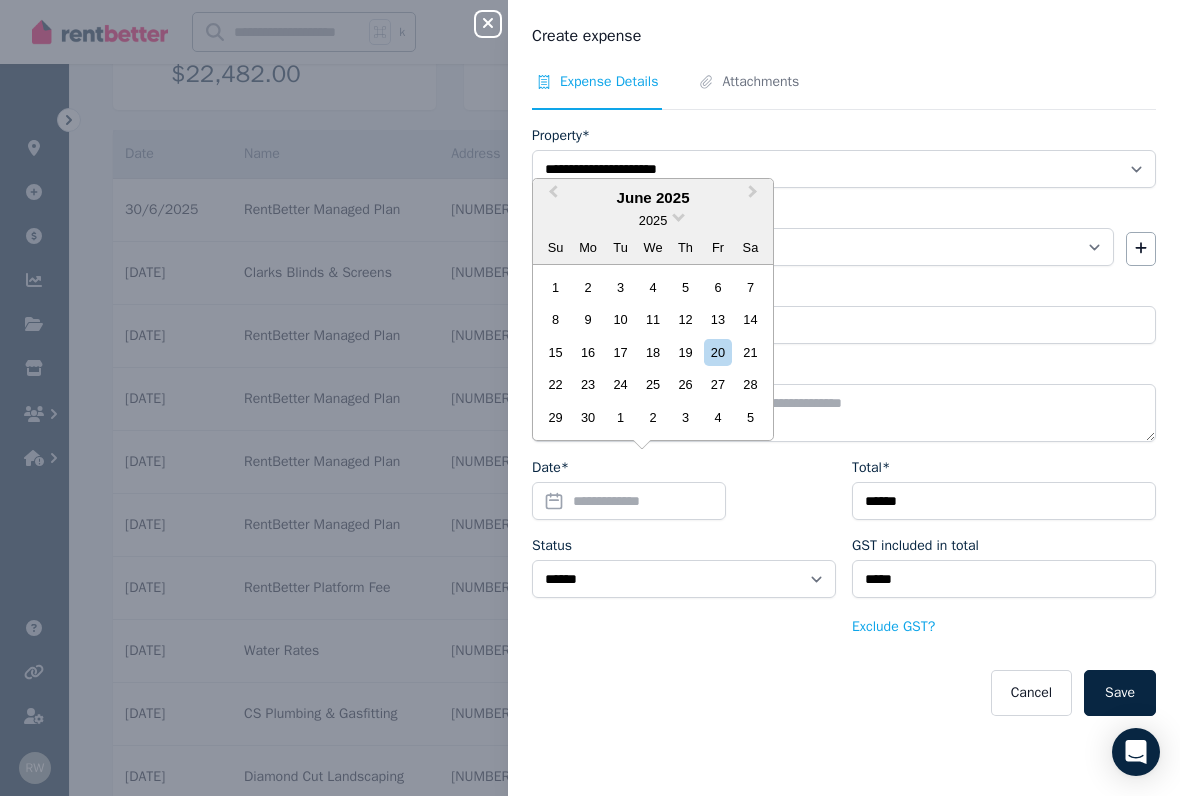 click on "Previous Month" at bounding box center [551, 197] 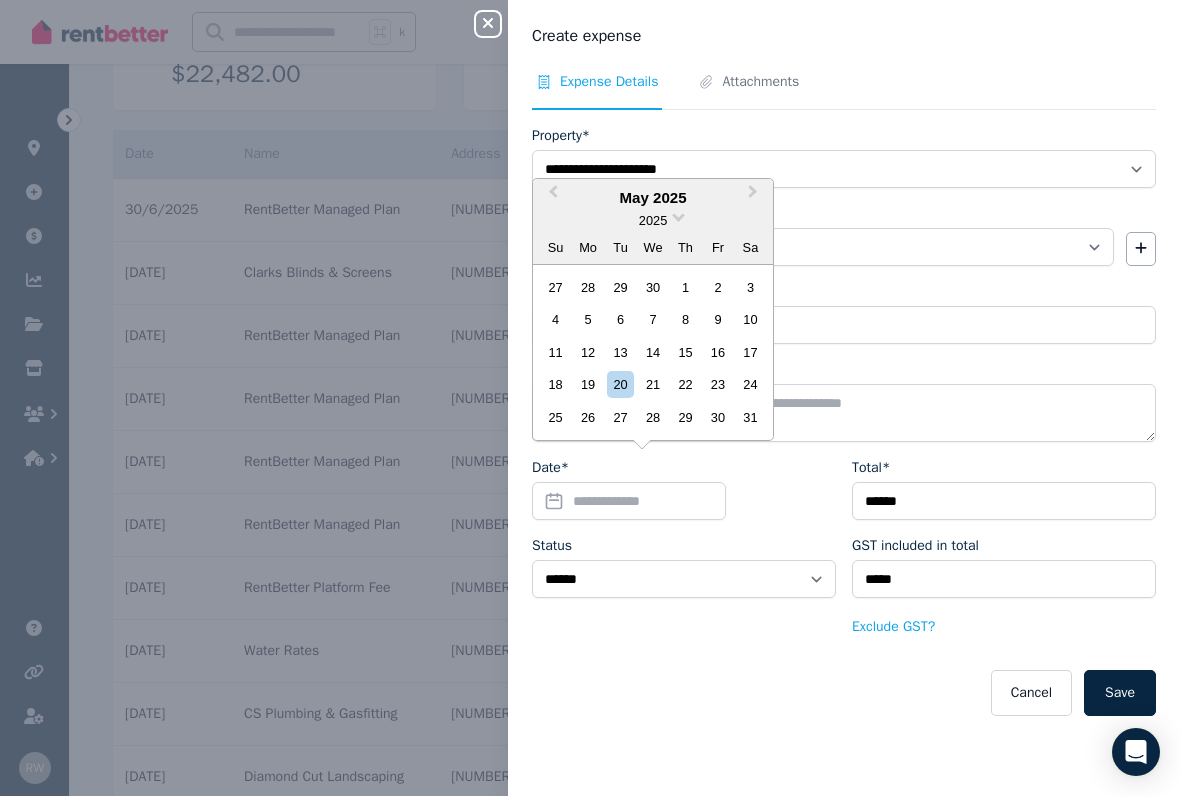 click on "Previous Month" at bounding box center (553, 196) 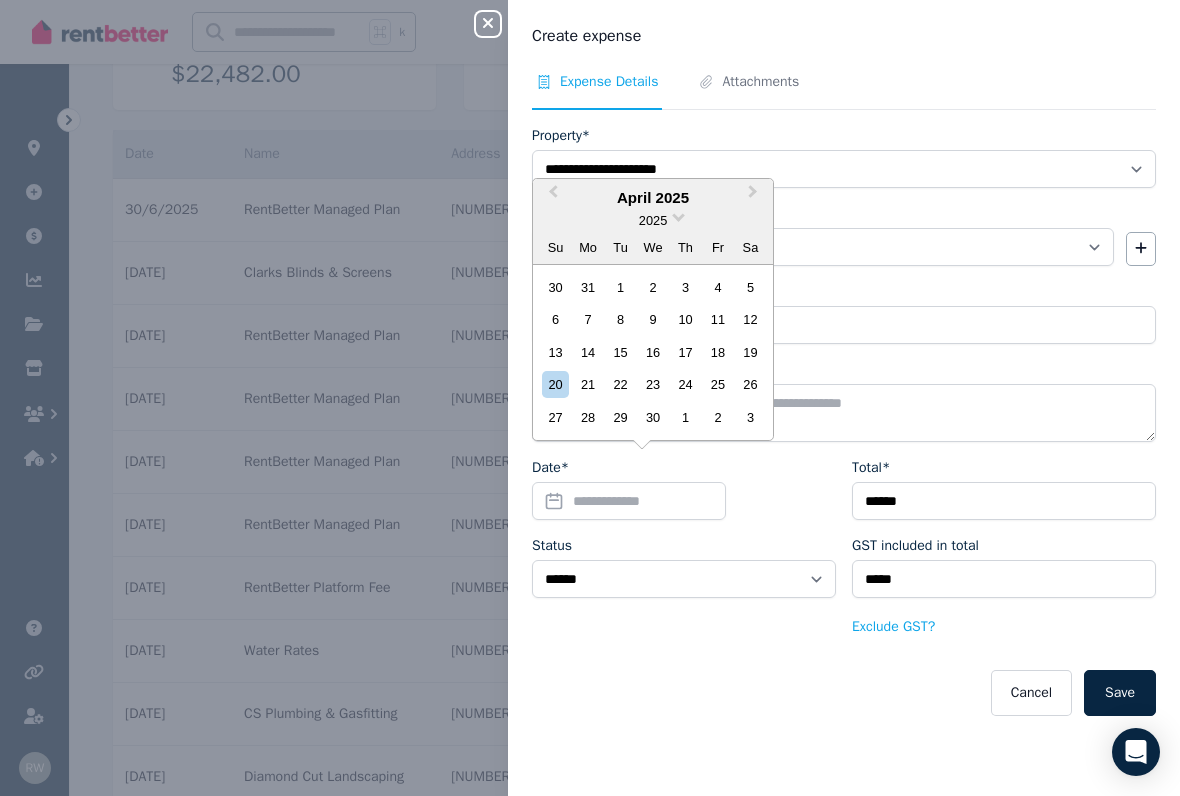 click on "Next Month" at bounding box center [755, 197] 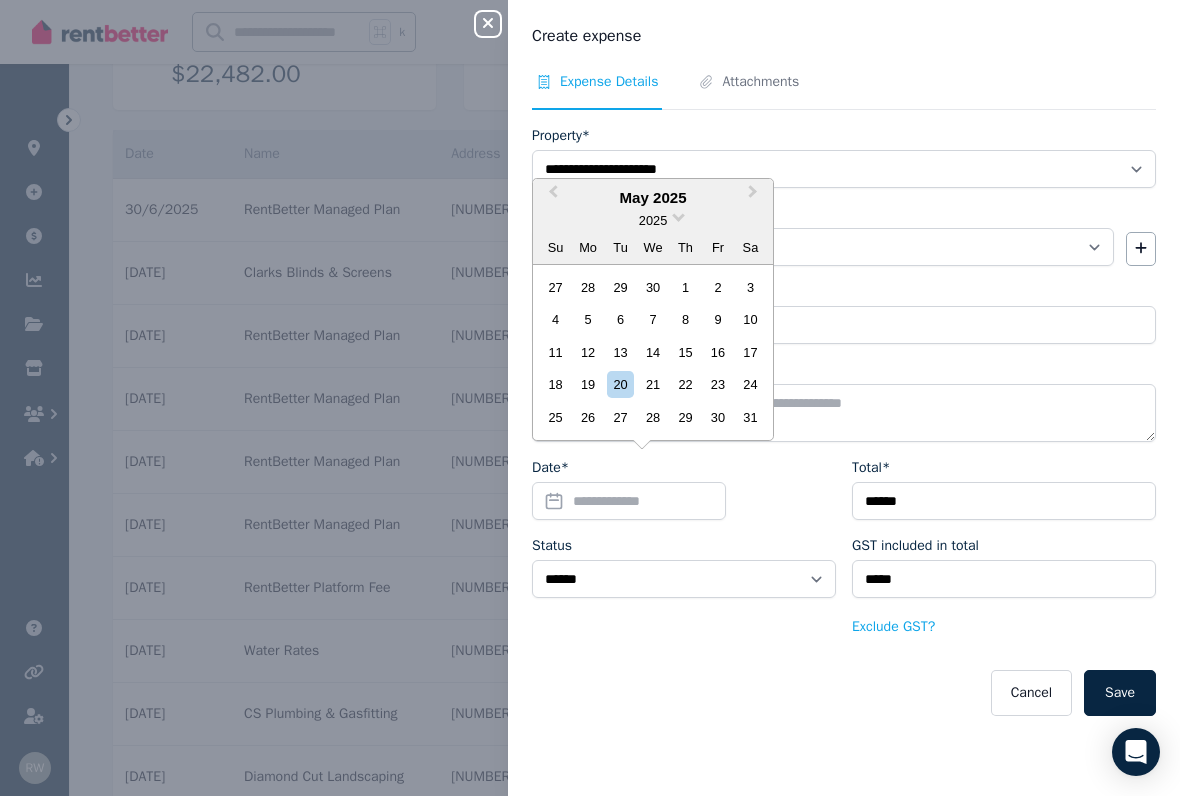 click on "15" at bounding box center (685, 352) 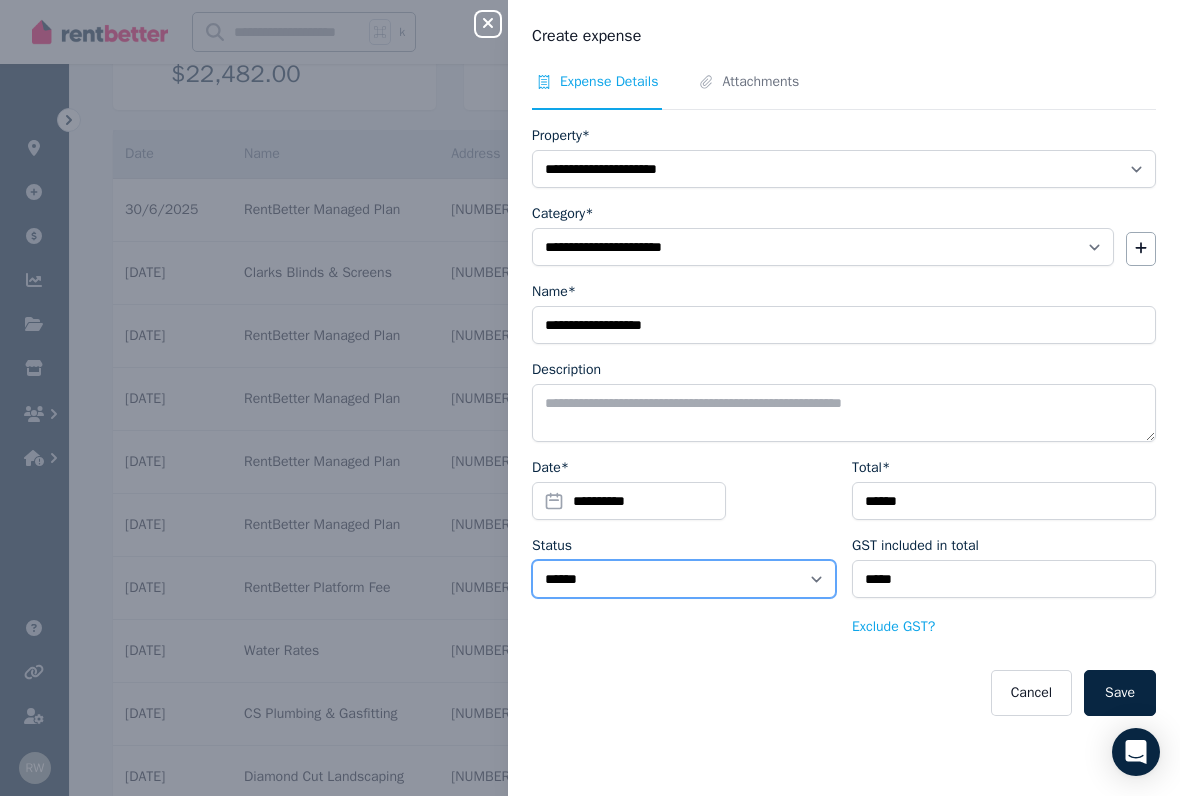 click on "****** ****" at bounding box center [684, 579] 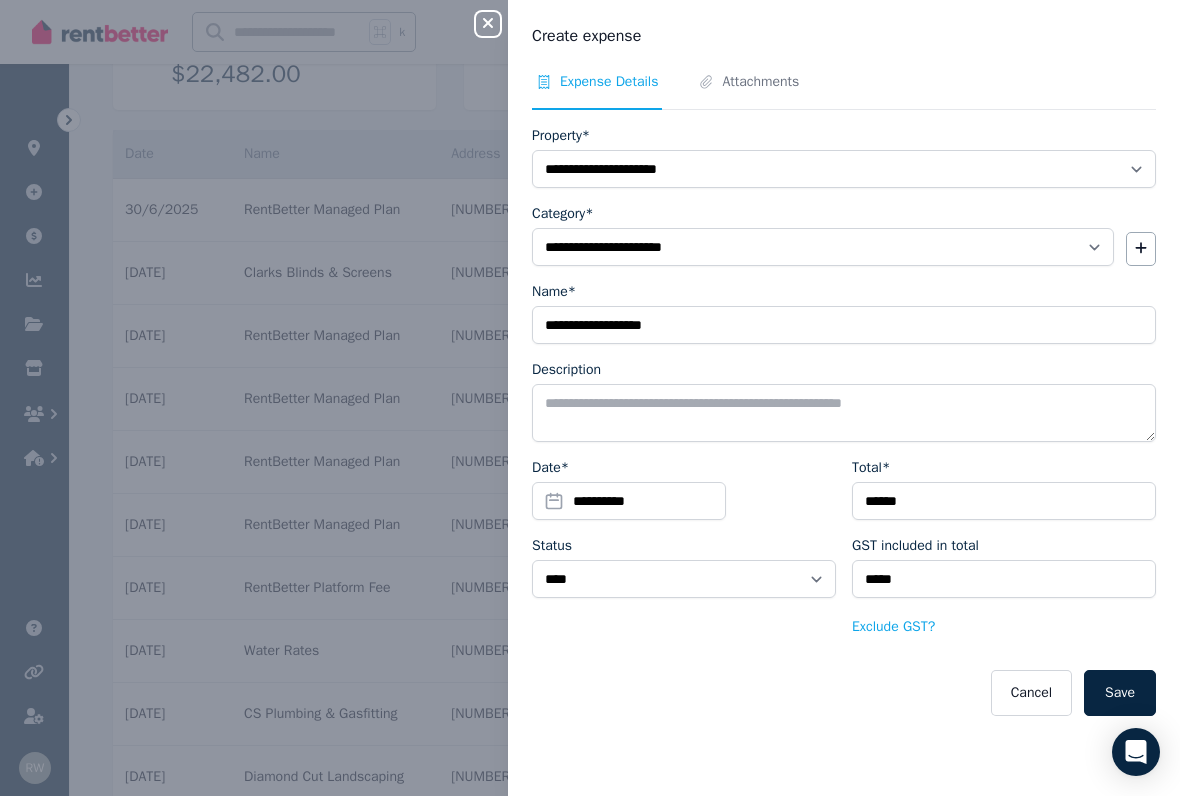 click on "Save" at bounding box center [1120, 693] 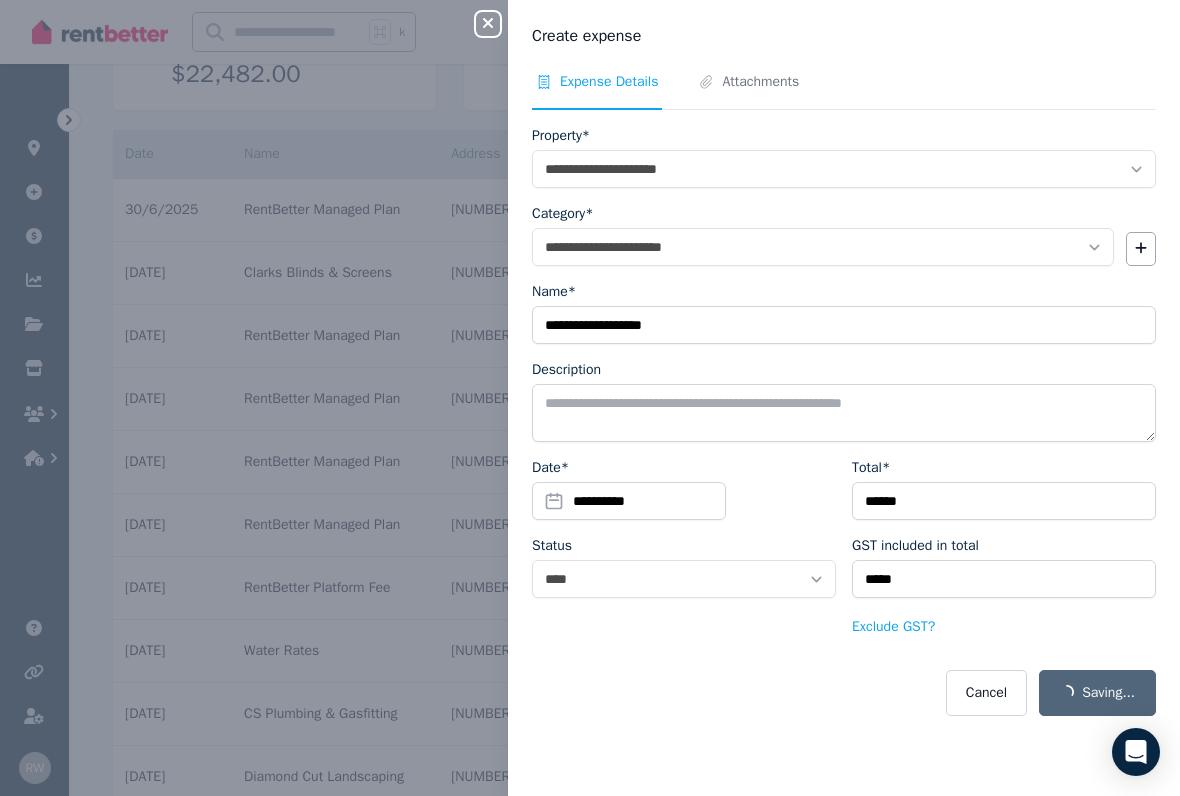 select on "**********" 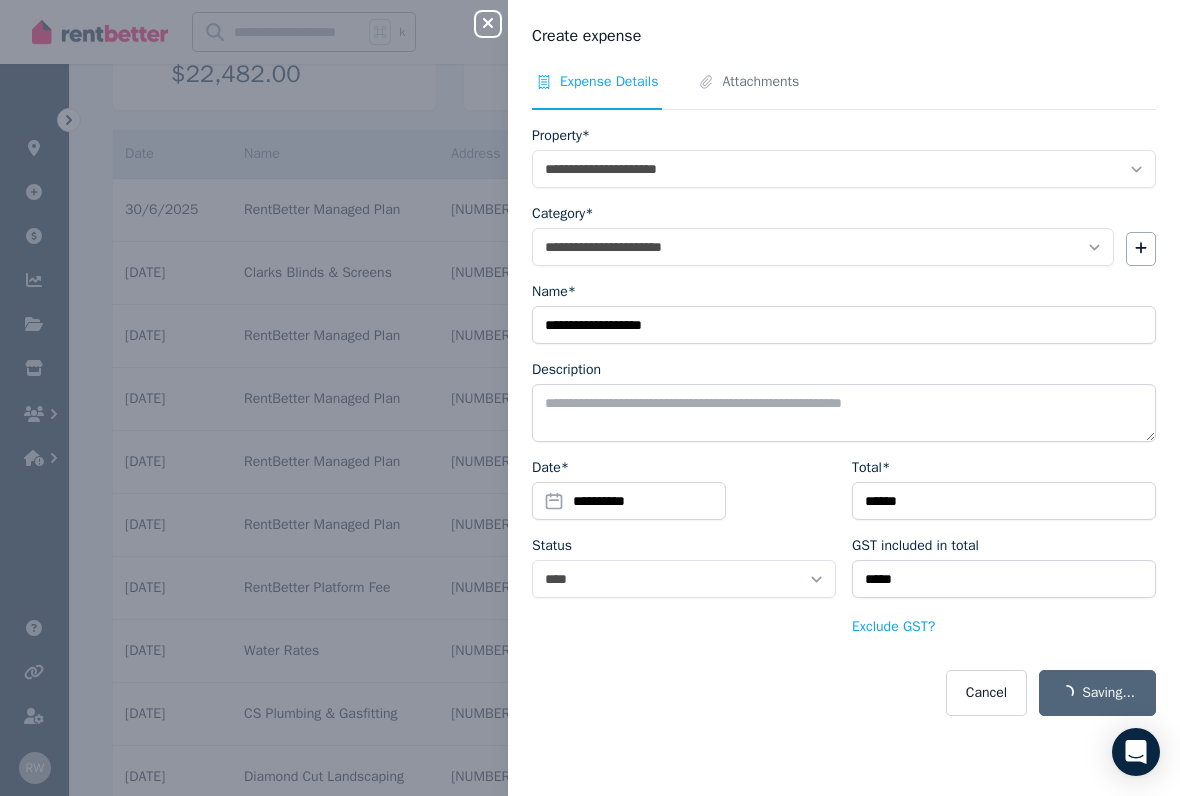 select on "**********" 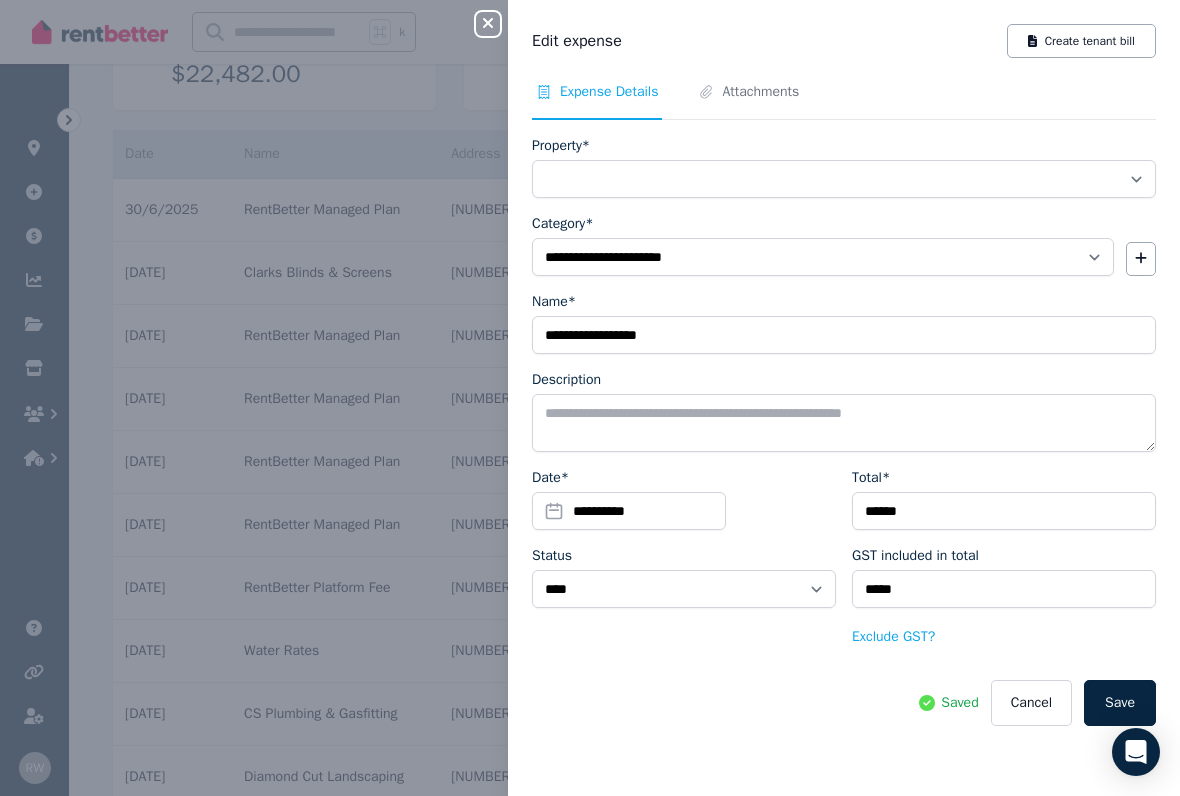 click on "**********" at bounding box center (844, 398) 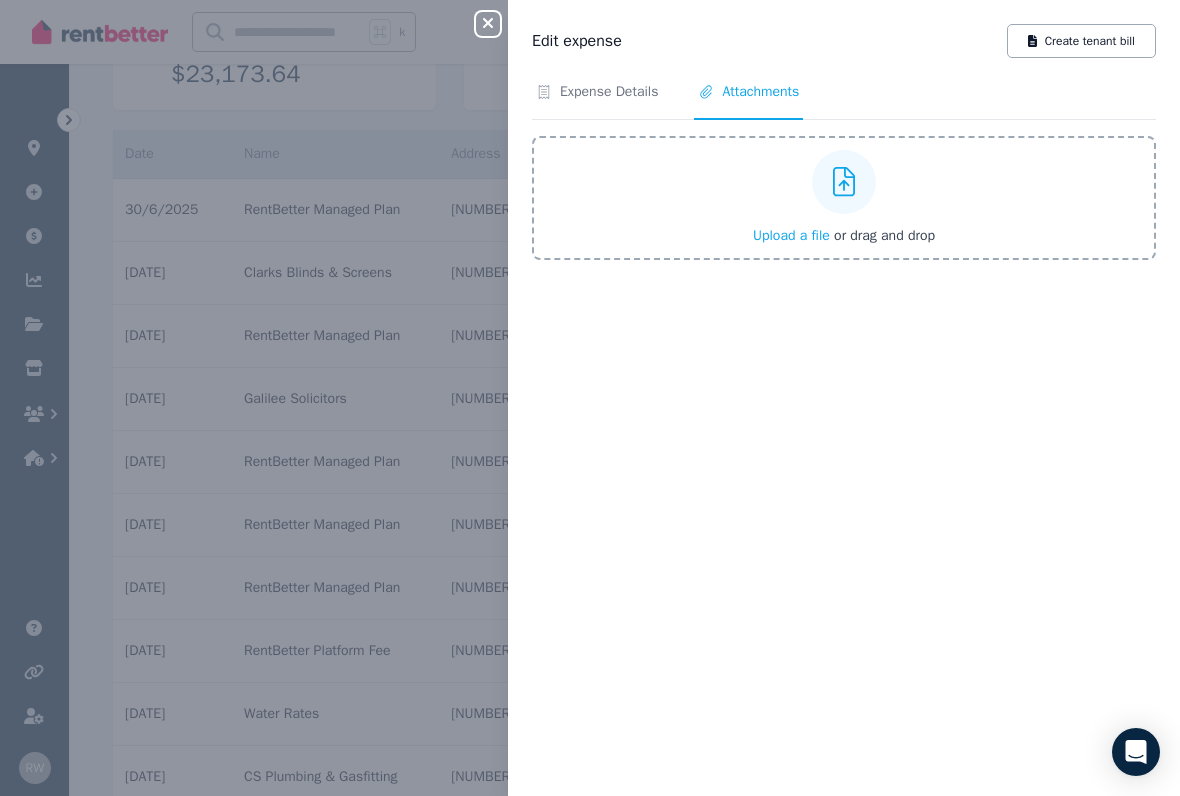 click on "Upload a file" at bounding box center (791, 235) 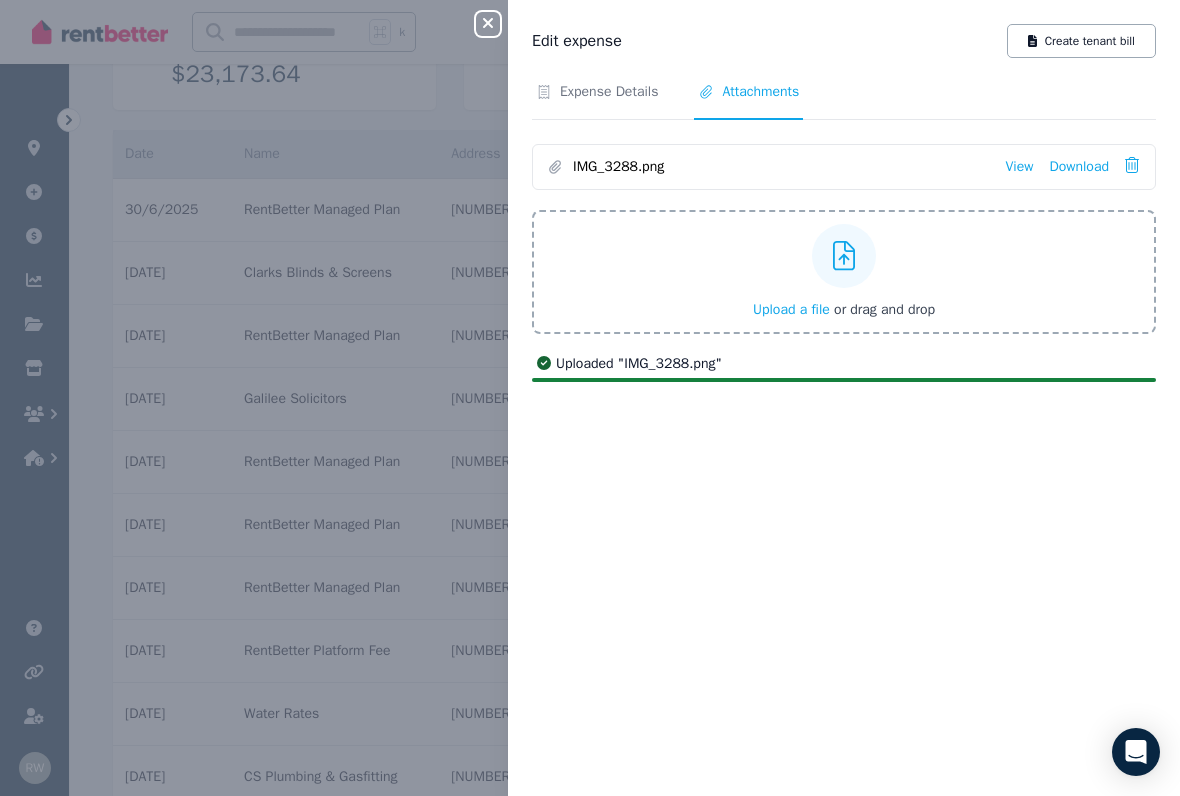 click on "View" at bounding box center [1019, 167] 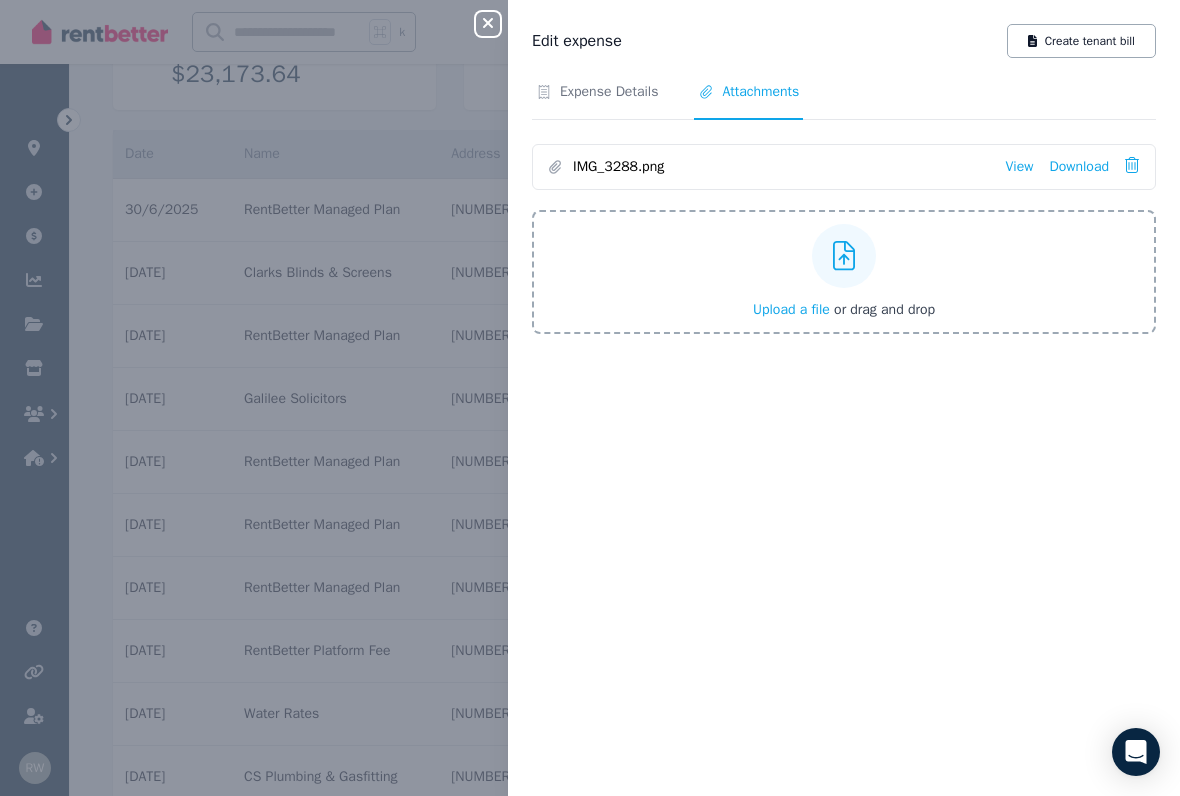 click on "Expense Details" at bounding box center (609, 92) 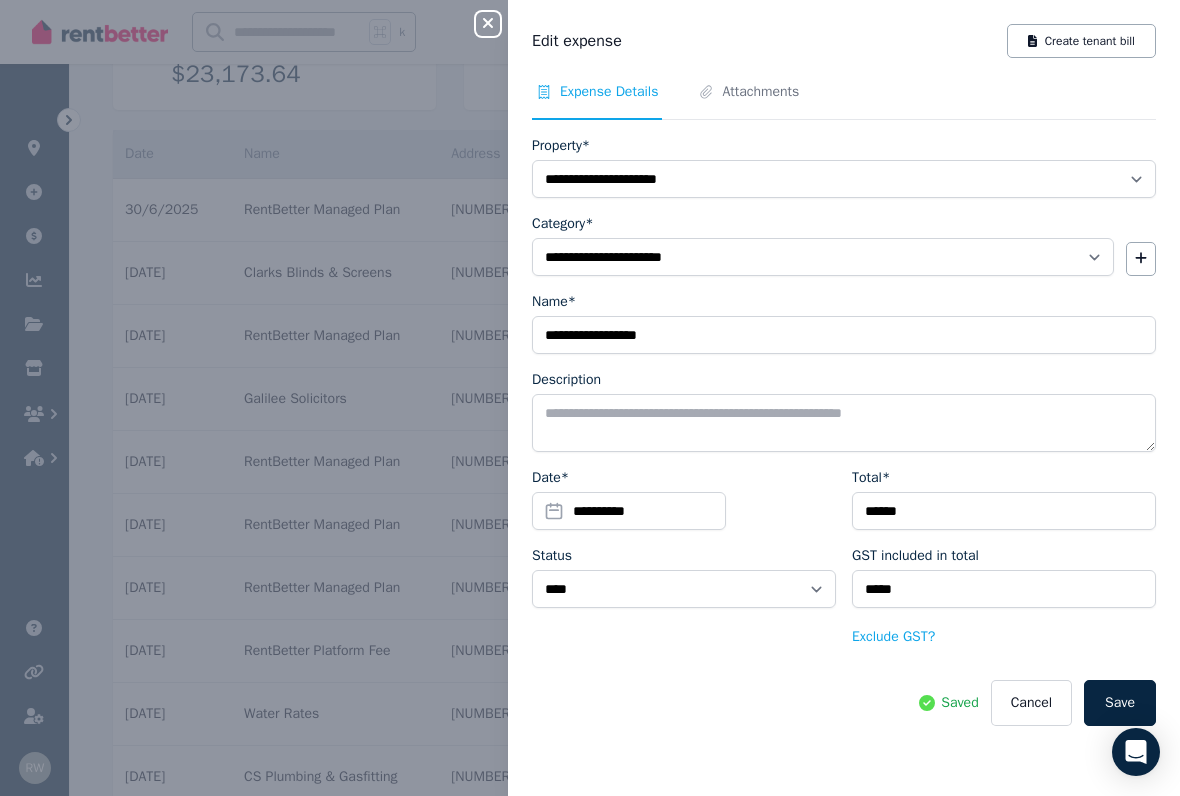 click on "Save" at bounding box center (1120, 703) 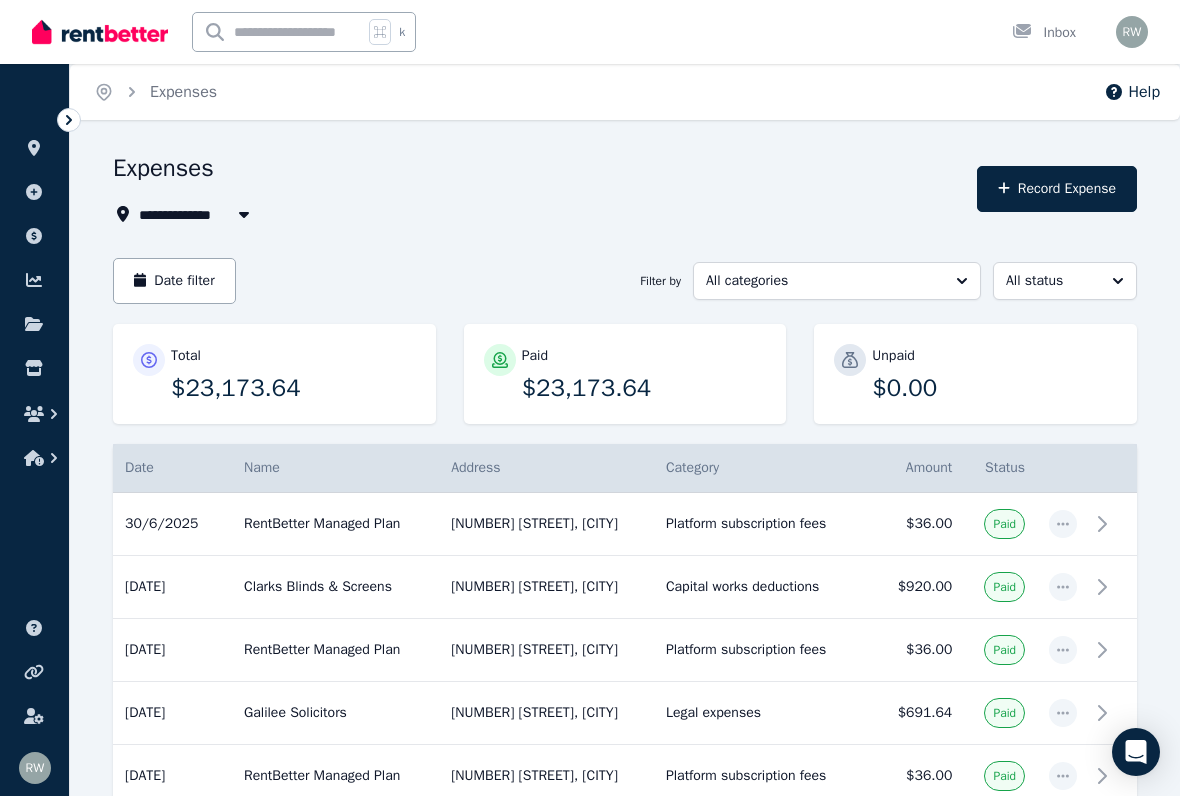 click on "Record Expense" at bounding box center [1057, 189] 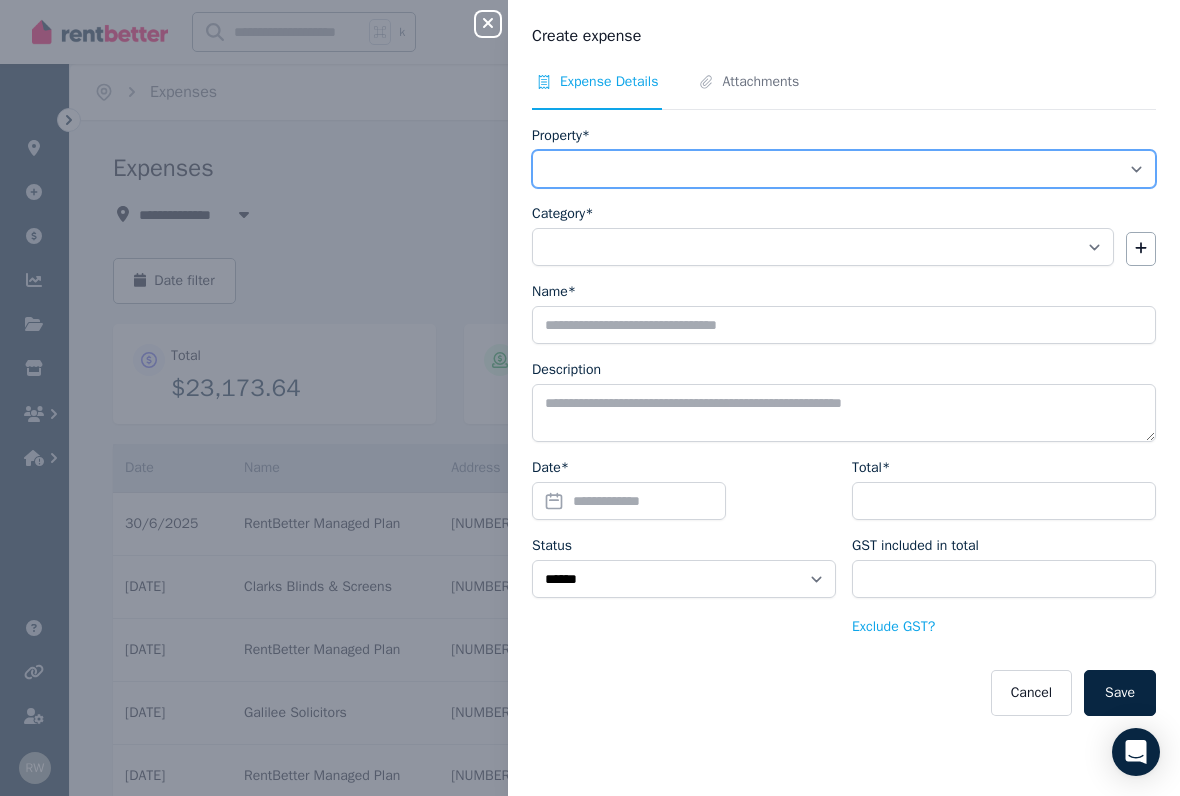 click on "**********" at bounding box center (844, 169) 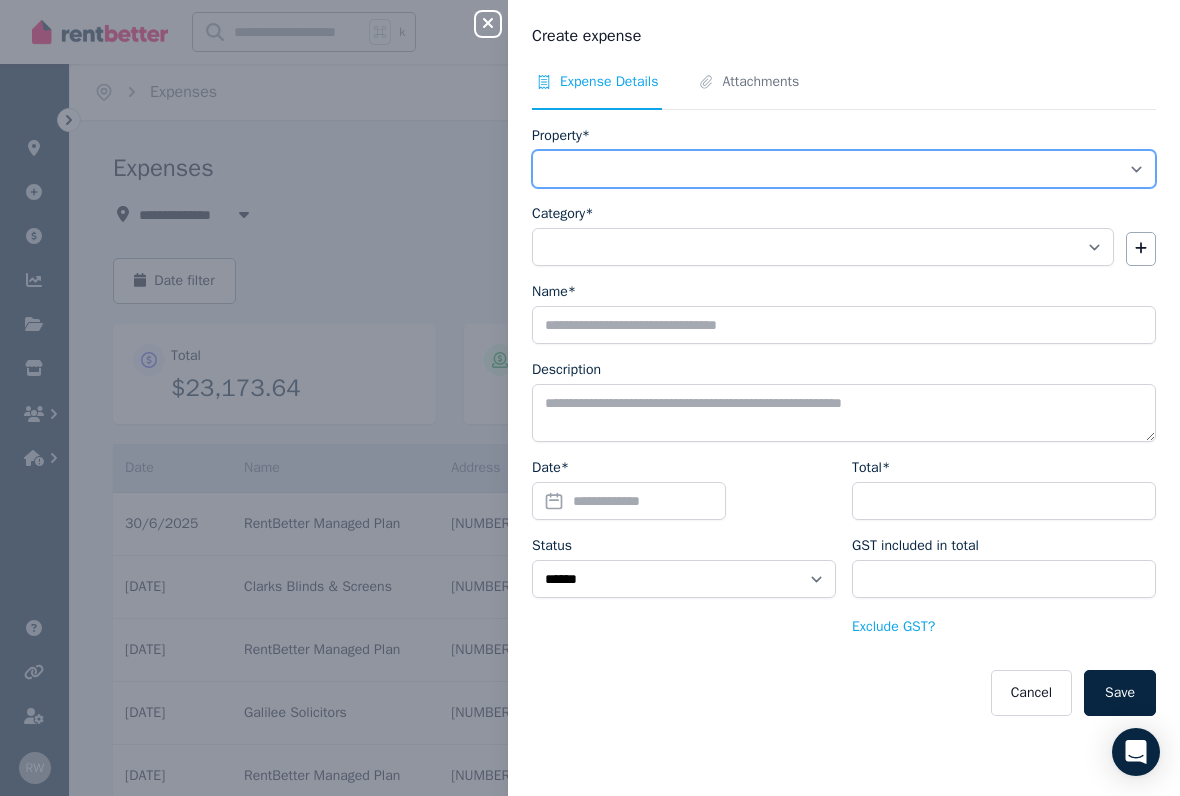 select on "**********" 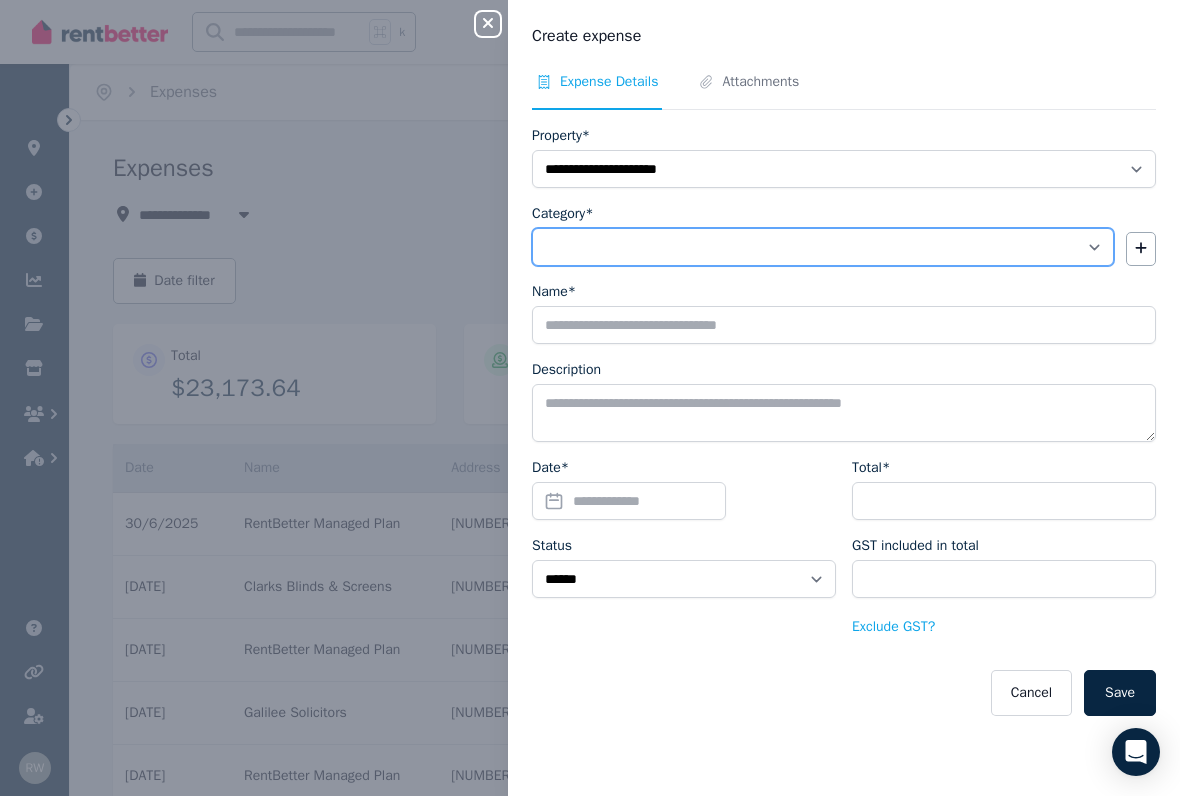click on "**********" at bounding box center [823, 247] 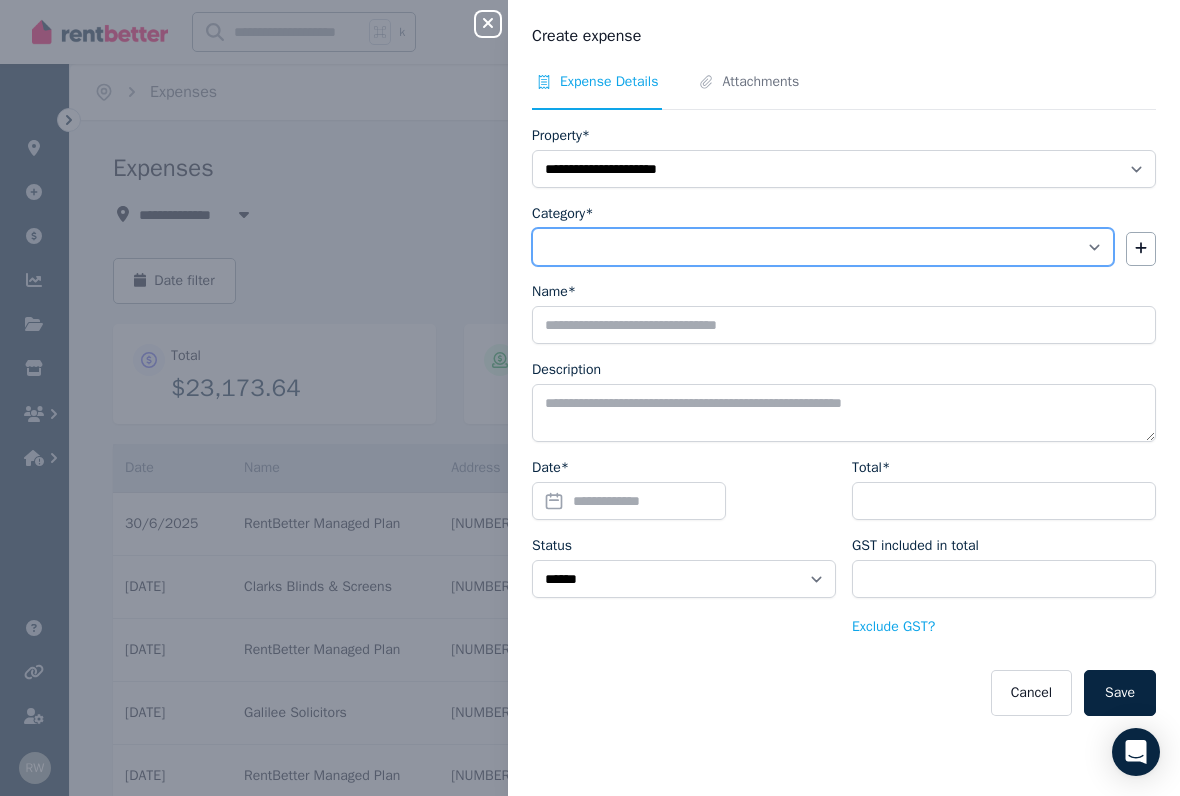 select on "**********" 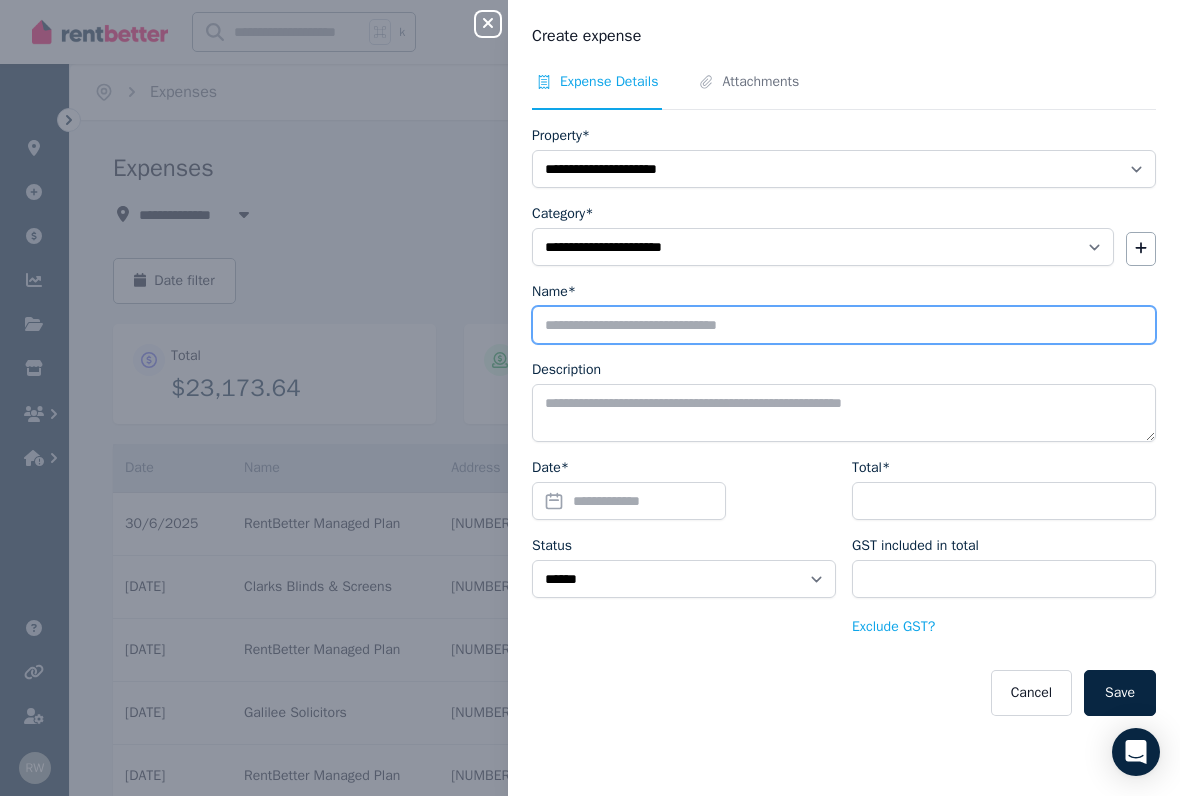 click on "Name*" at bounding box center [844, 325] 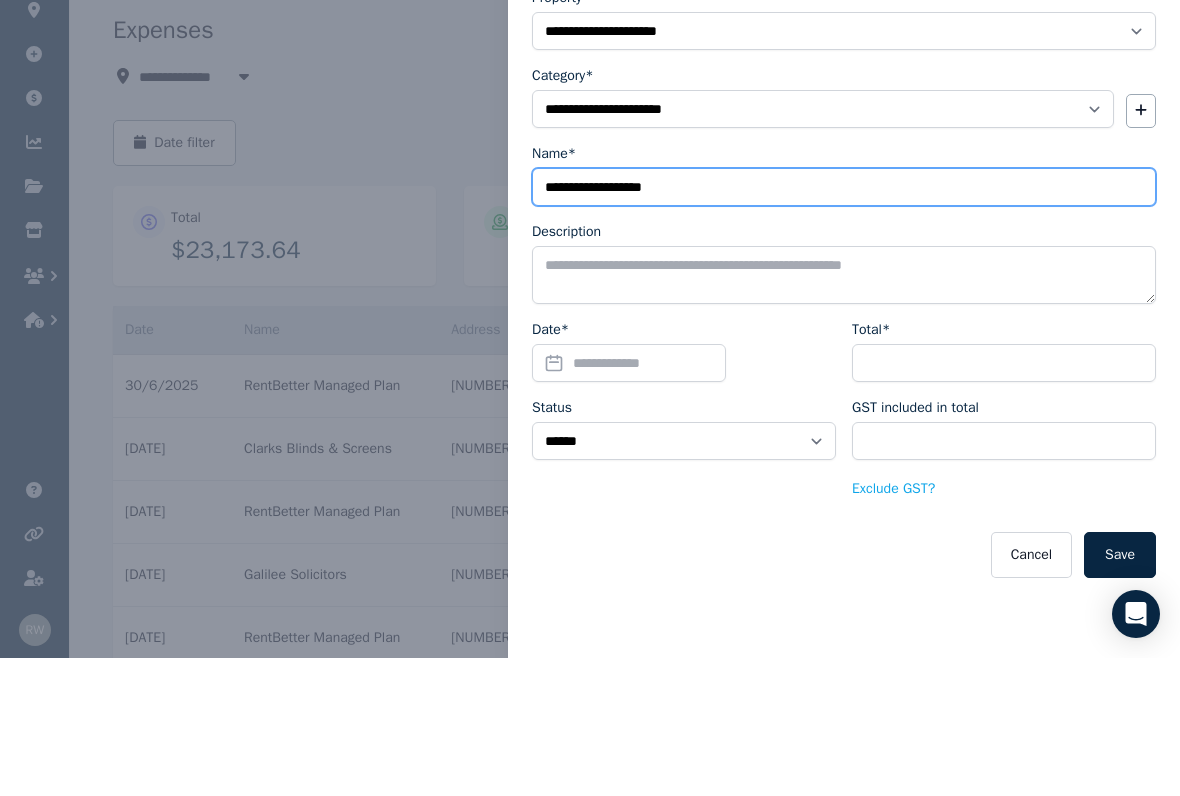 type on "**********" 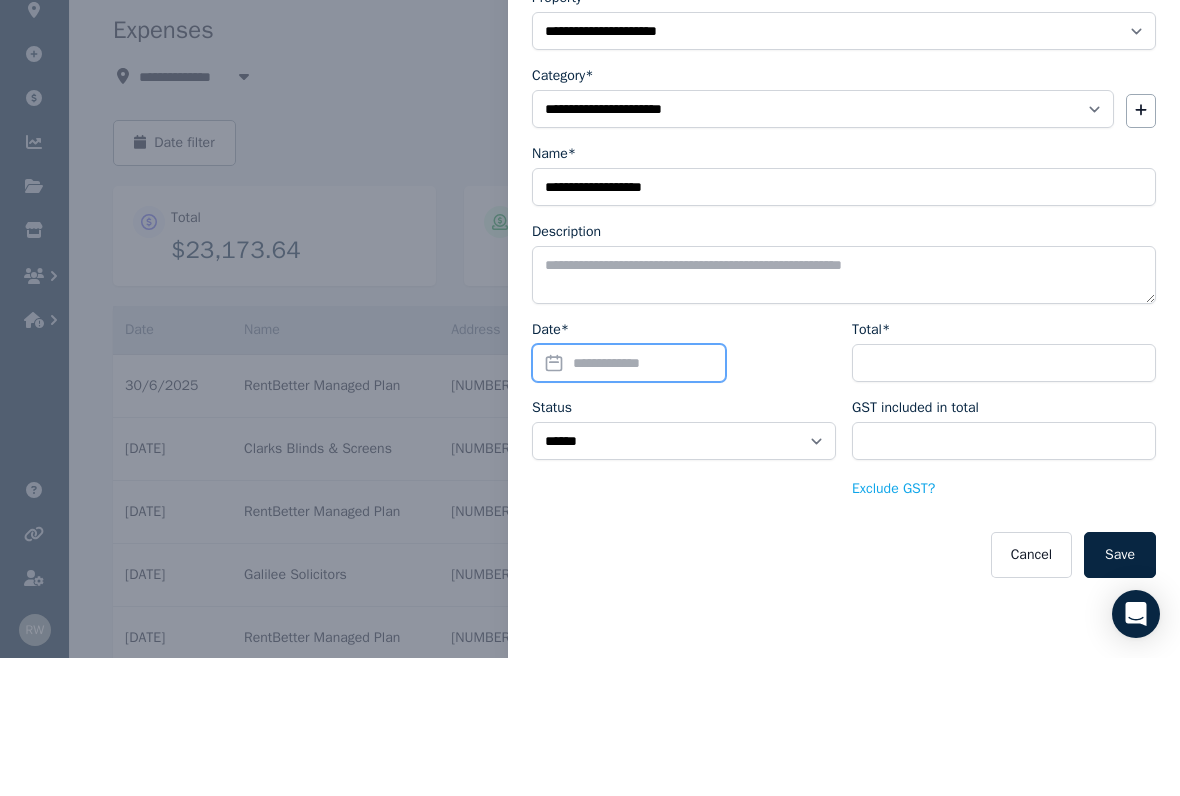 click on "Date*" at bounding box center [629, 501] 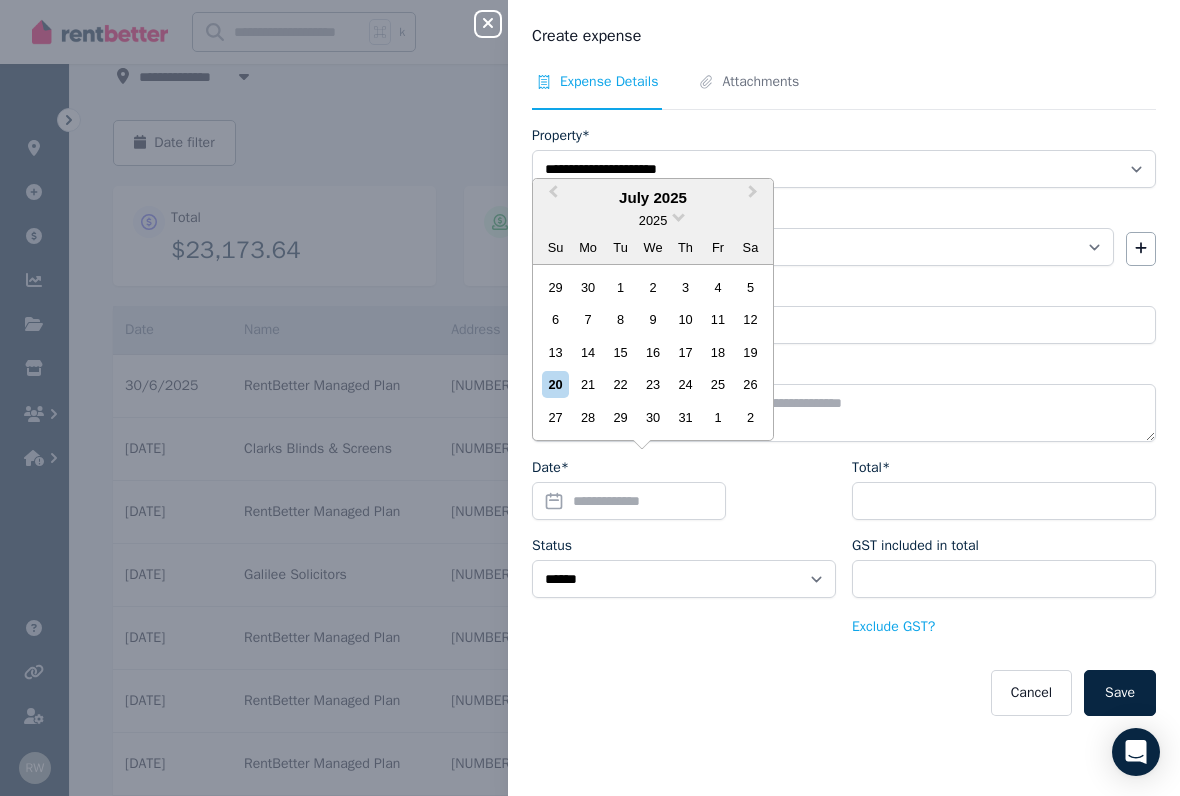 click on "Previous Month" at bounding box center (551, 197) 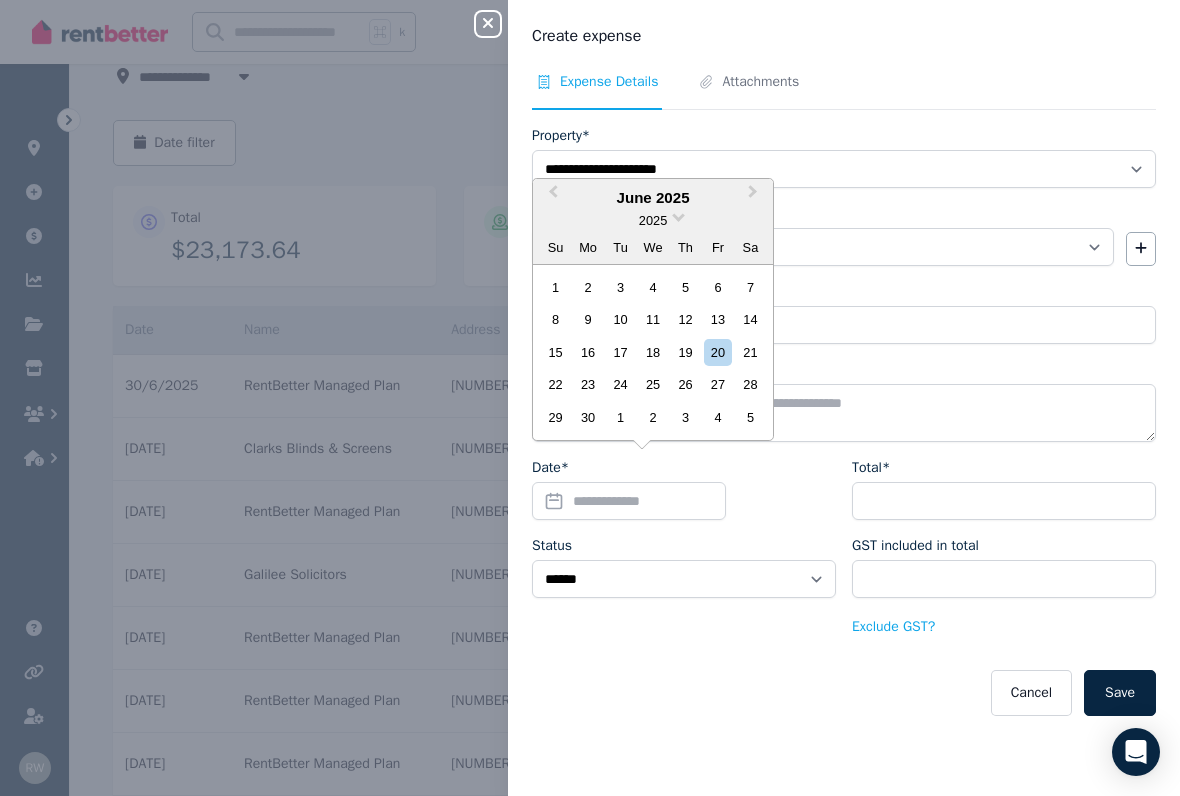 click on "24" at bounding box center (620, 384) 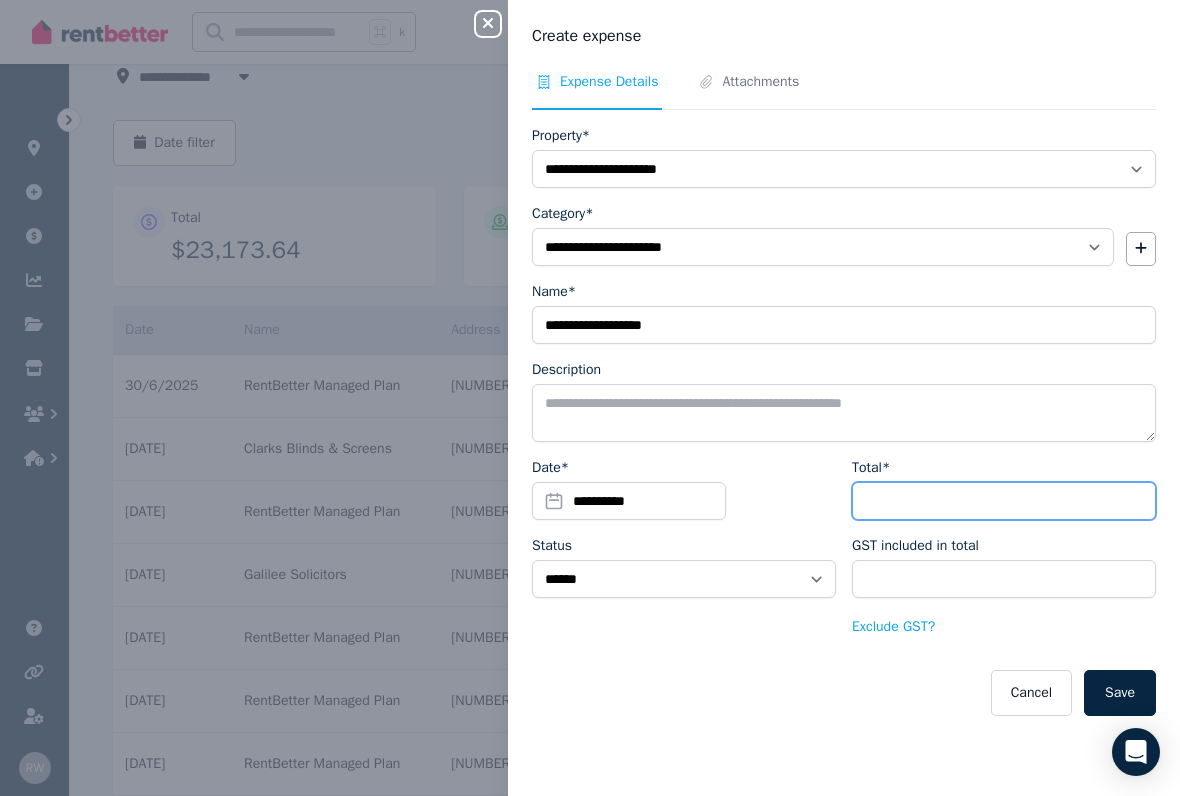 click on "Total*" at bounding box center [1004, 501] 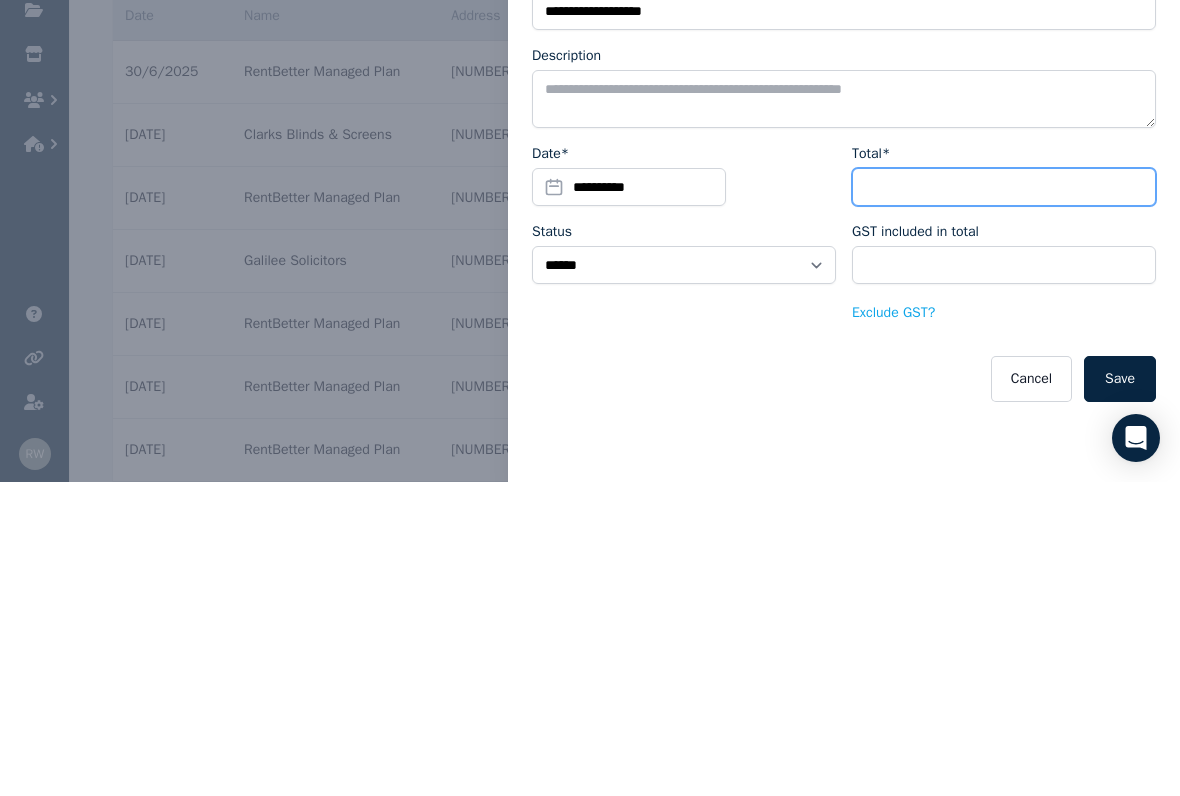 type on "*" 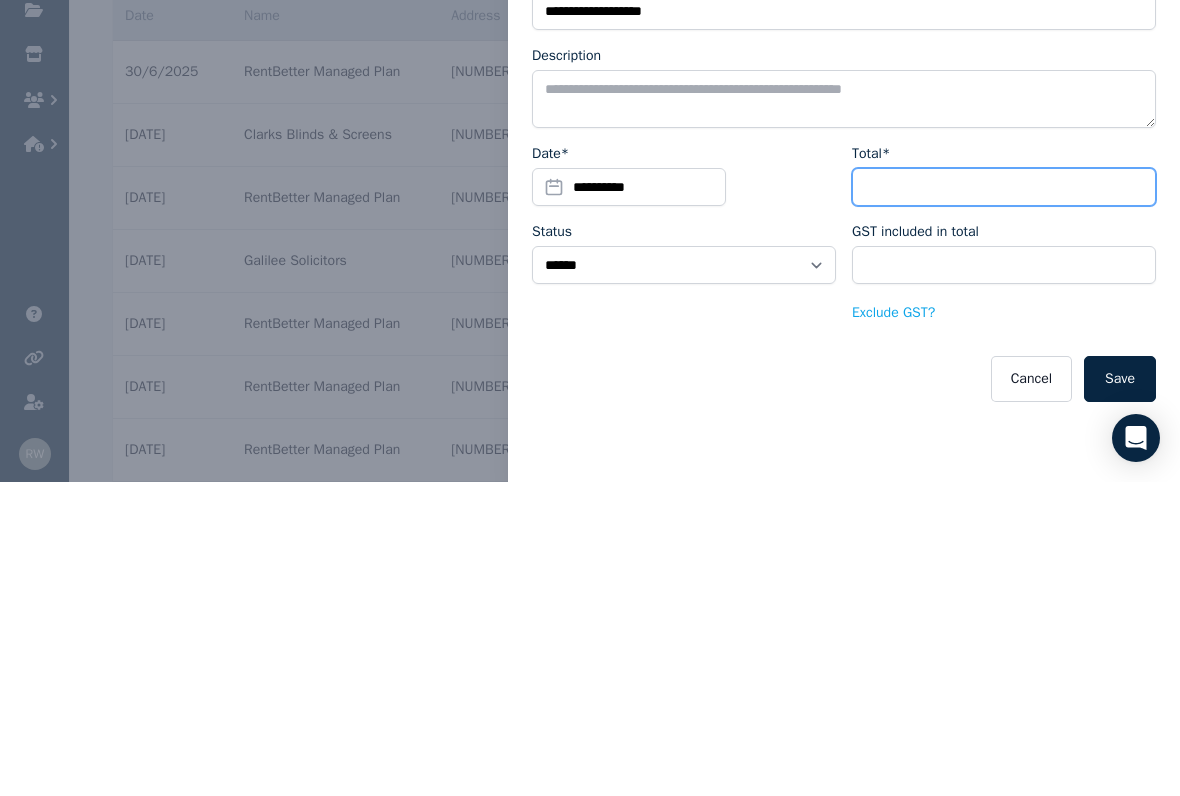 type on "****" 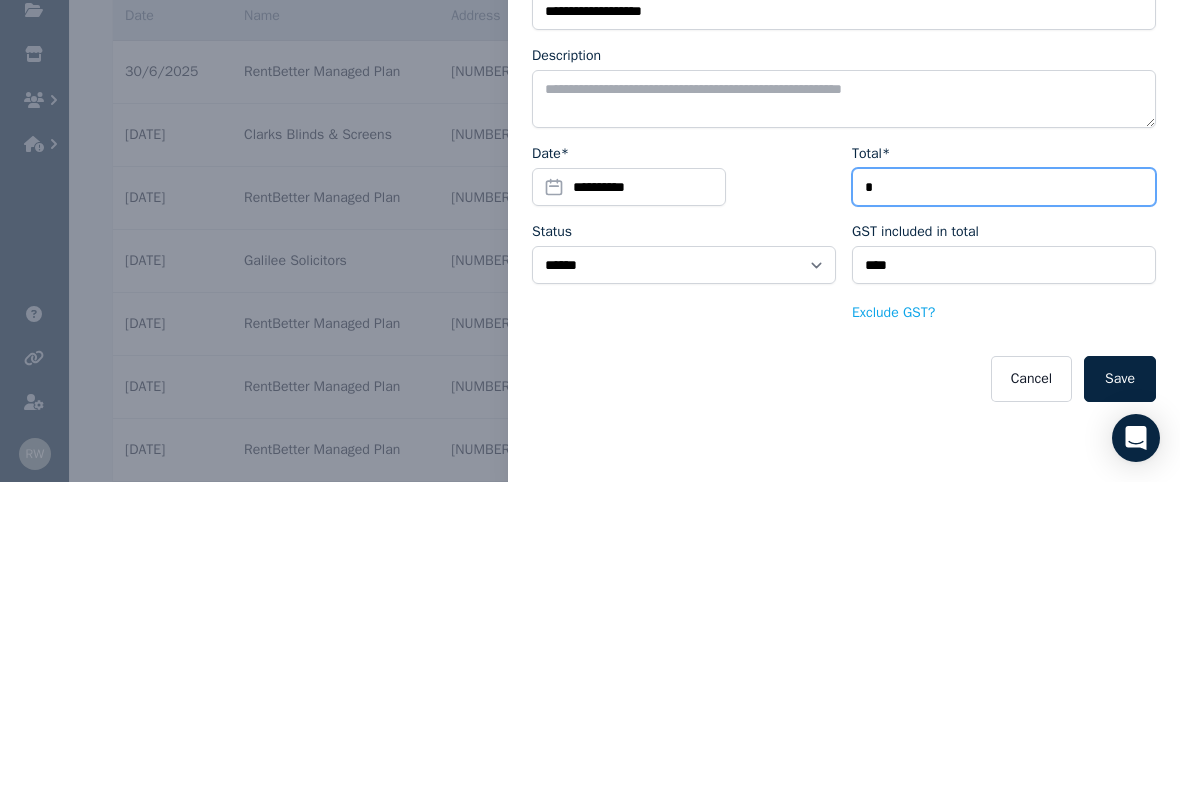 type on "**" 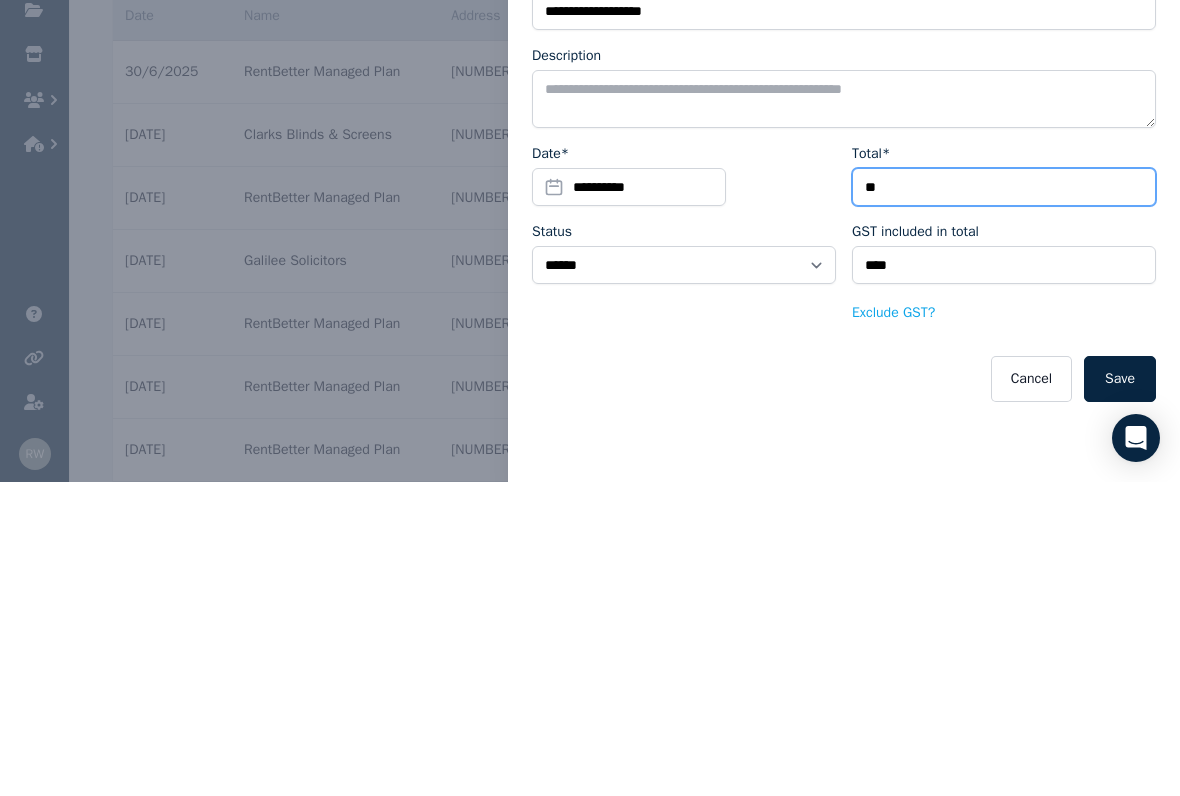 type on "****" 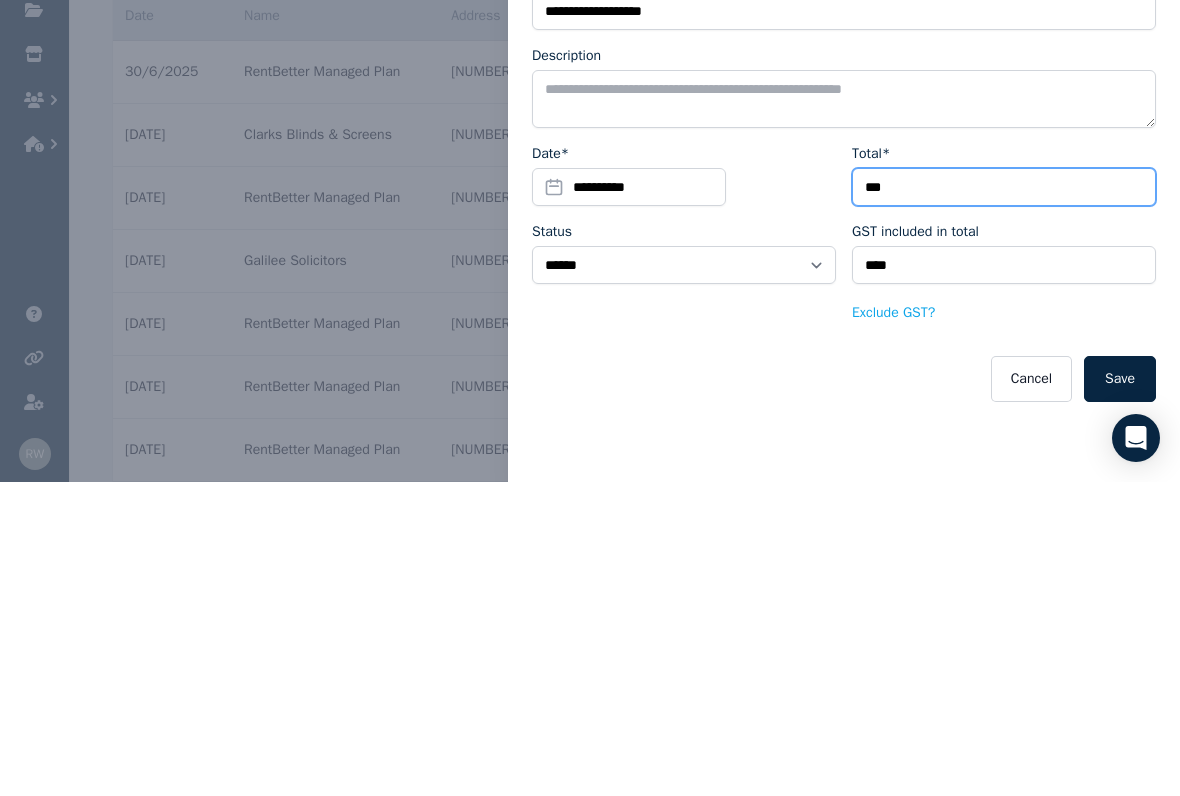 type on "*****" 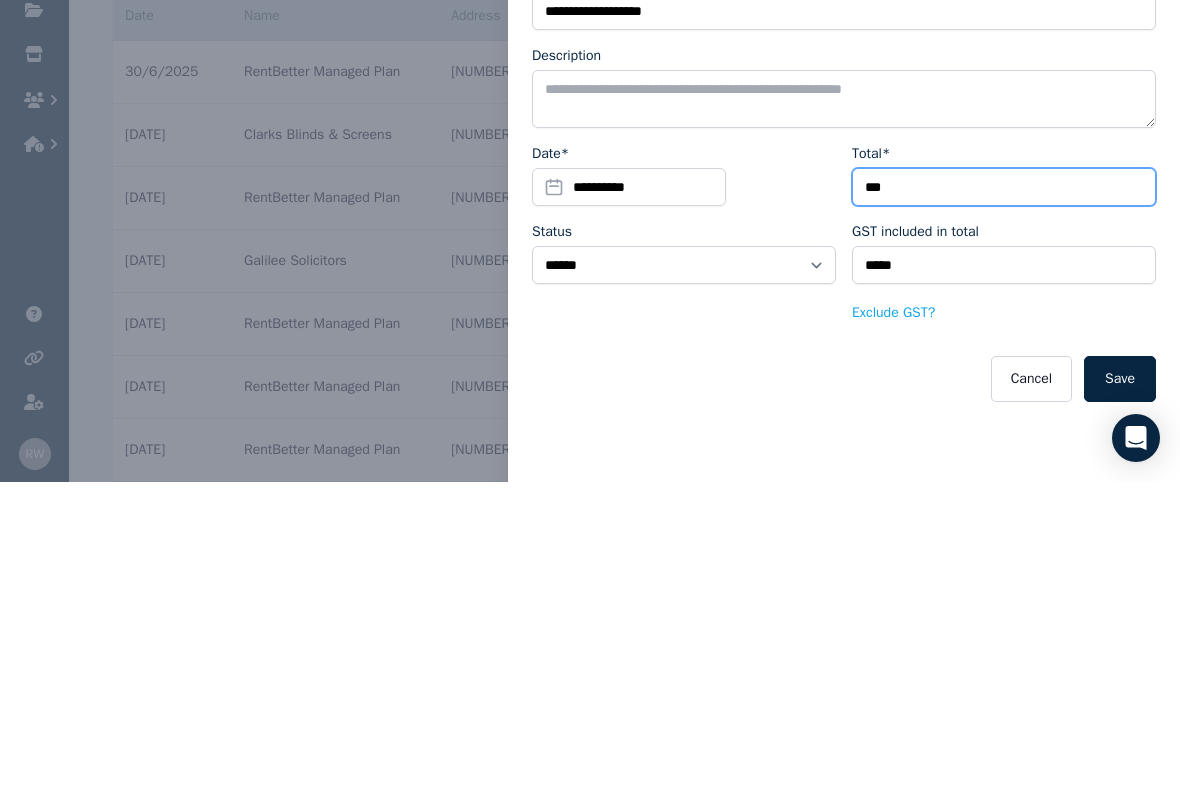 type on "***" 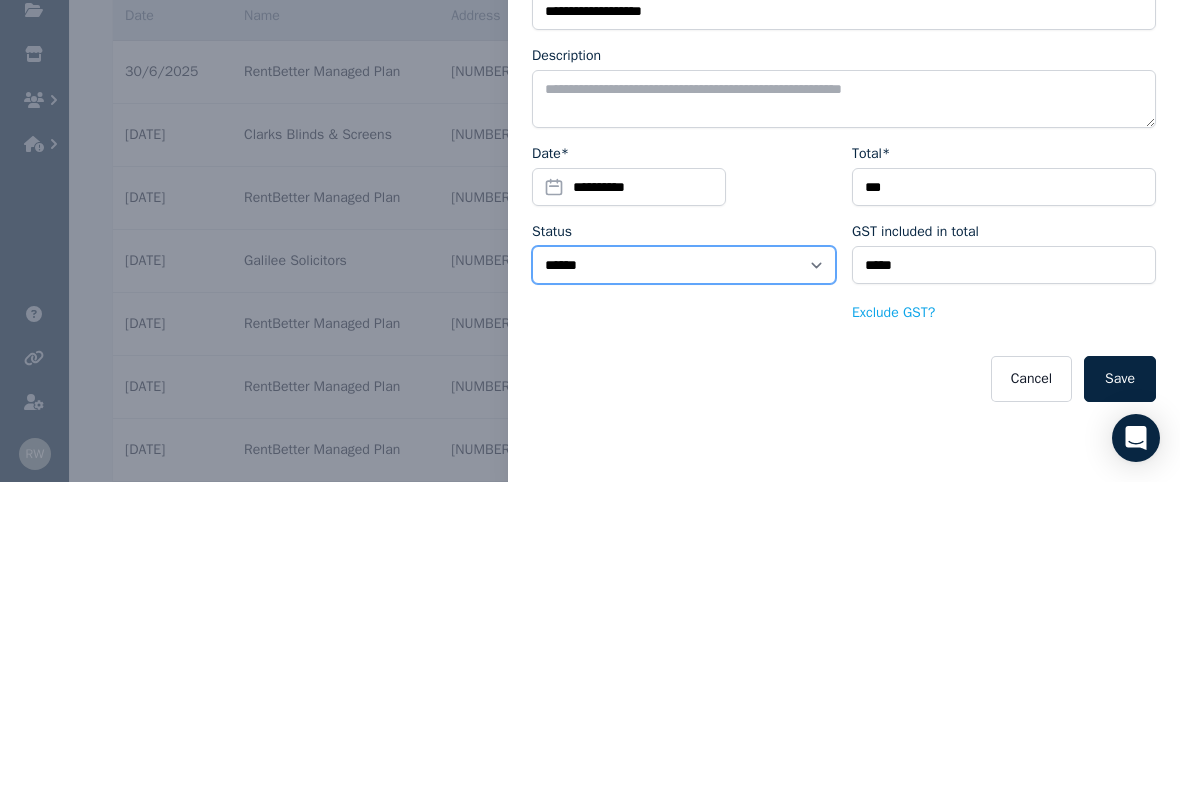 click on "****** ****" at bounding box center (684, 579) 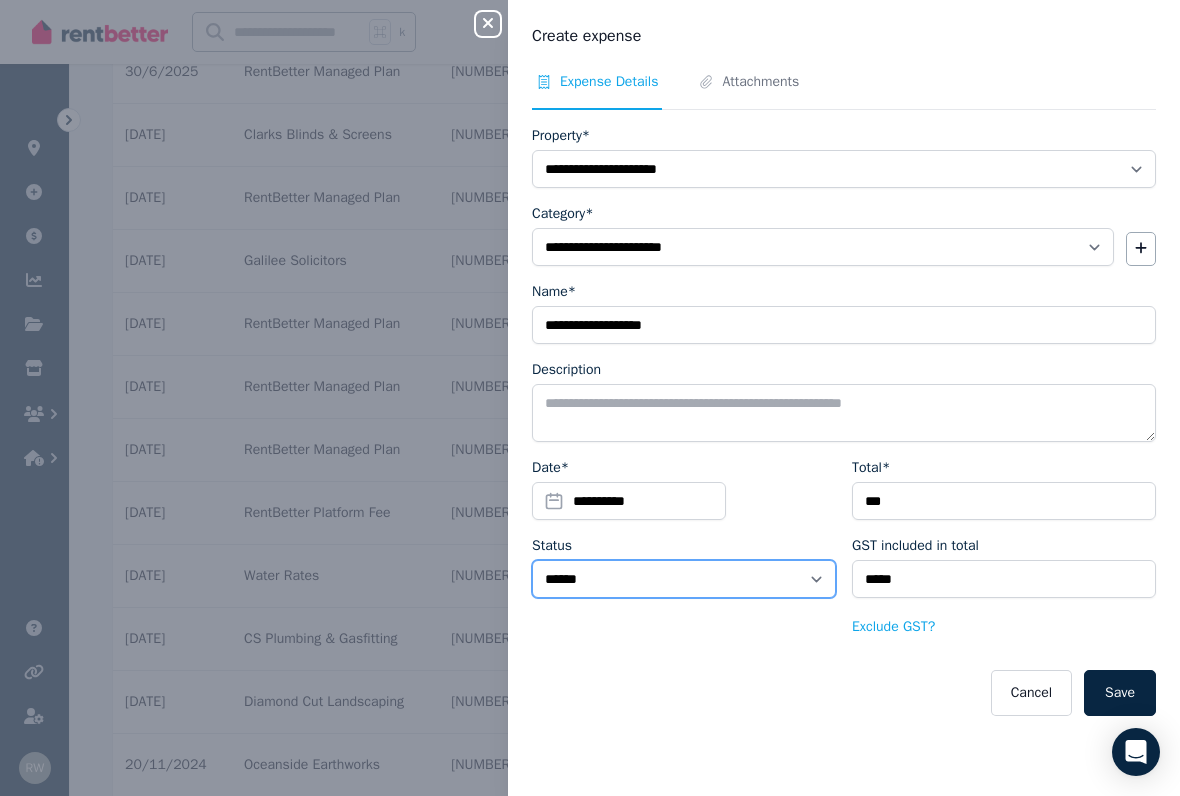 select on "**********" 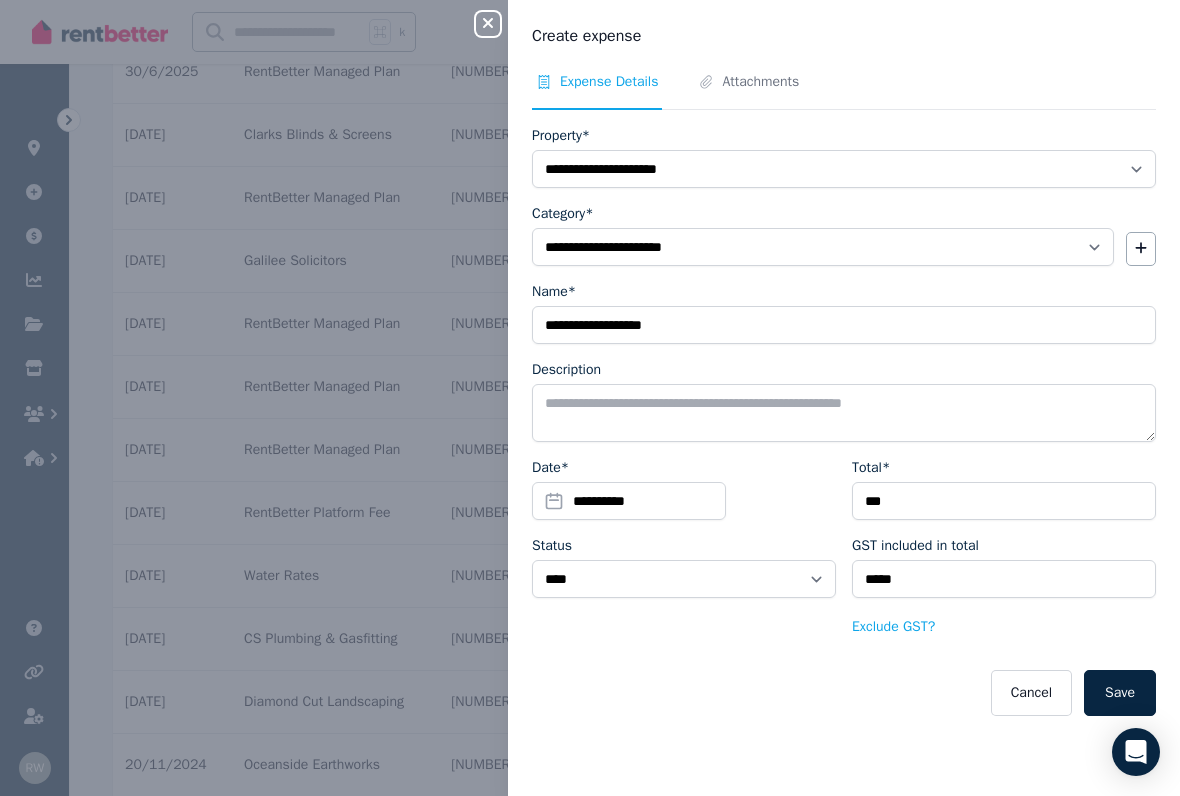click on "Save" at bounding box center (1120, 693) 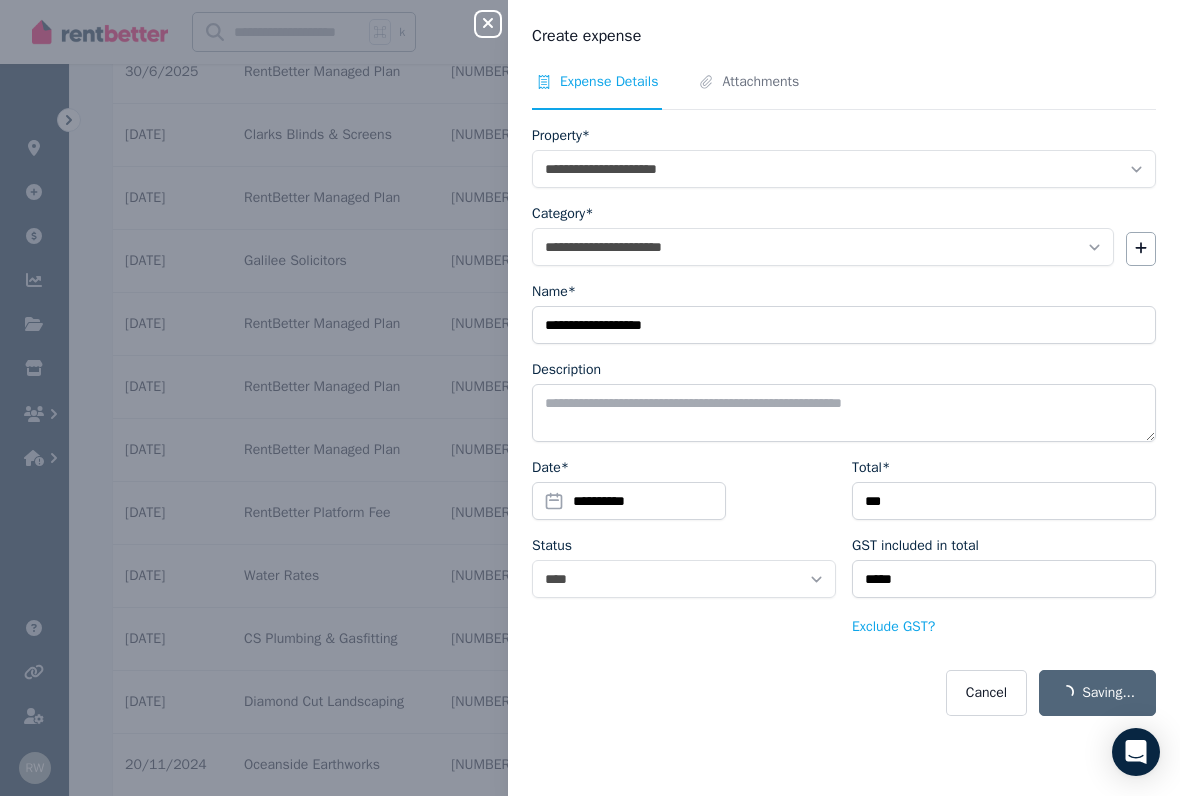 select on "**********" 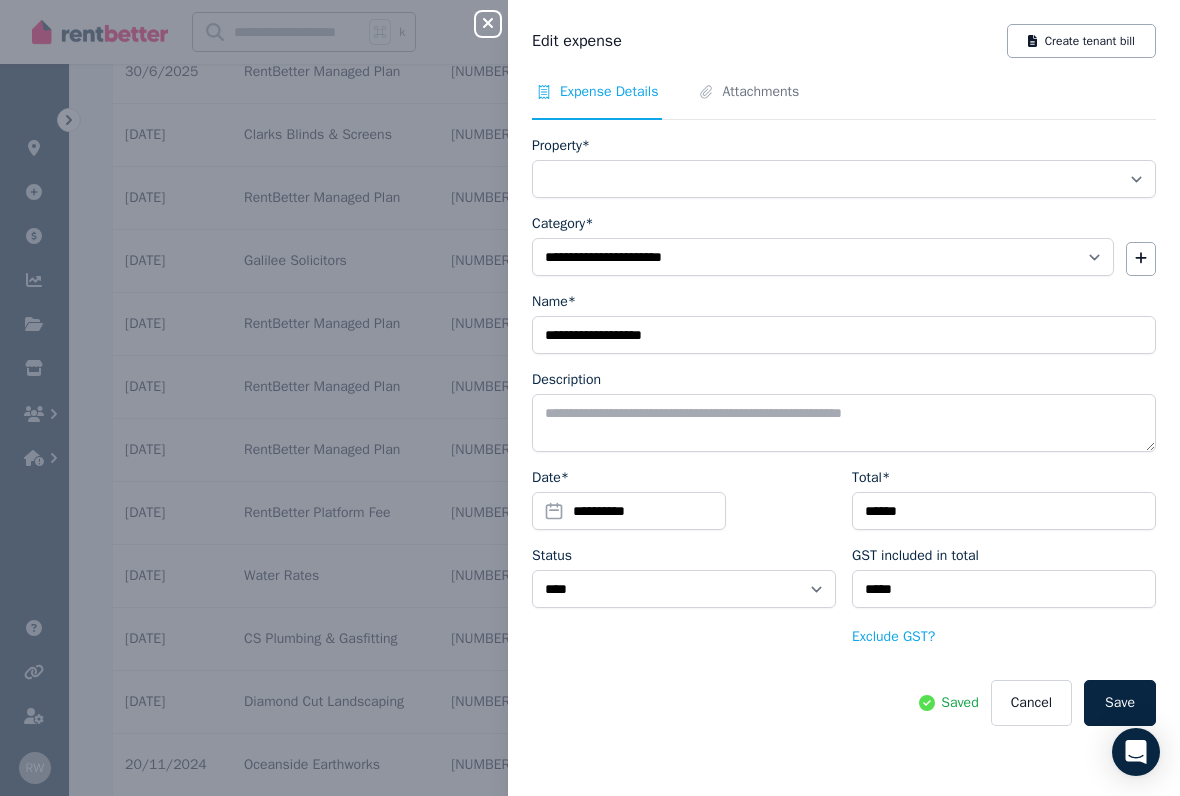 select on "**********" 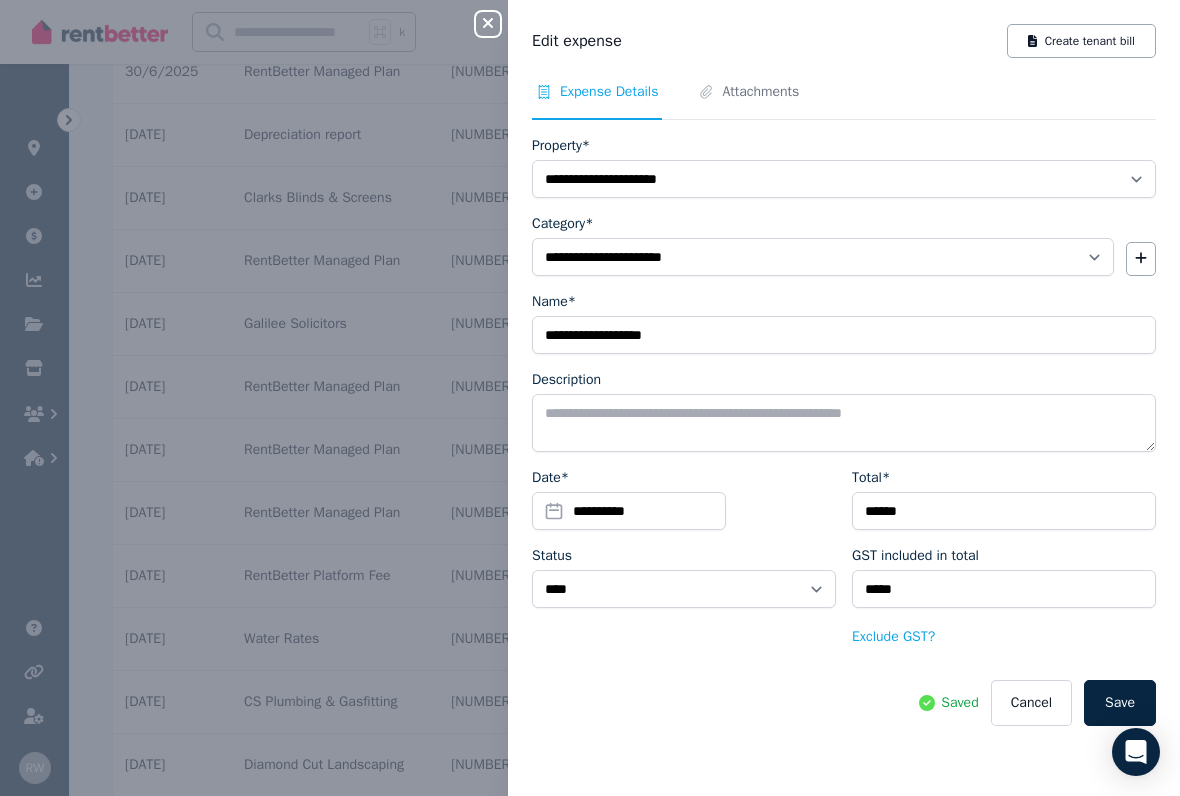 click on "Attachments" at bounding box center (760, 92) 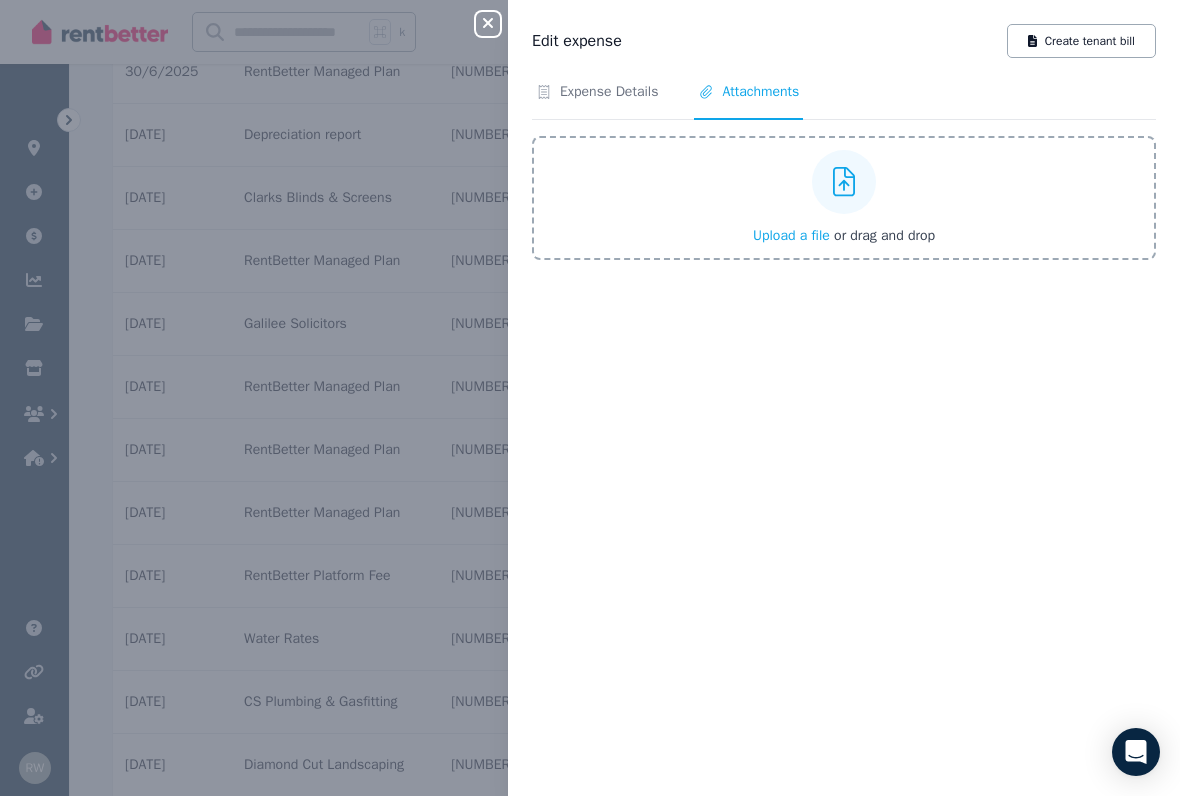 click on "Upload a file" at bounding box center [791, 235] 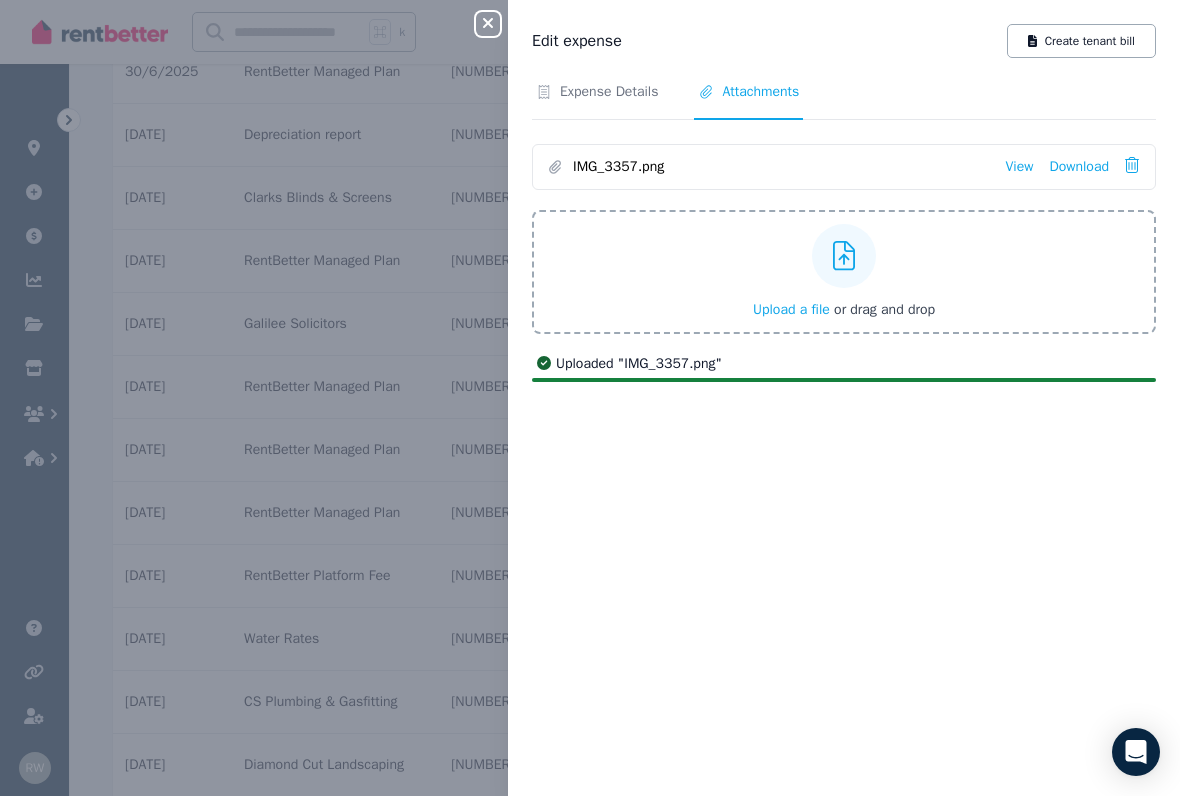 click on "View" at bounding box center [1019, 167] 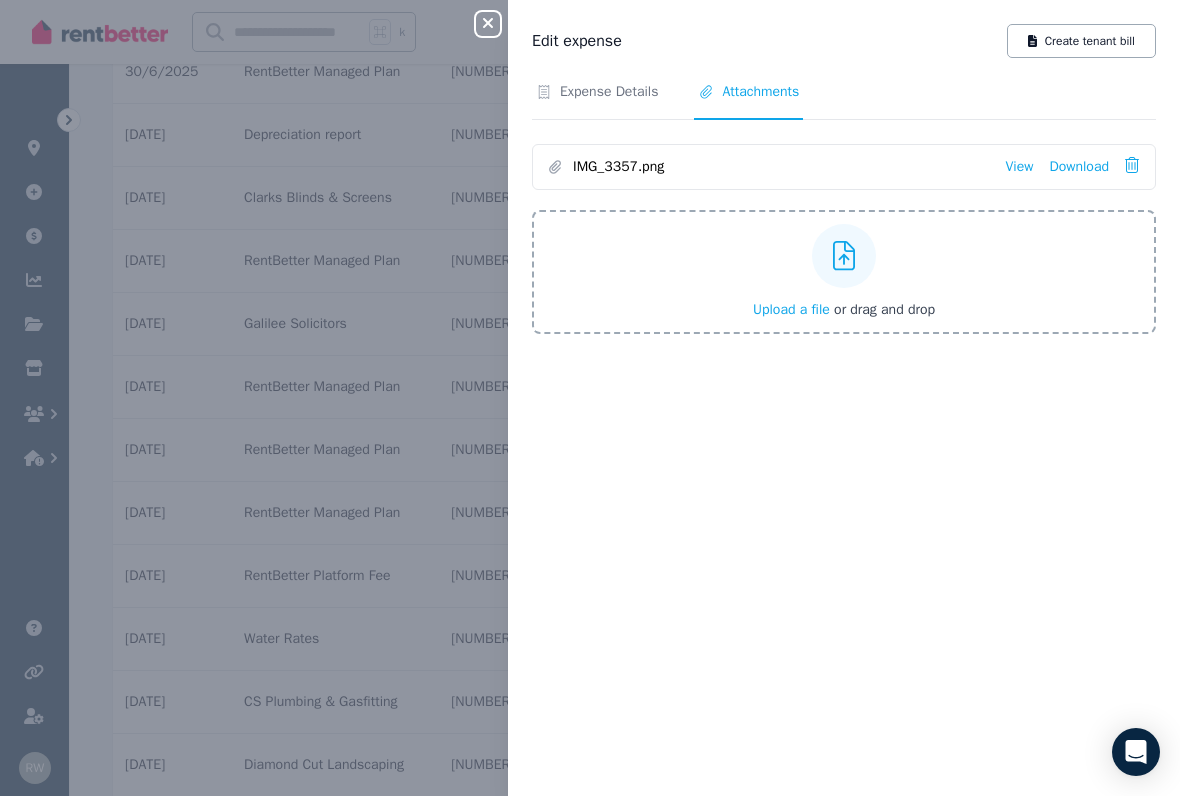 click 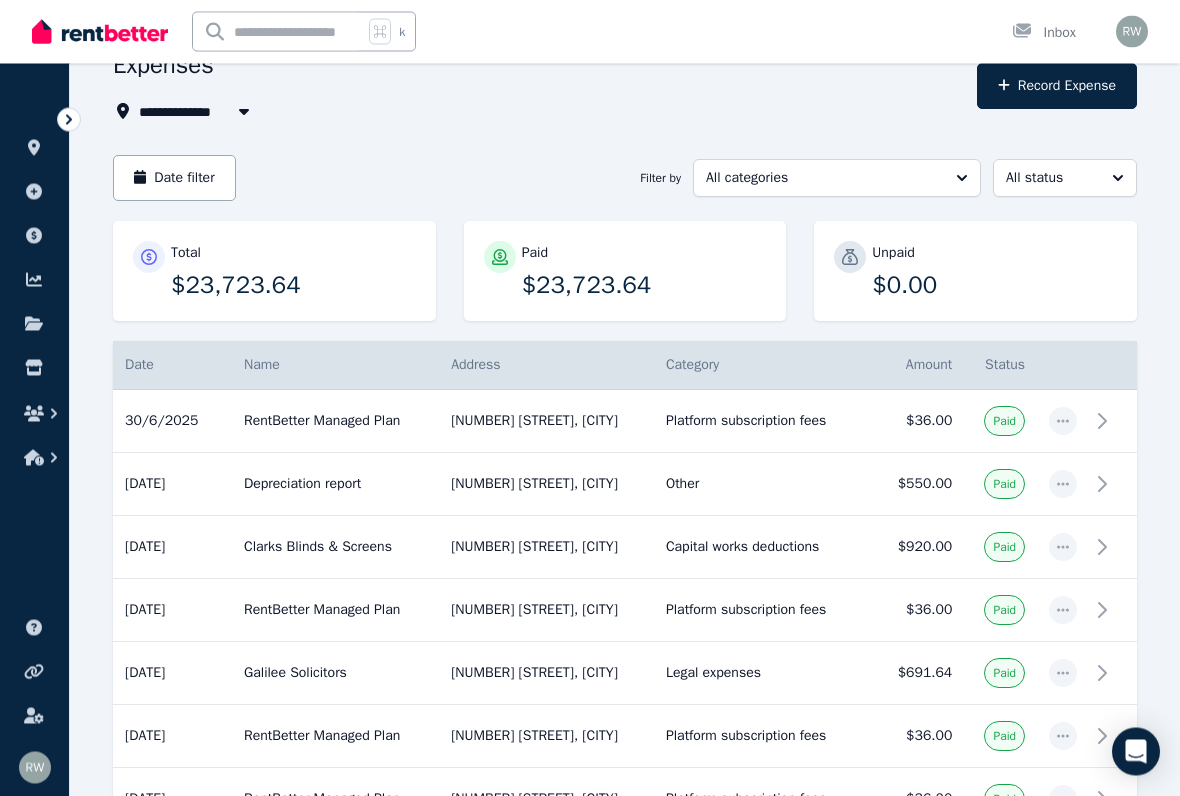 scroll, scrollTop: 103, scrollLeft: 0, axis: vertical 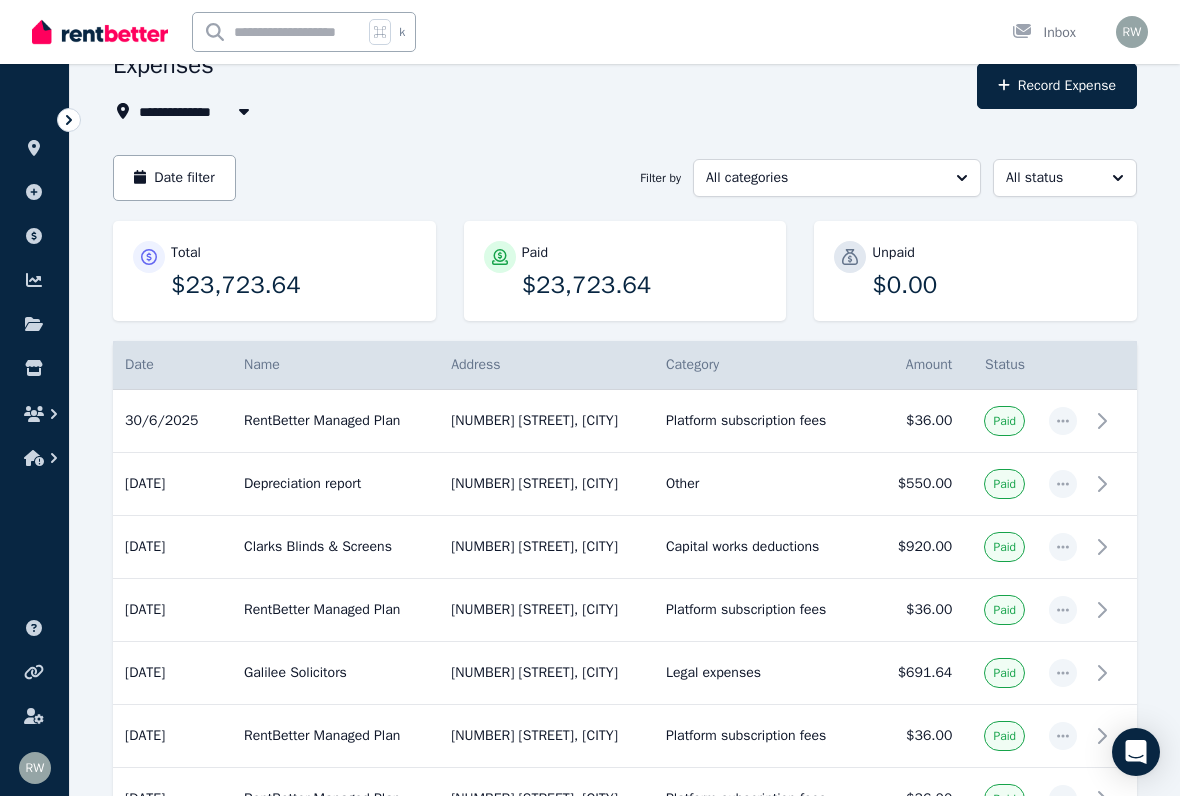 click on "$550.00" at bounding box center [913, 484] 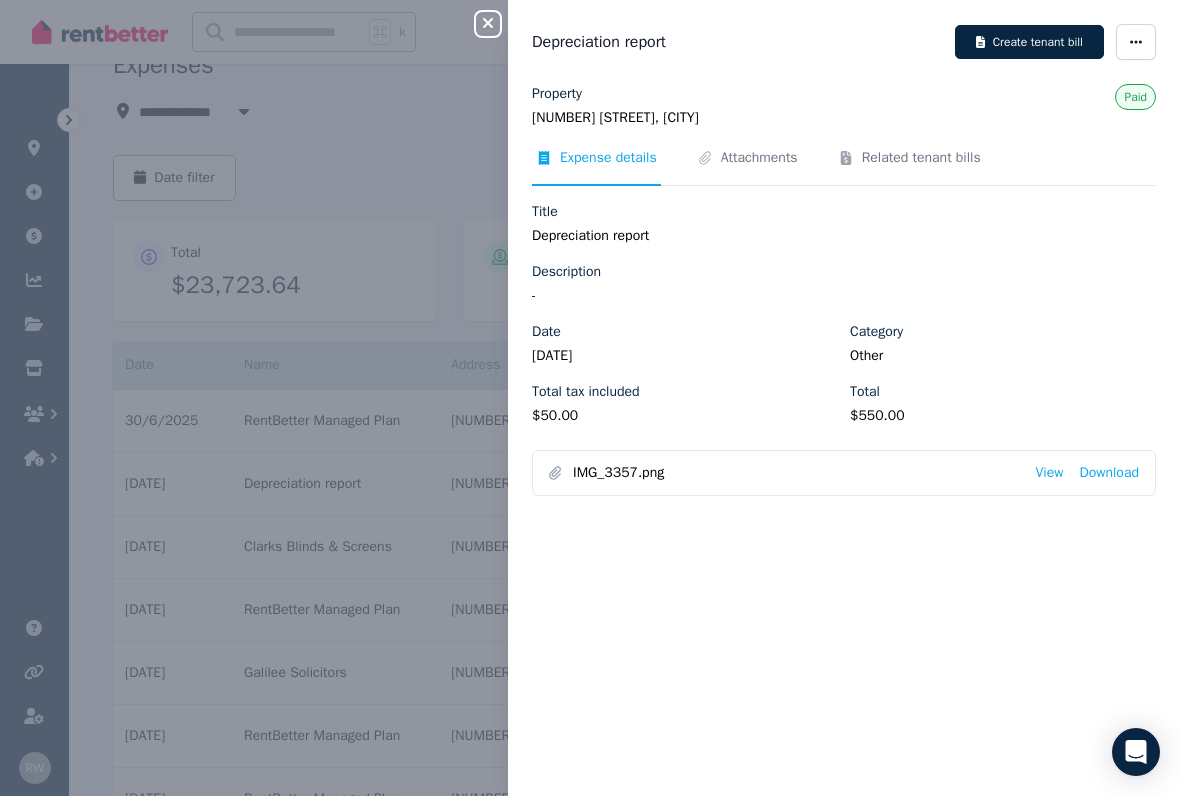 click on "Attachments" at bounding box center (759, 158) 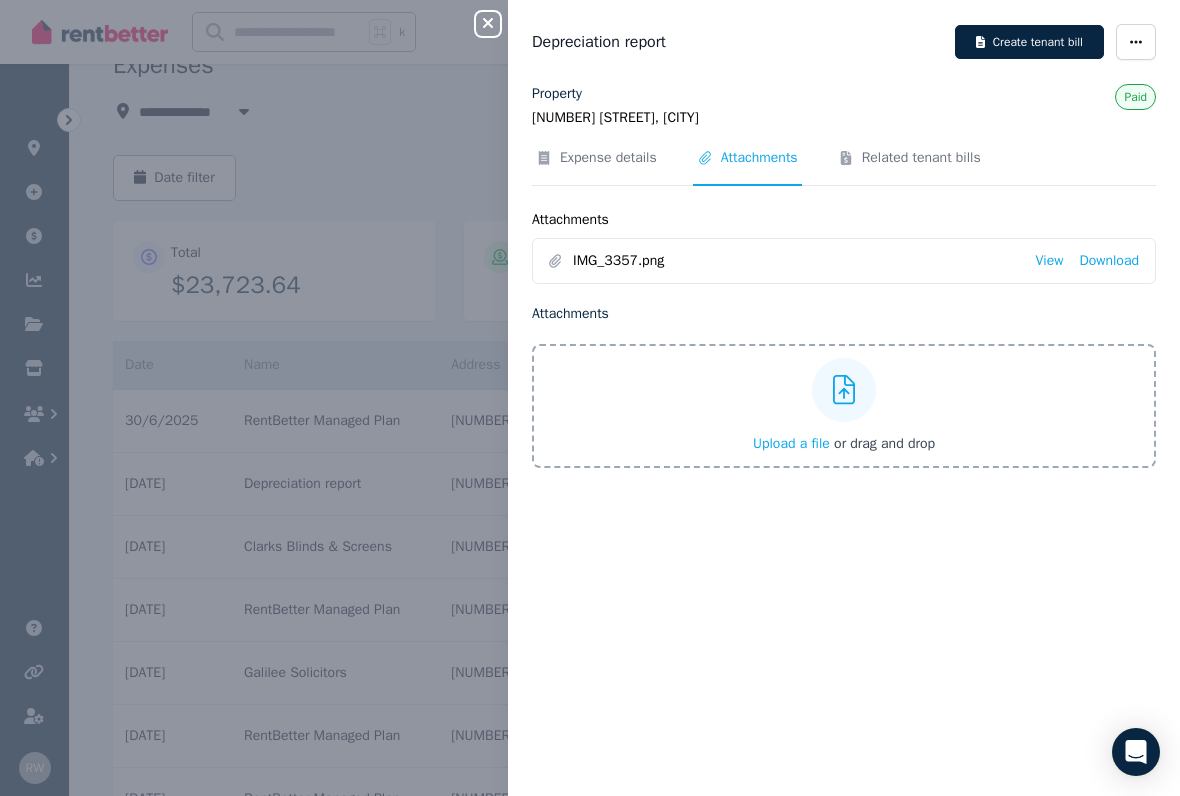 click 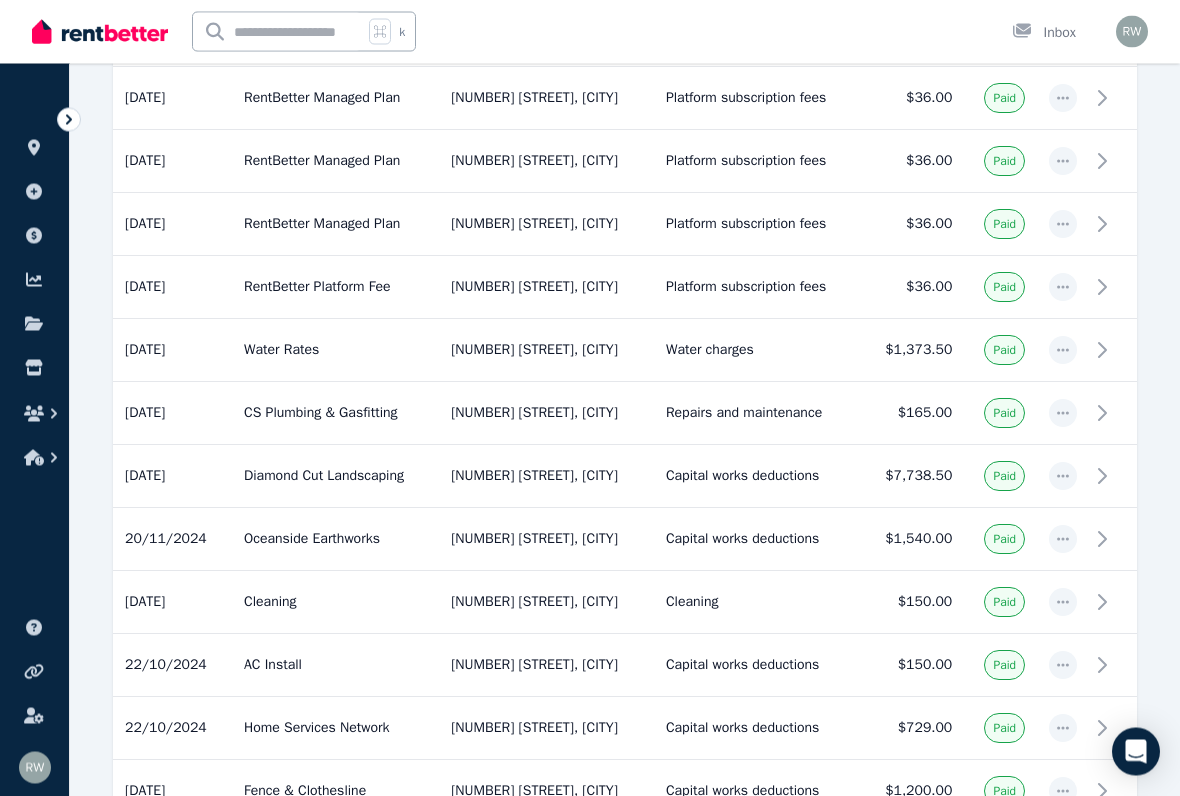 scroll, scrollTop: 742, scrollLeft: 0, axis: vertical 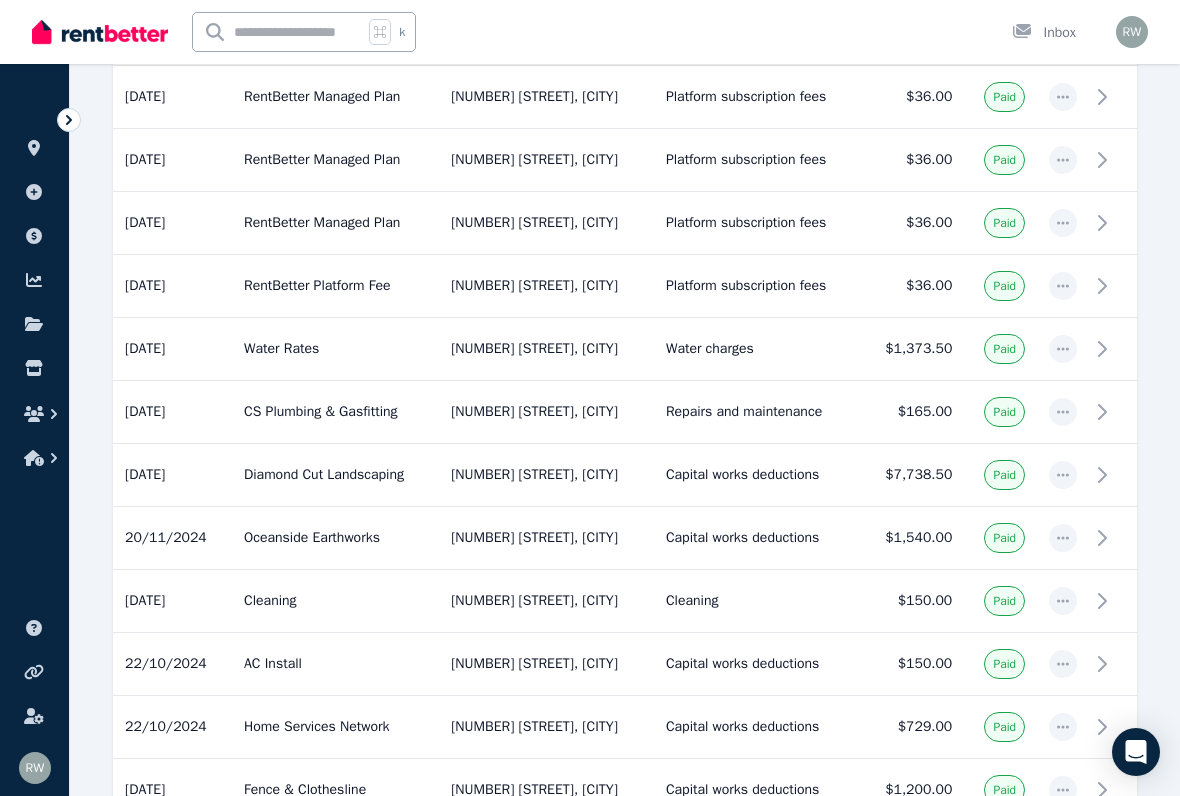 click on "[NUMBER] [STREET], [CITY]" at bounding box center [546, 601] 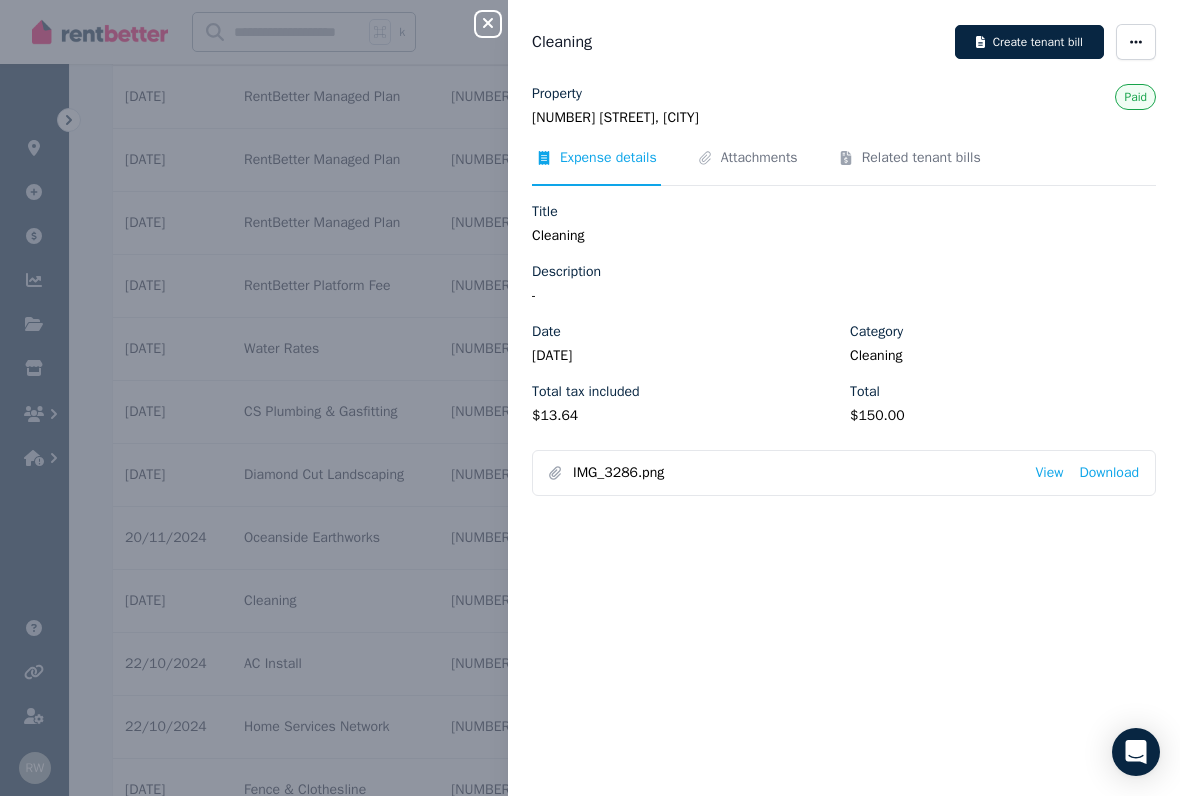 click on "Attachments" at bounding box center (759, 158) 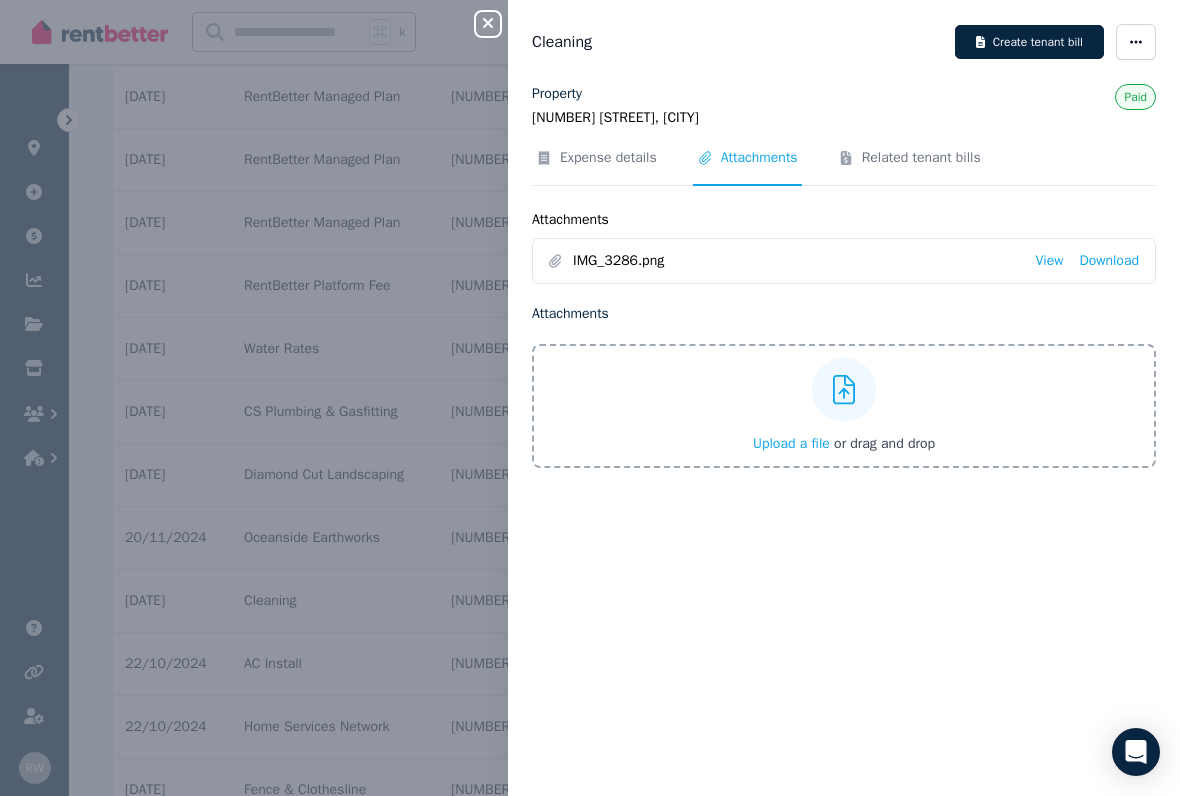 click on "Upload a file" at bounding box center [791, 443] 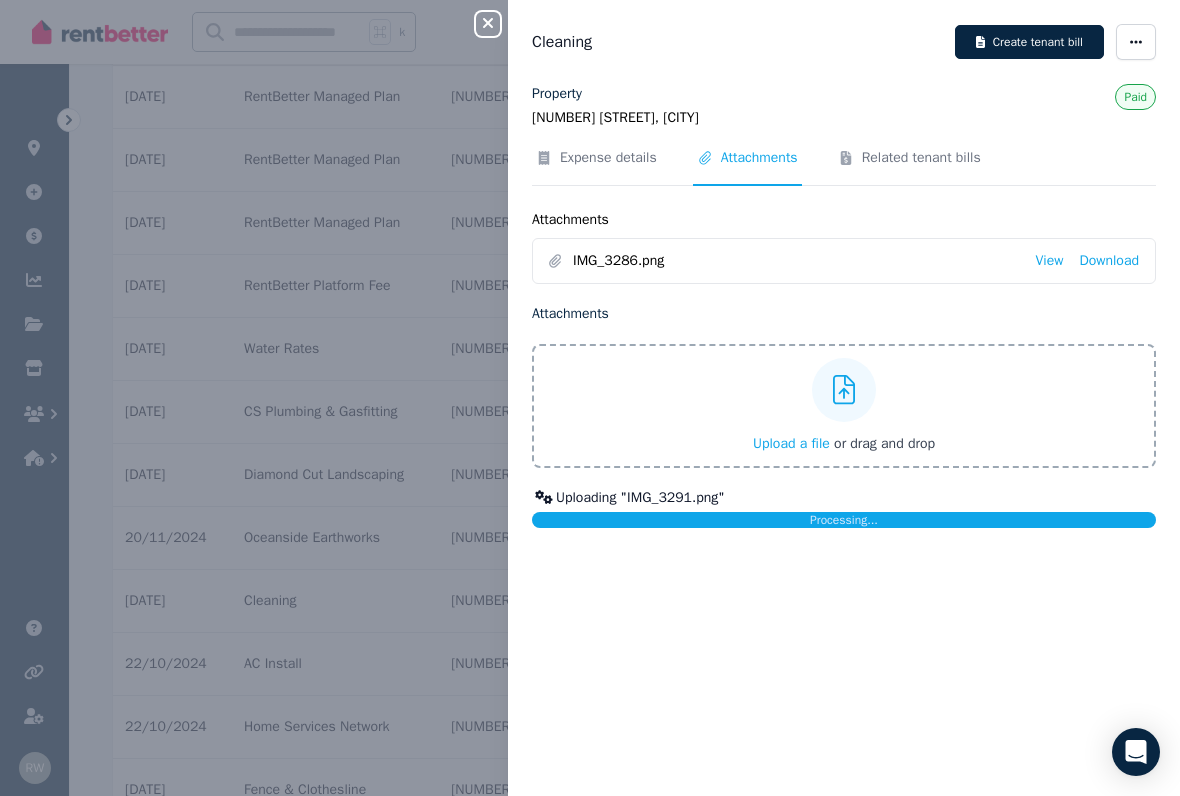 click at bounding box center (1136, 42) 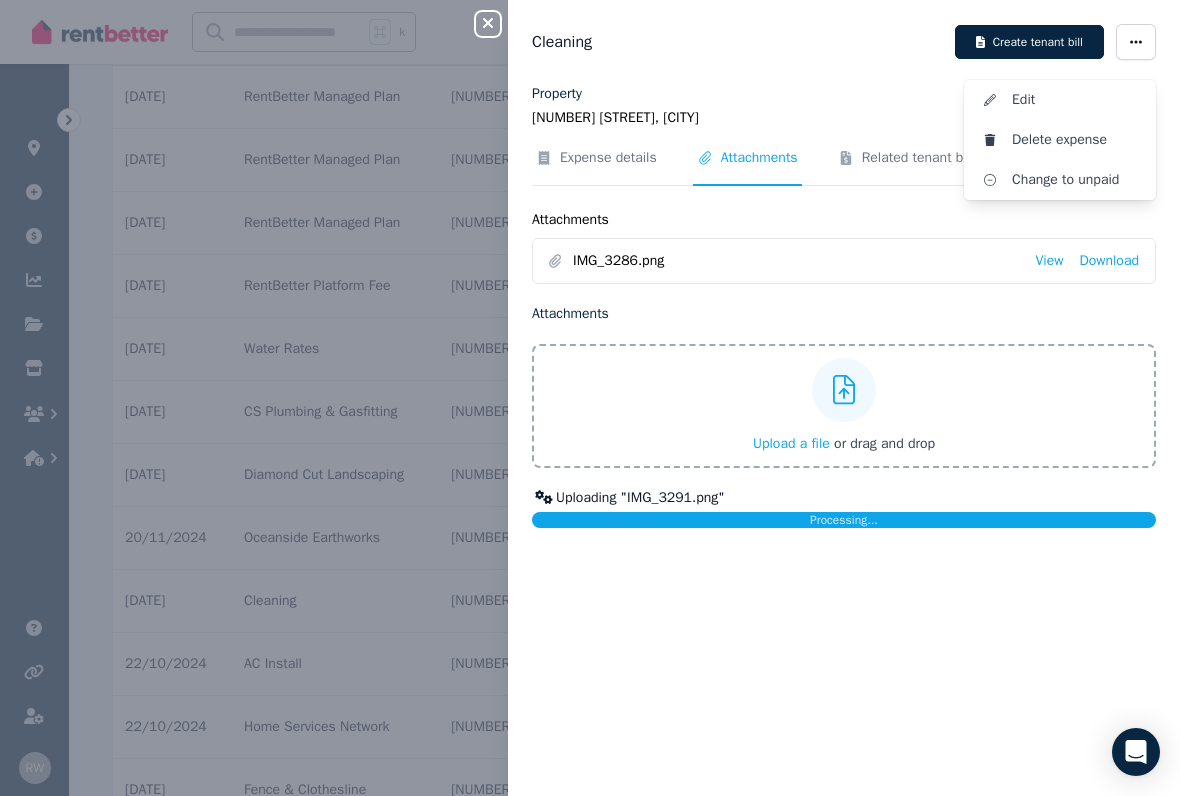 click at bounding box center (1136, 42) 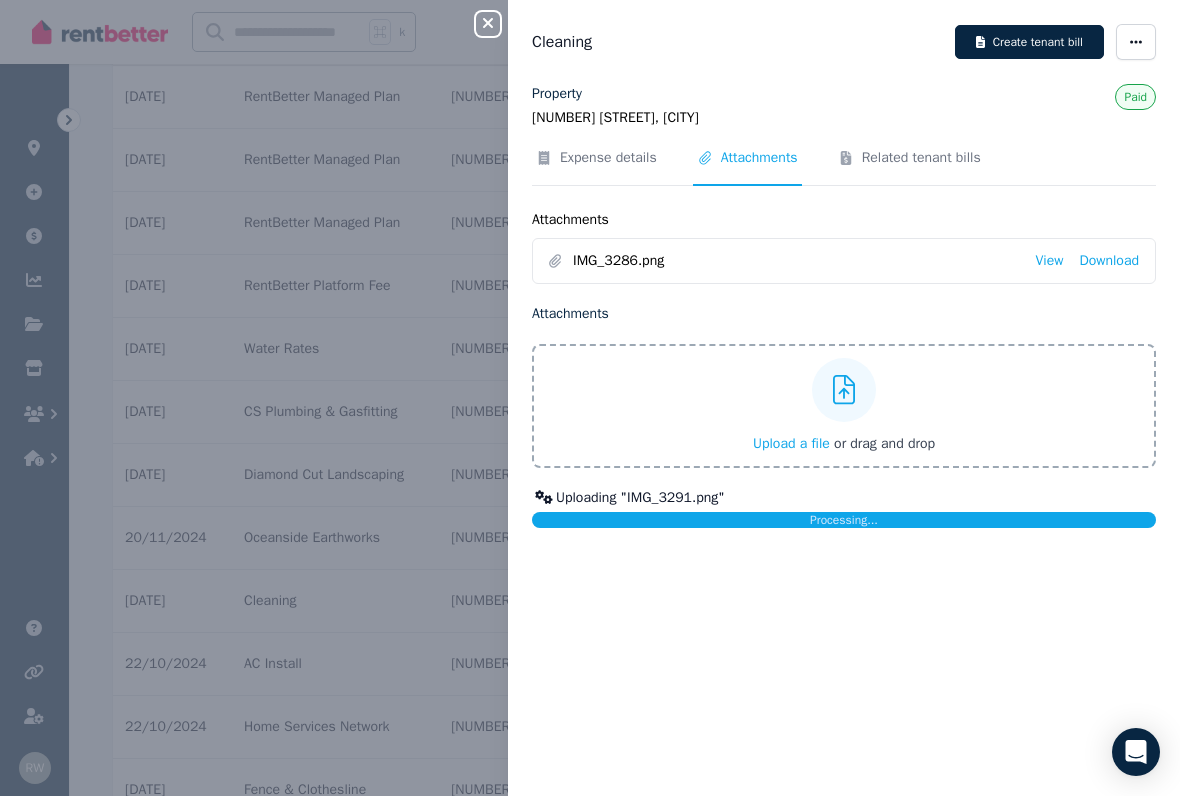 click on "Expense details" at bounding box center [608, 158] 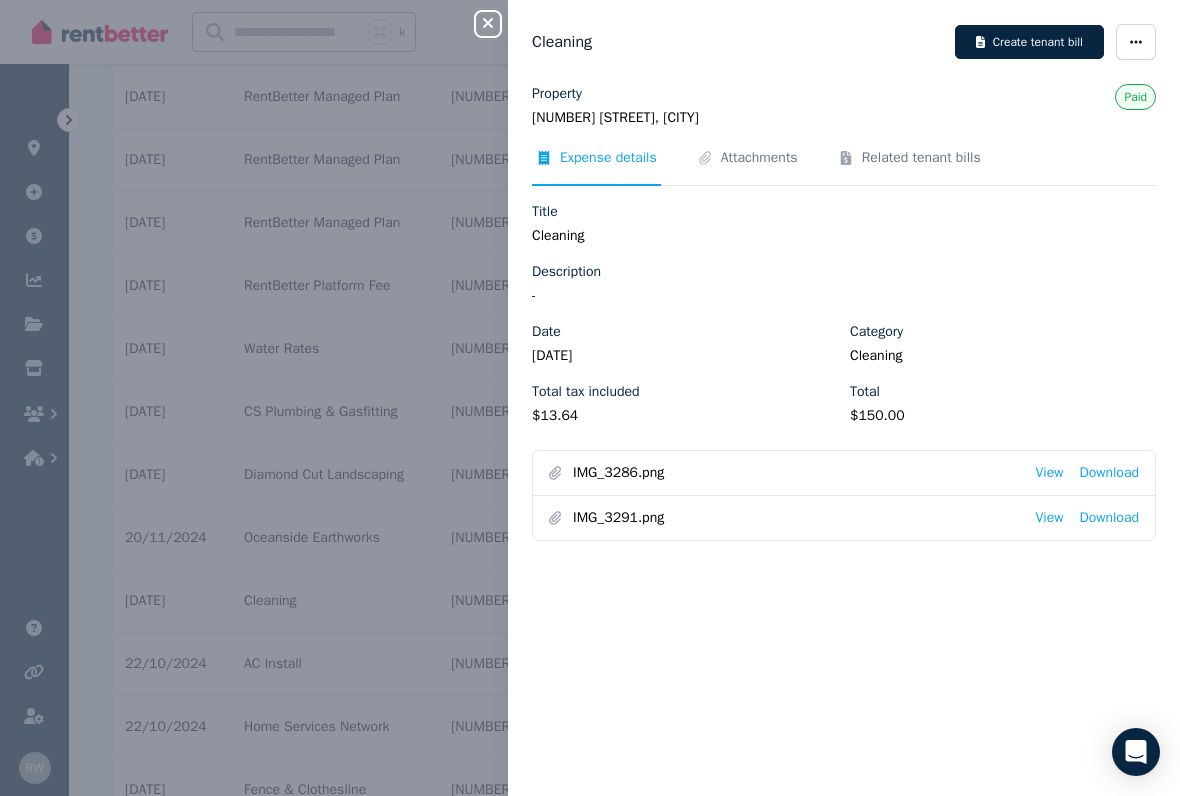 click 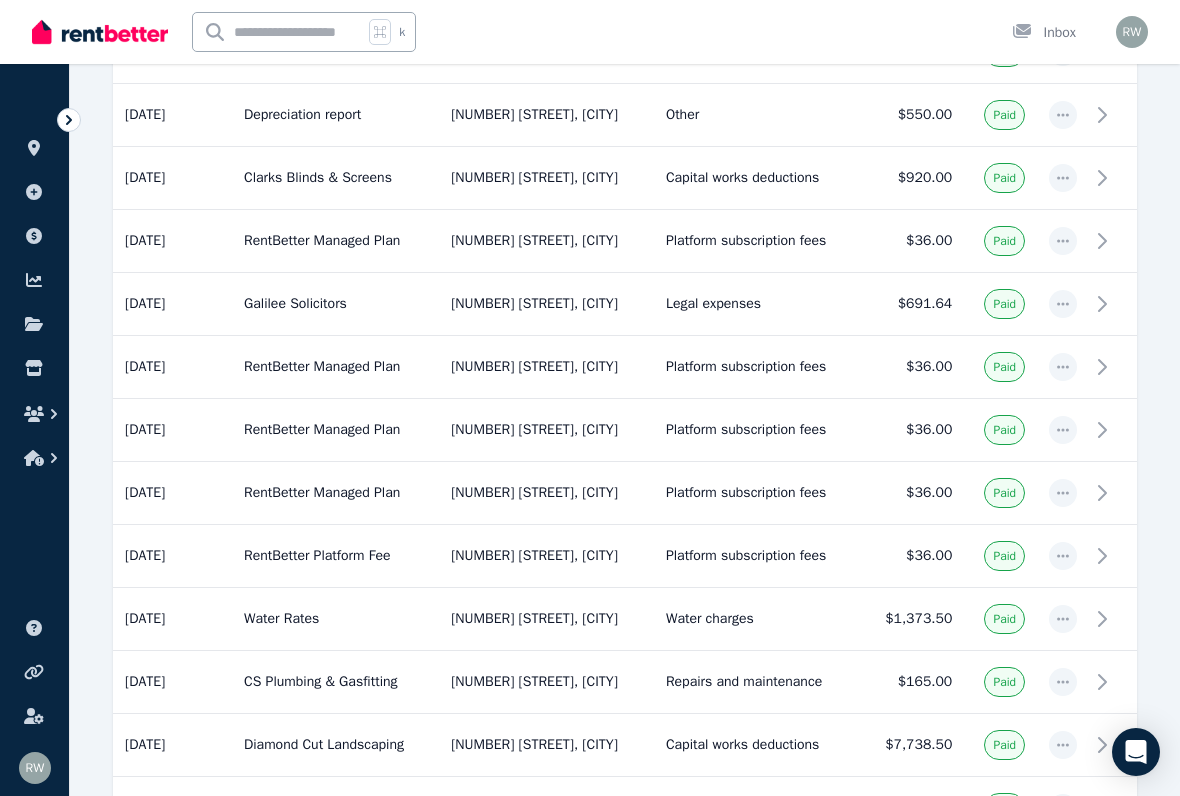 scroll, scrollTop: 0, scrollLeft: 0, axis: both 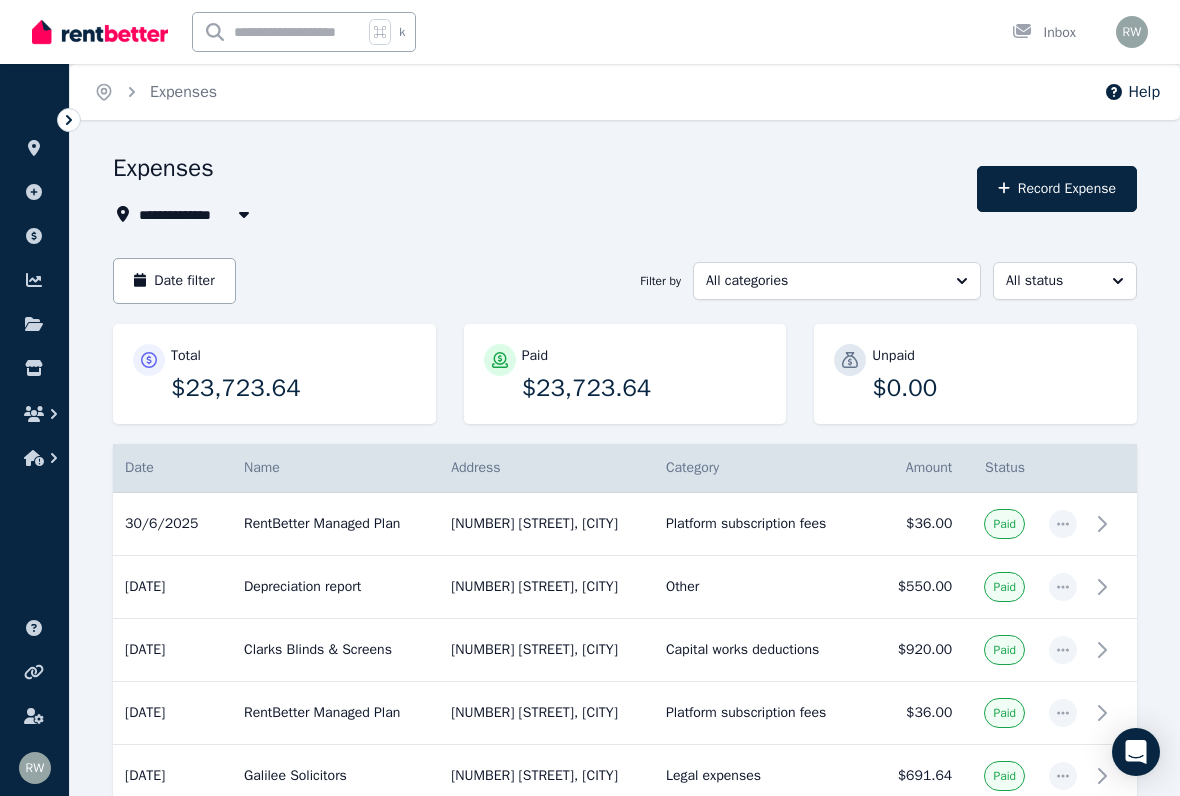 click on "Record Expense" at bounding box center [1057, 189] 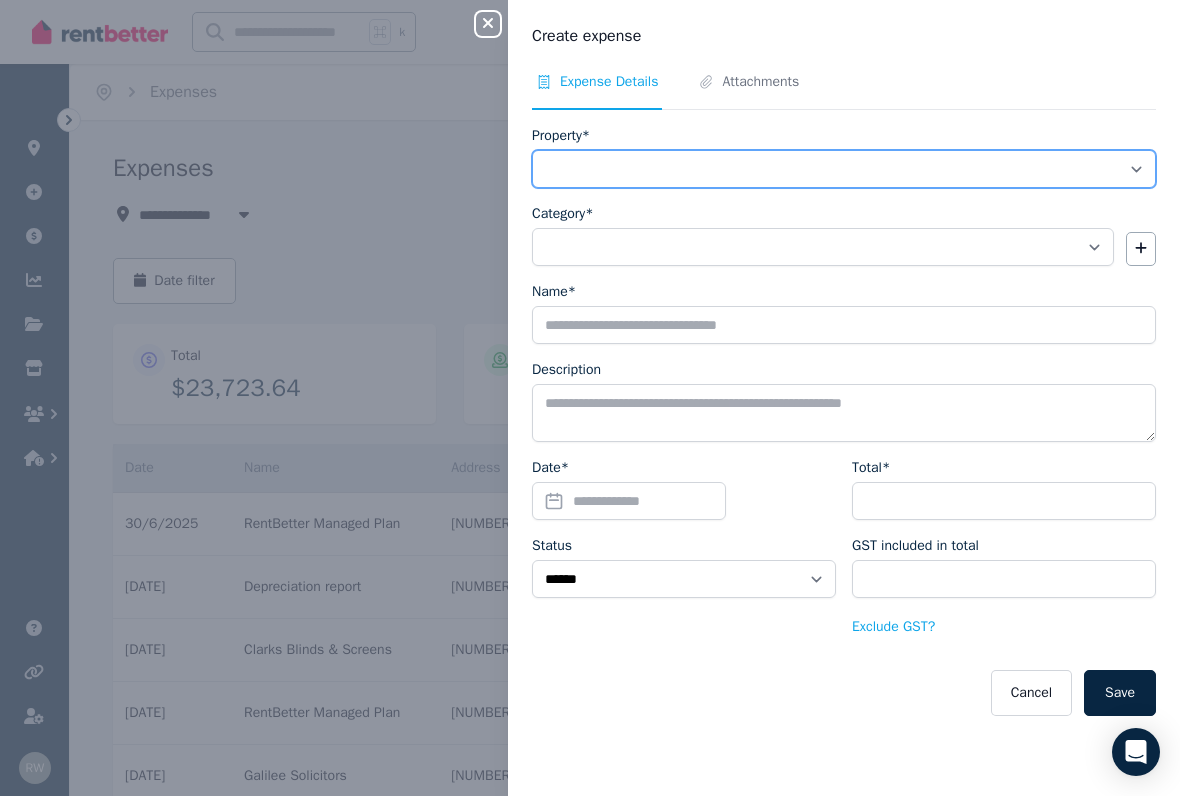 click on "**********" at bounding box center [844, 169] 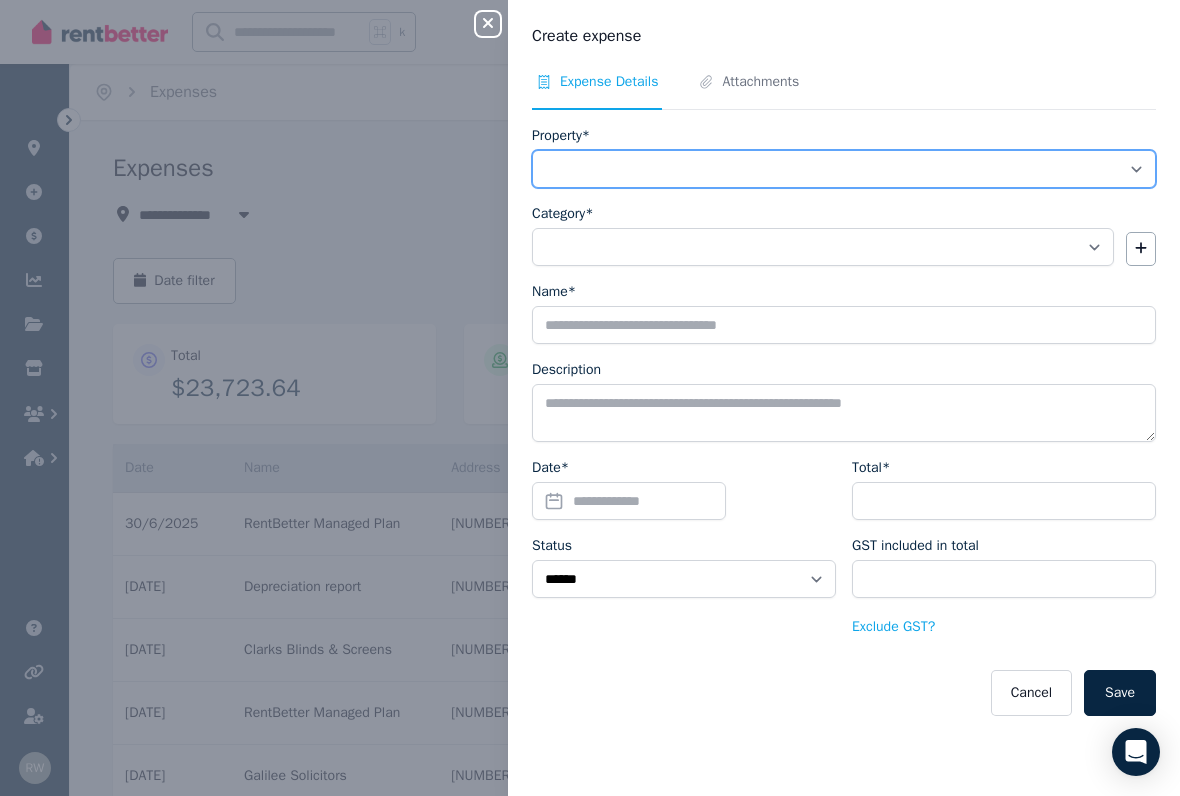 select on "**********" 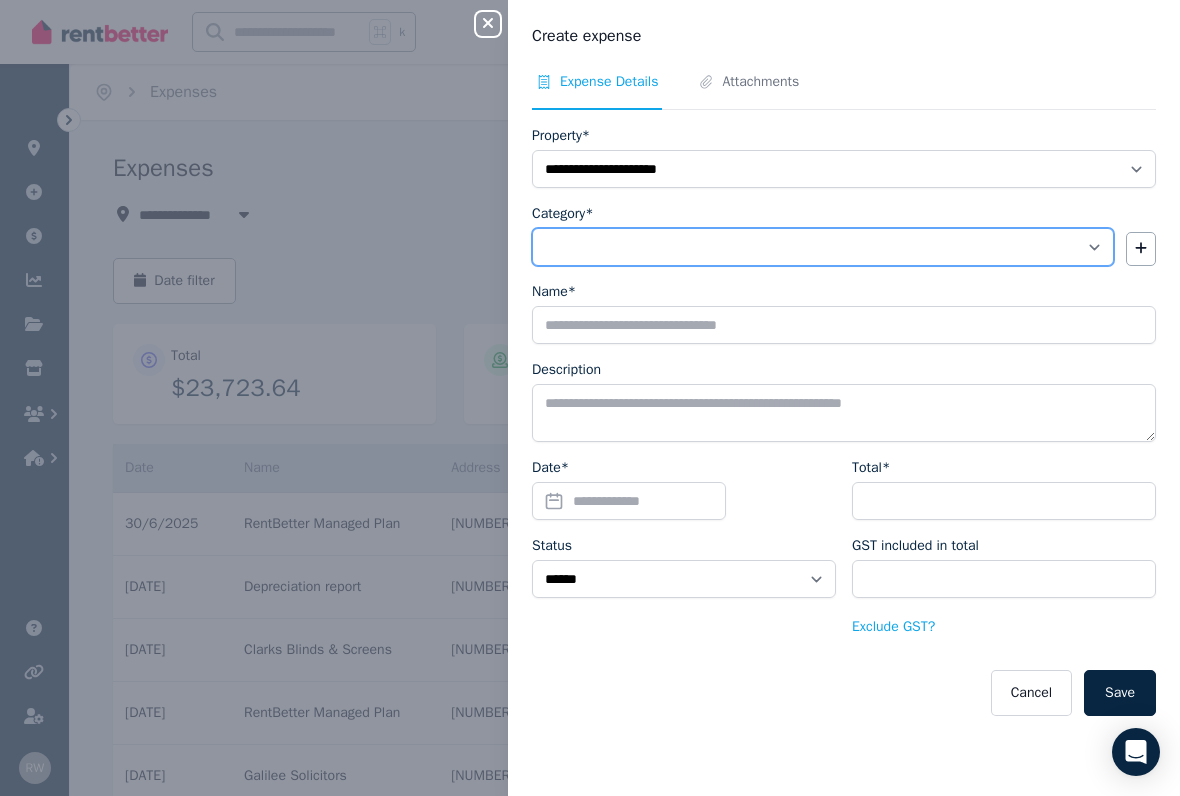 click on "**********" at bounding box center [823, 247] 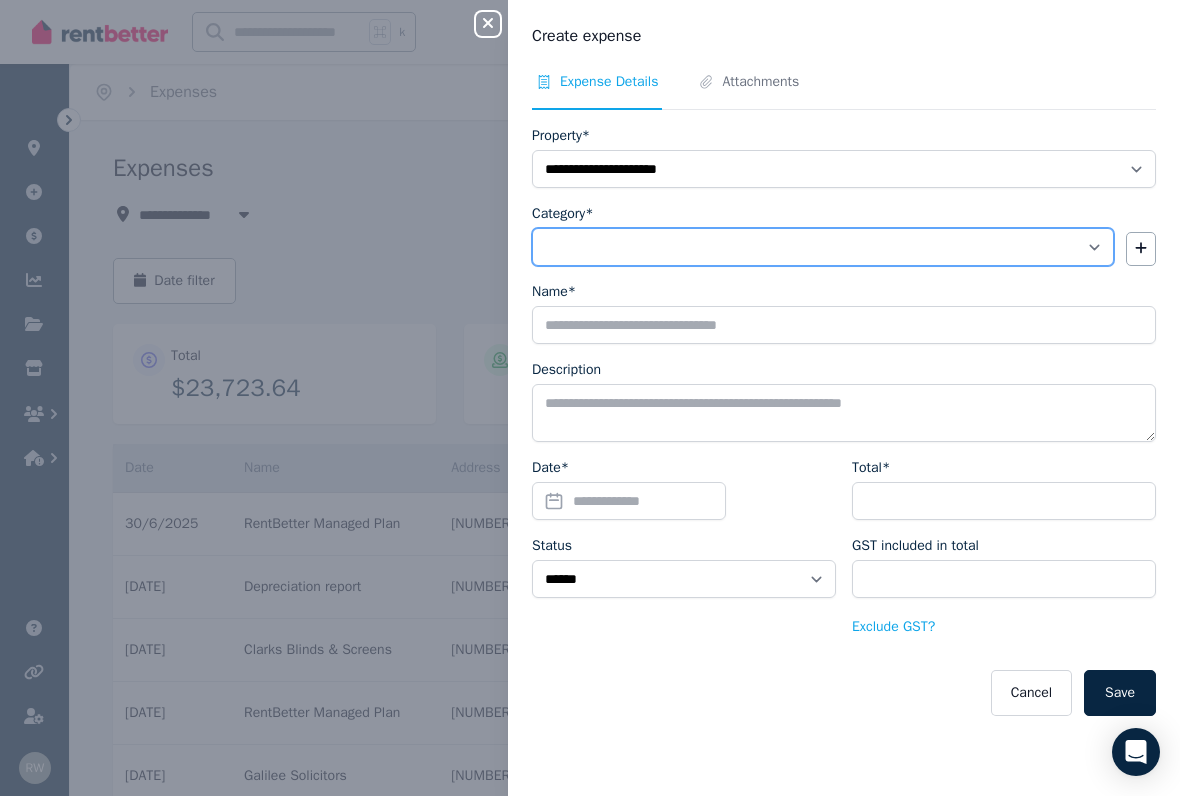 select on "**********" 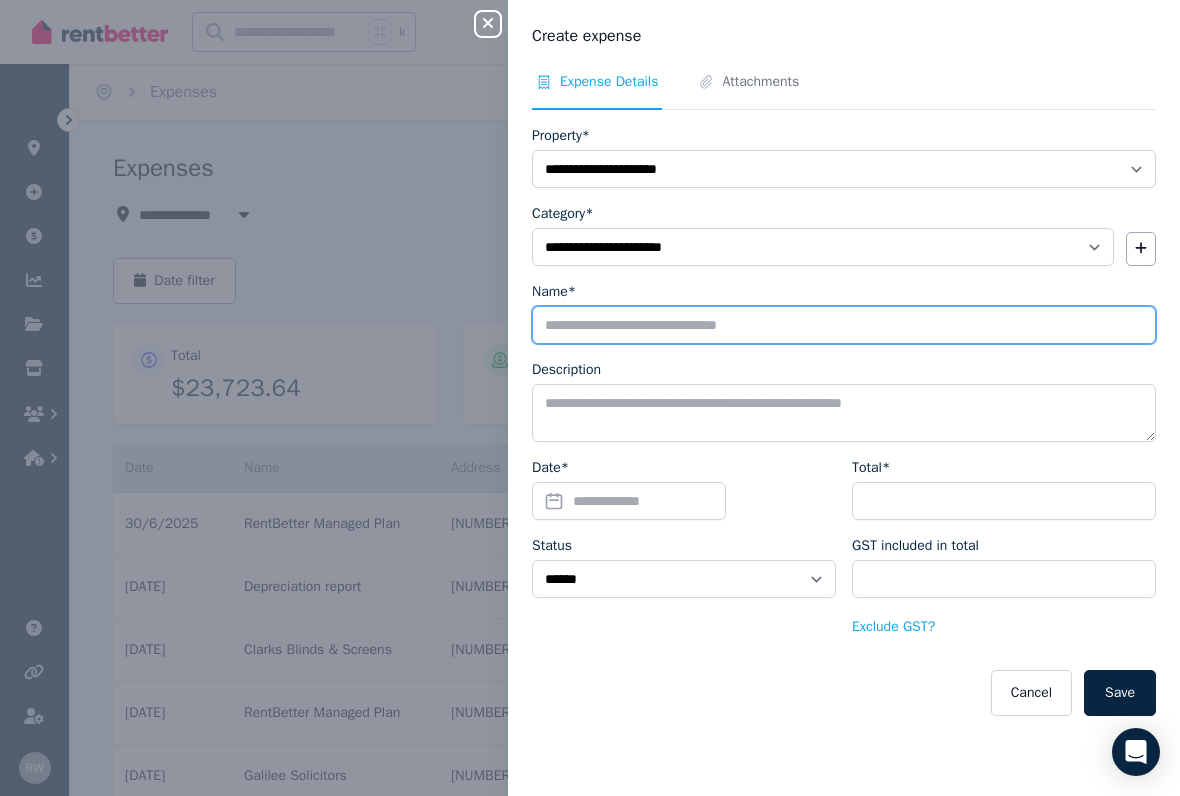 click on "Name*" at bounding box center (844, 325) 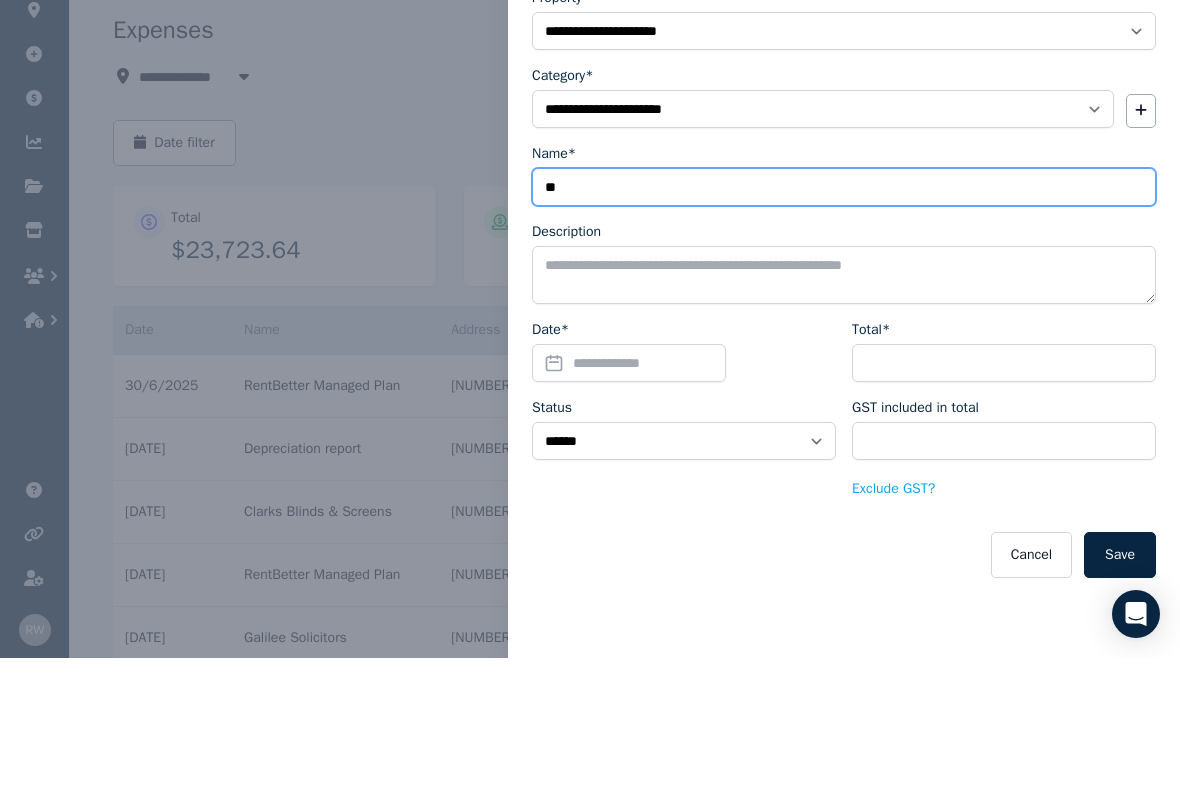 type on "*" 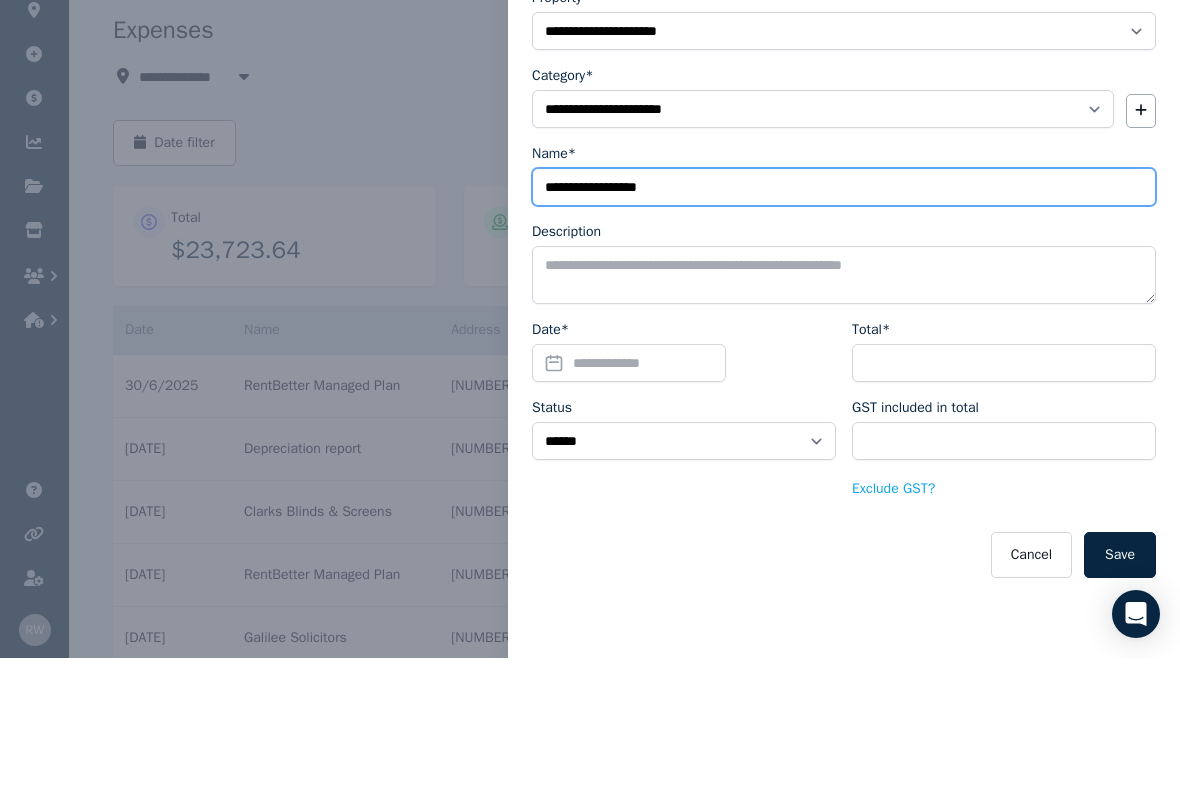 type on "**********" 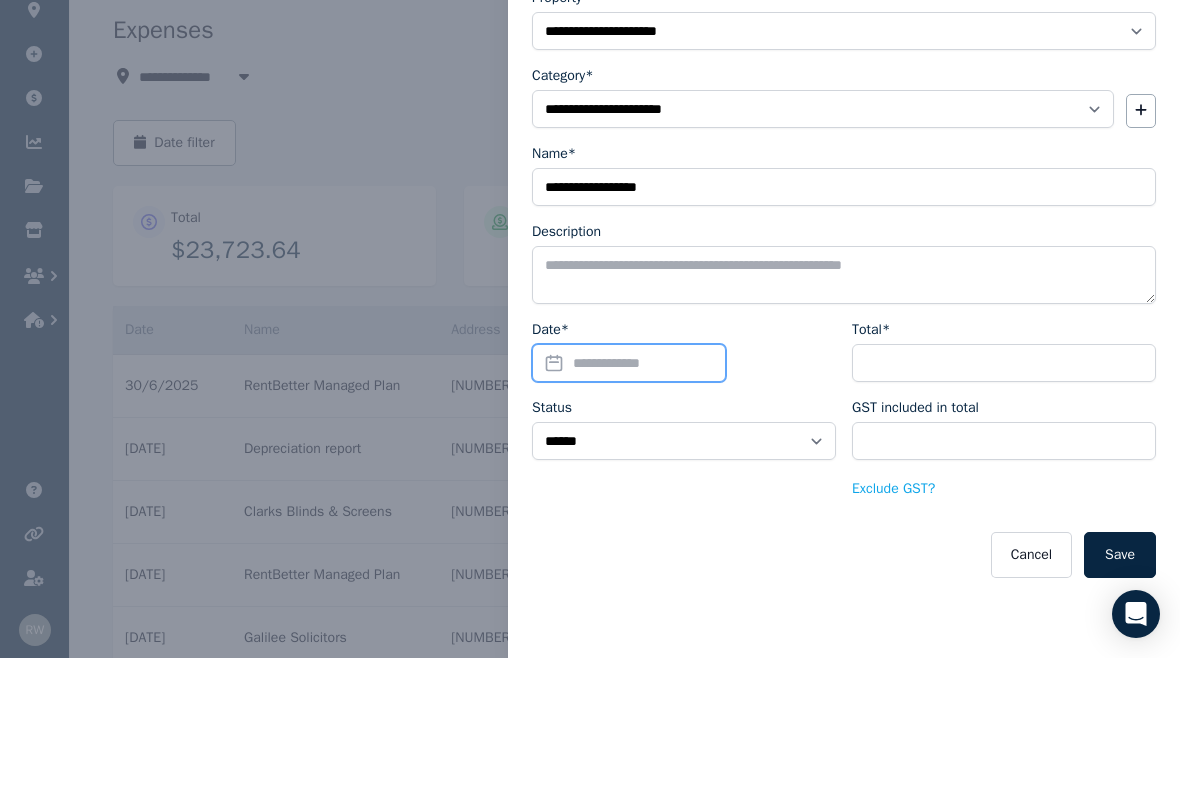 click on "Date*" at bounding box center [629, 501] 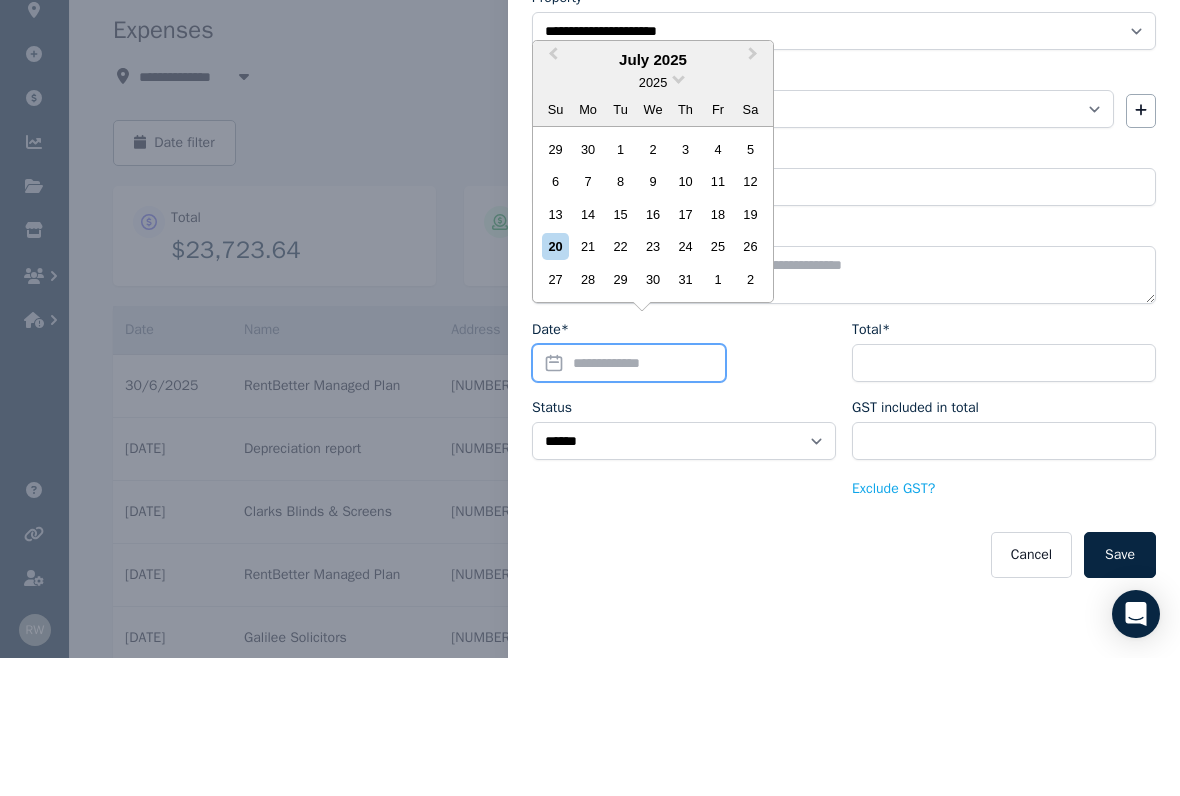 scroll, scrollTop: 138, scrollLeft: 0, axis: vertical 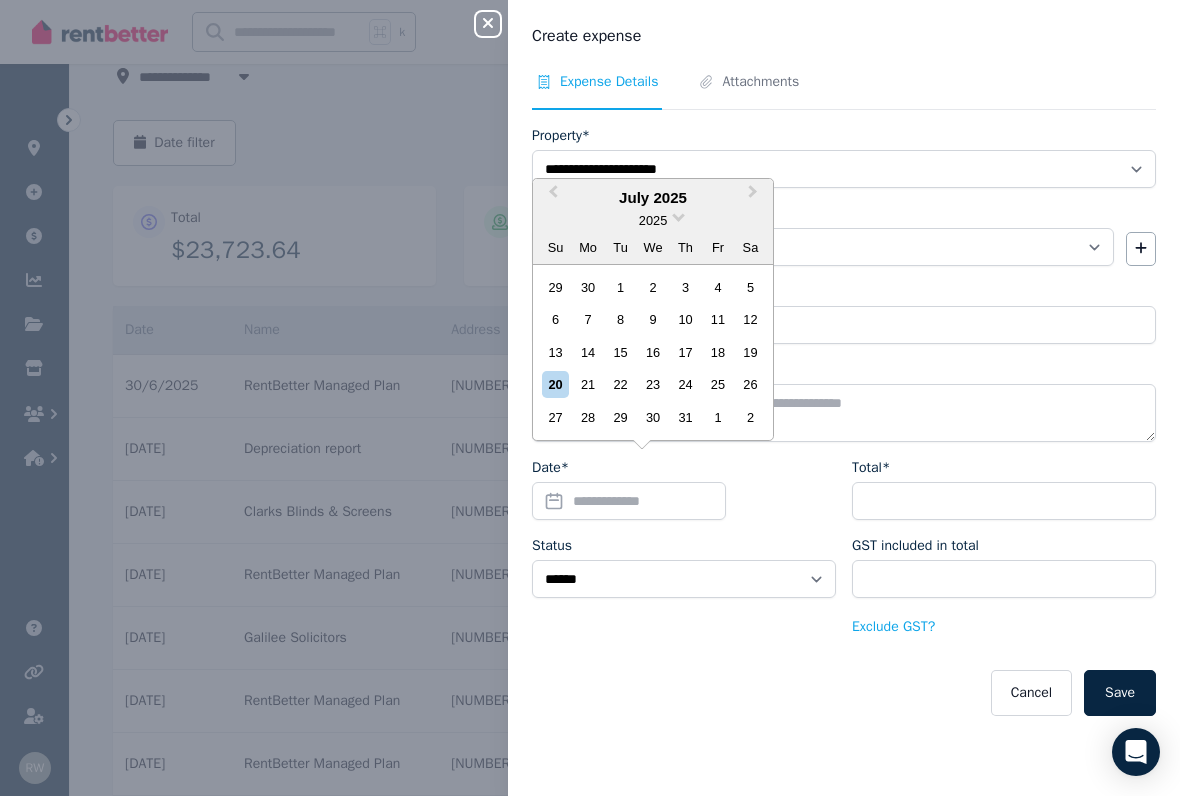 click on "Previous Month" at bounding box center (551, 197) 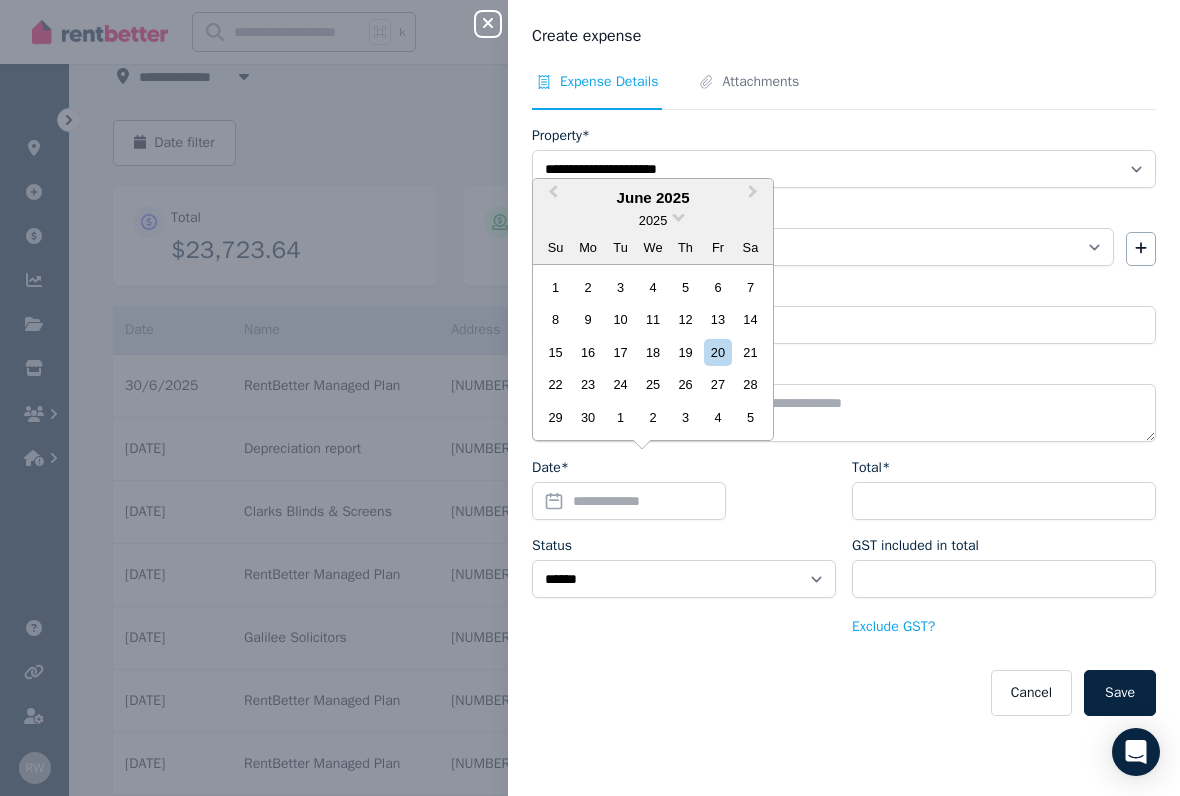 click on "Previous Month" at bounding box center (551, 197) 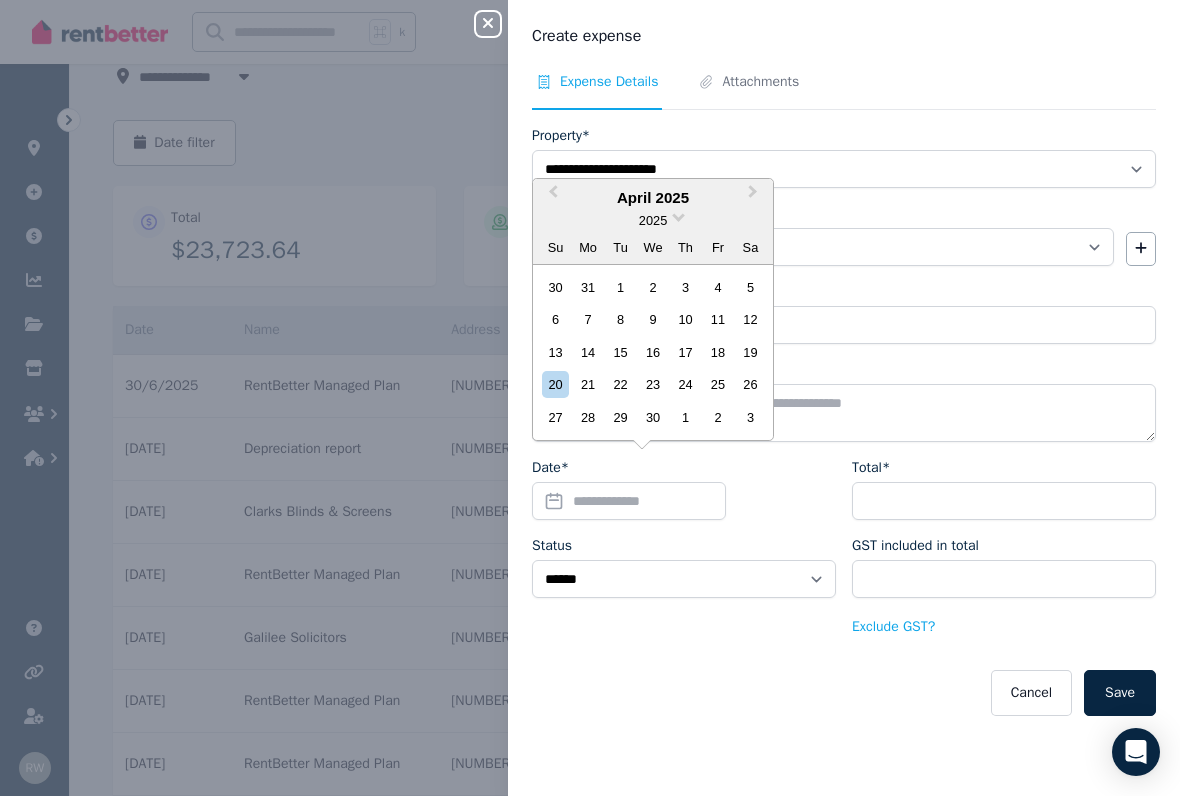 click on "Previous Month" at bounding box center (553, 196) 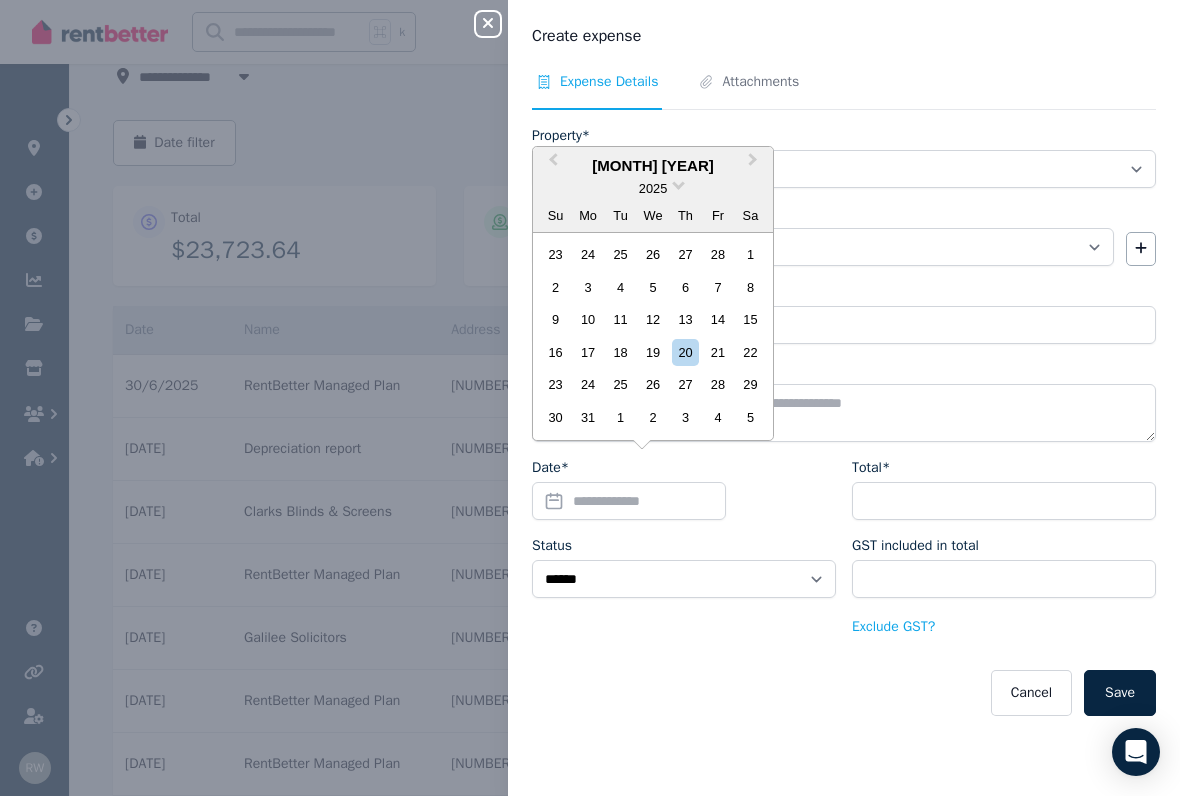 click on "2025" at bounding box center (653, 188) 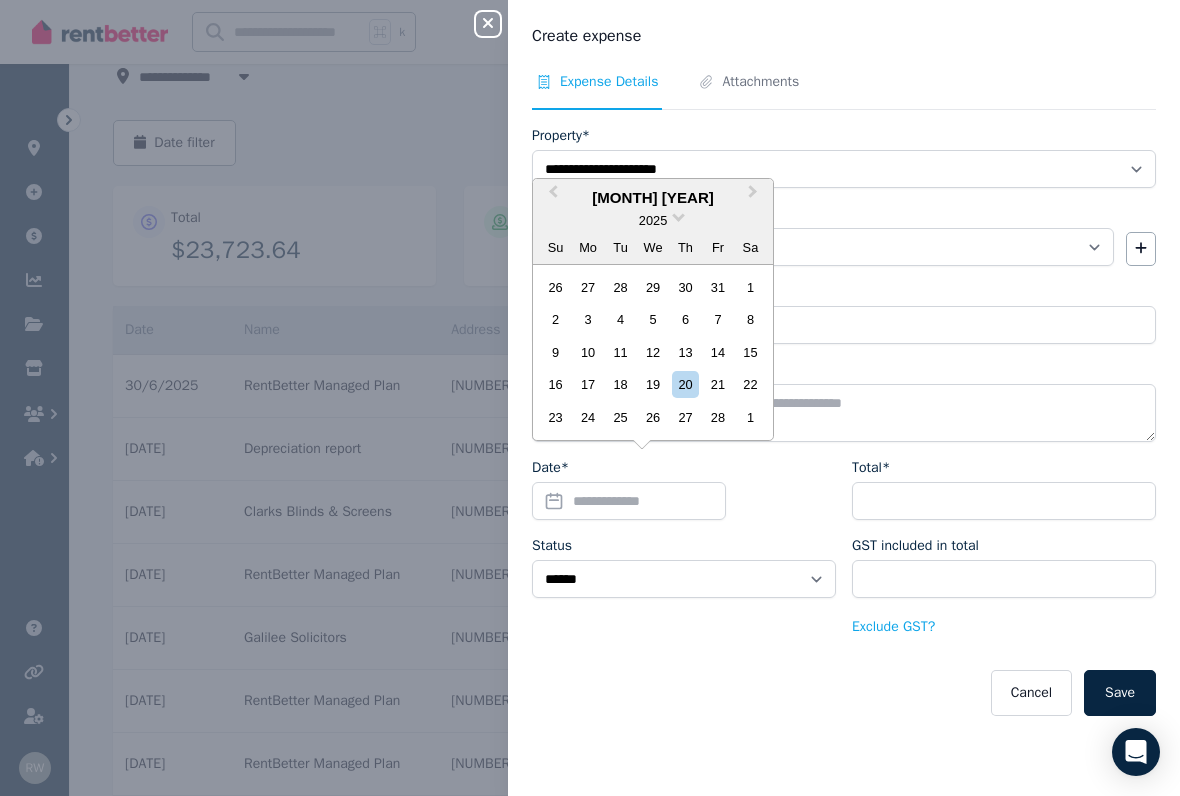 click on "Previous Month" at bounding box center (551, 197) 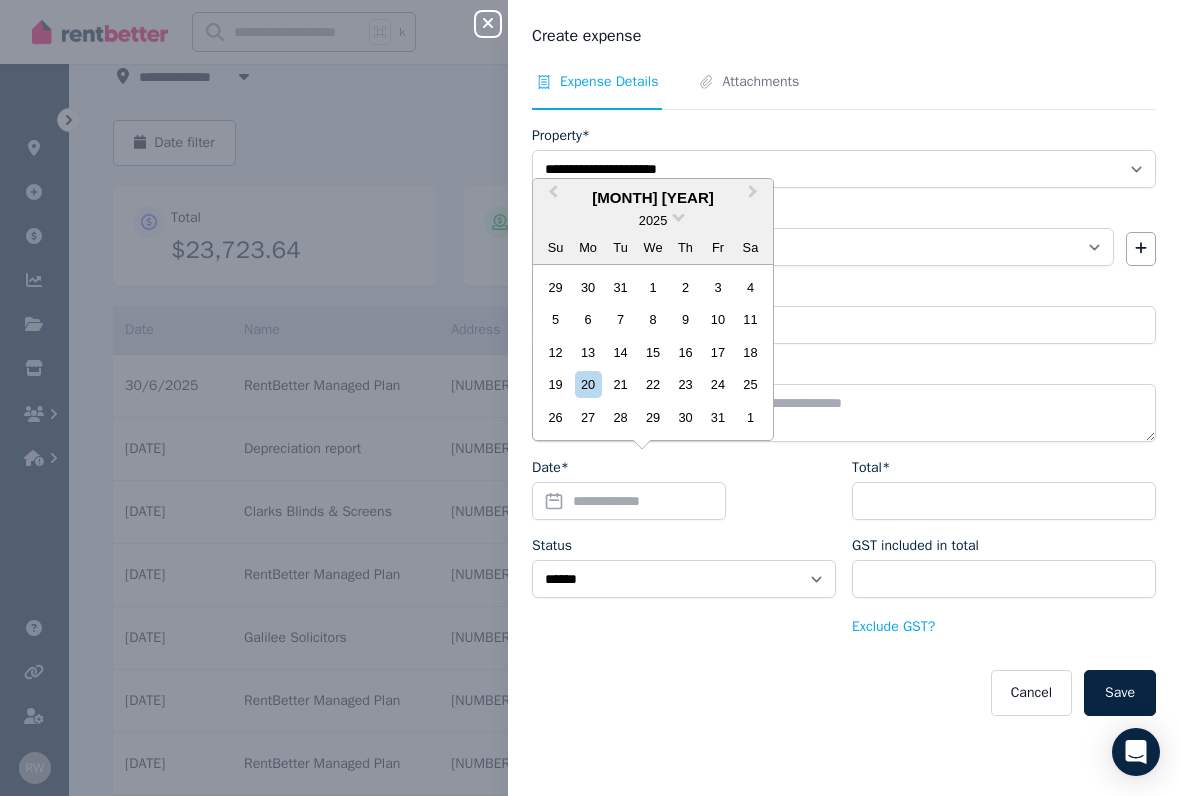 click on "29" at bounding box center [652, 417] 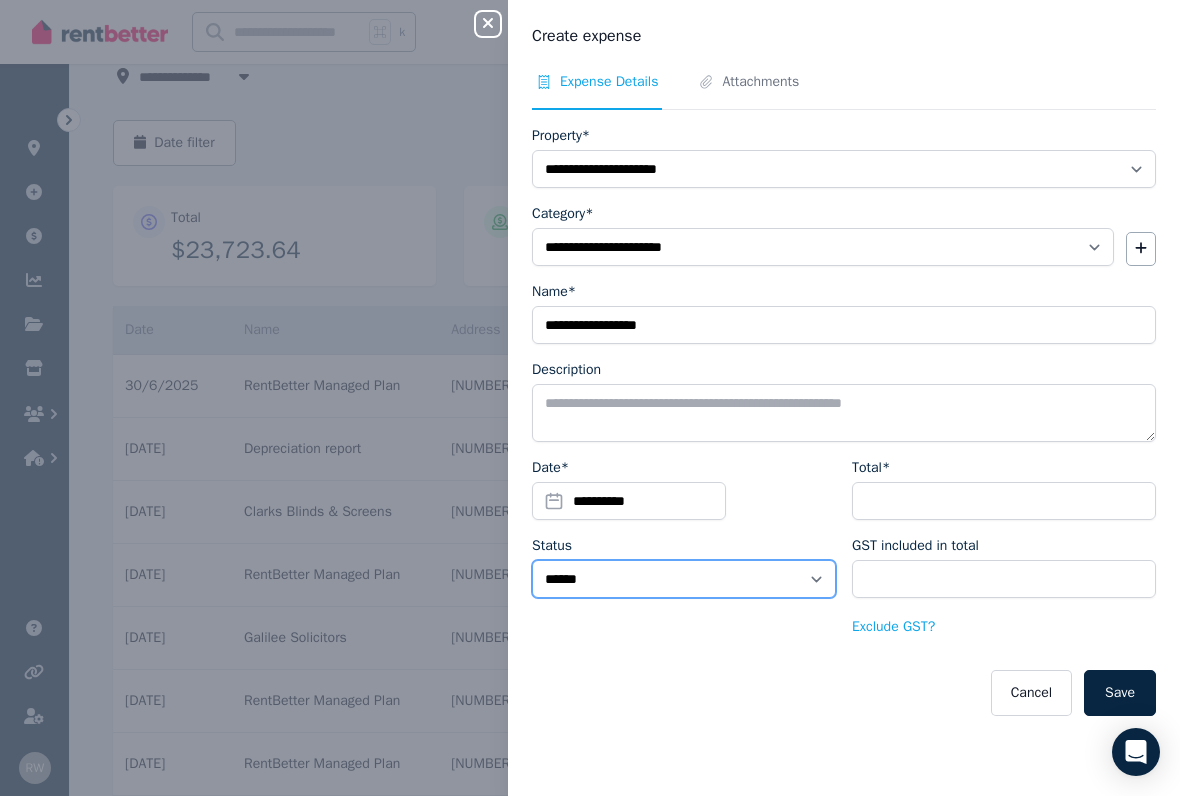 click on "****** ****" at bounding box center (684, 579) 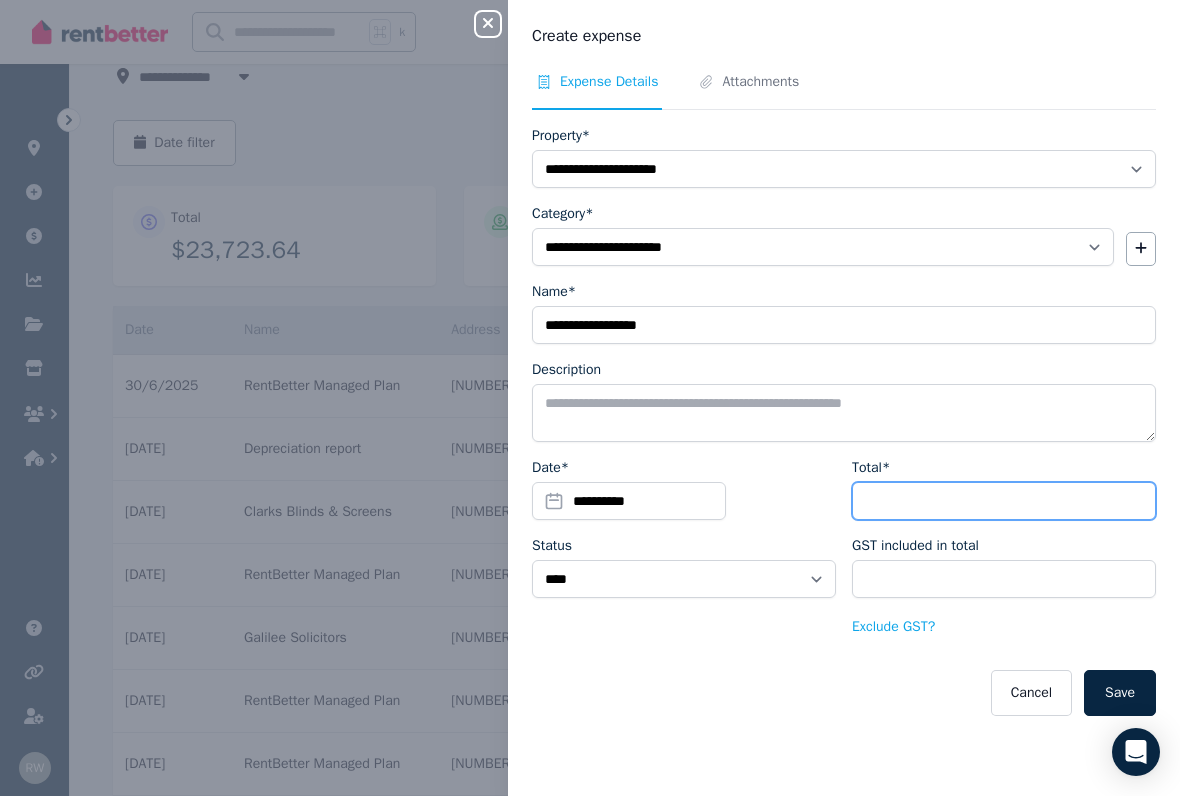 click on "Total*" at bounding box center (1004, 501) 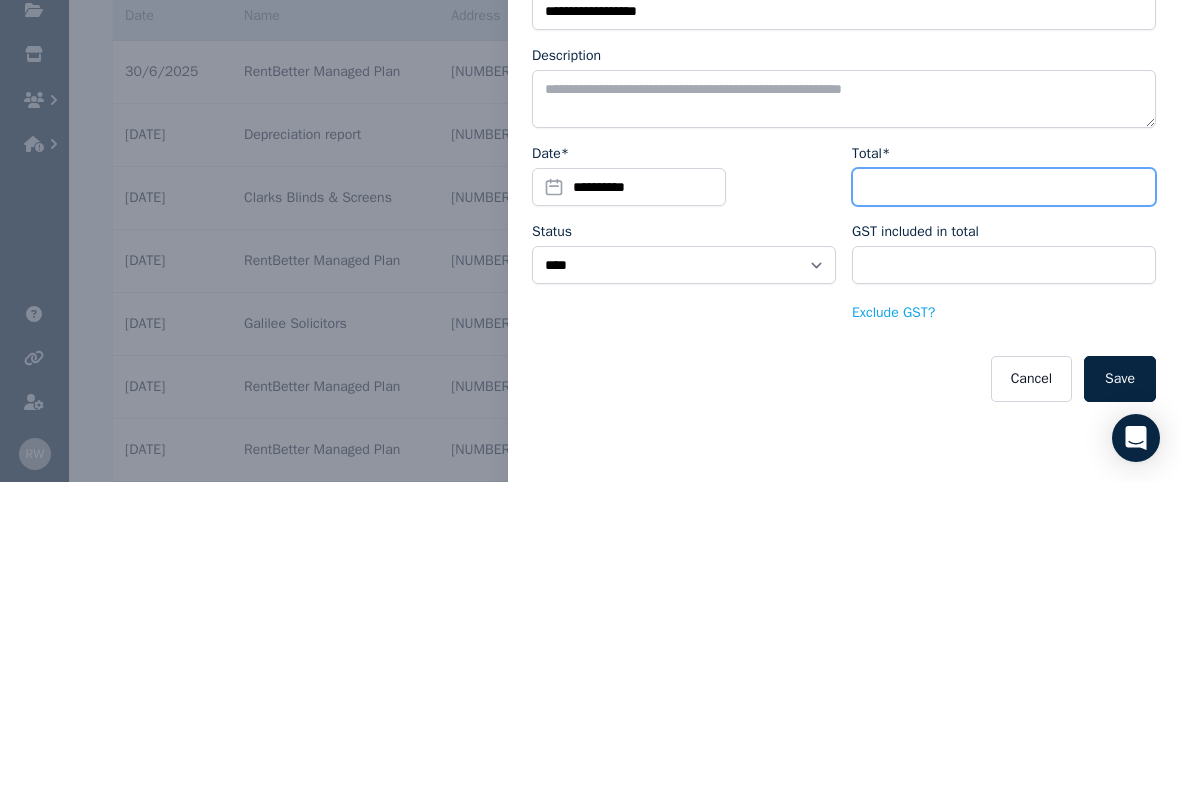 type on "*" 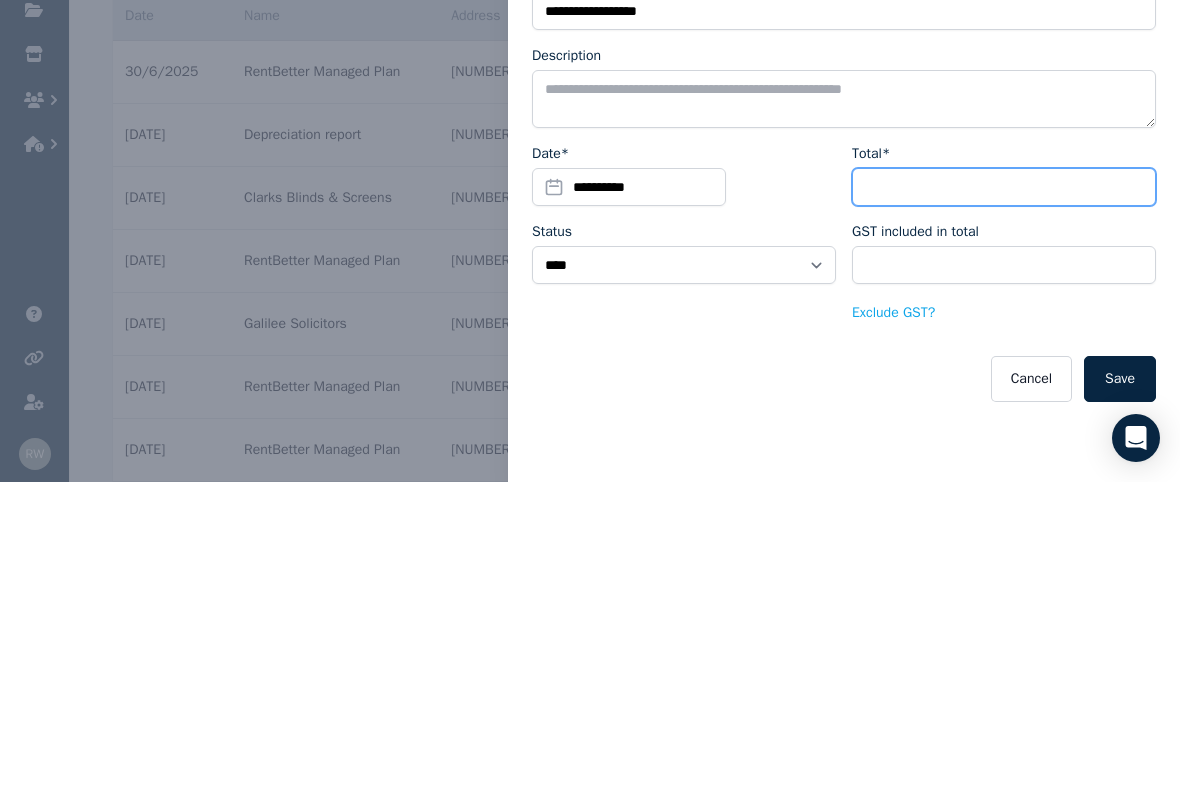 type on "*" 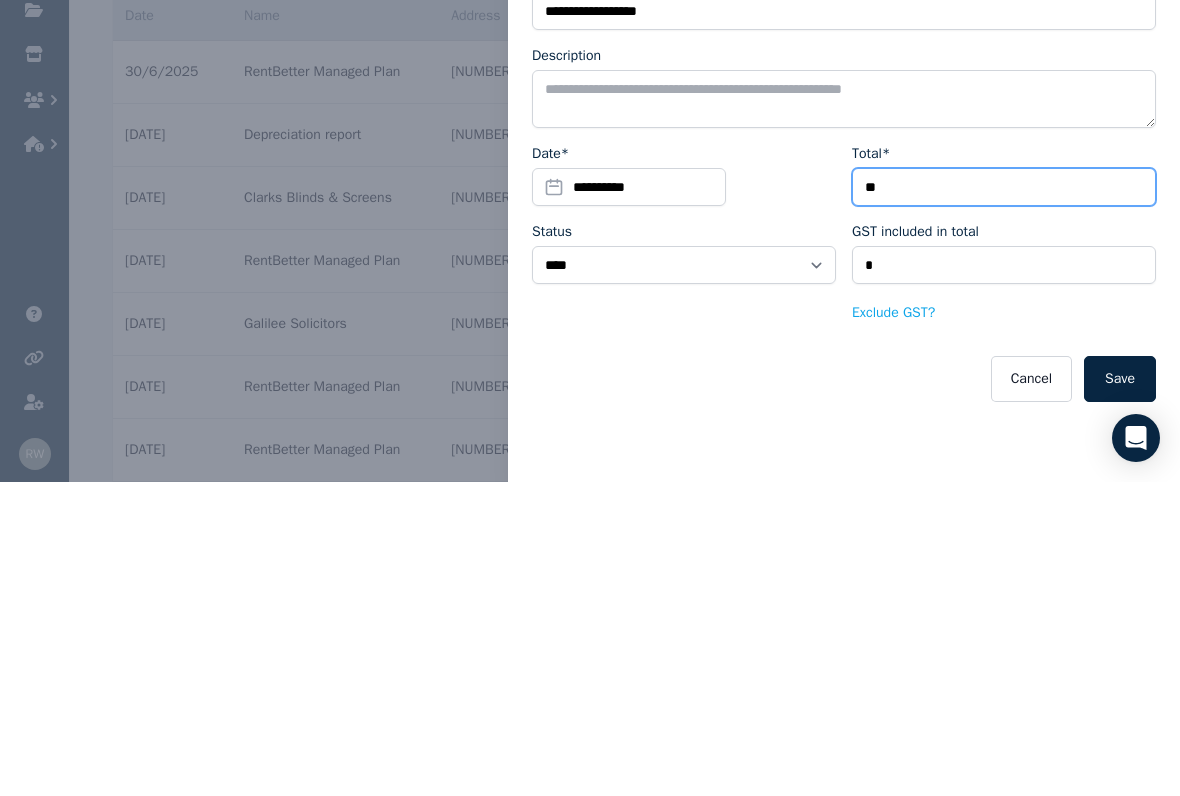 type on "*" 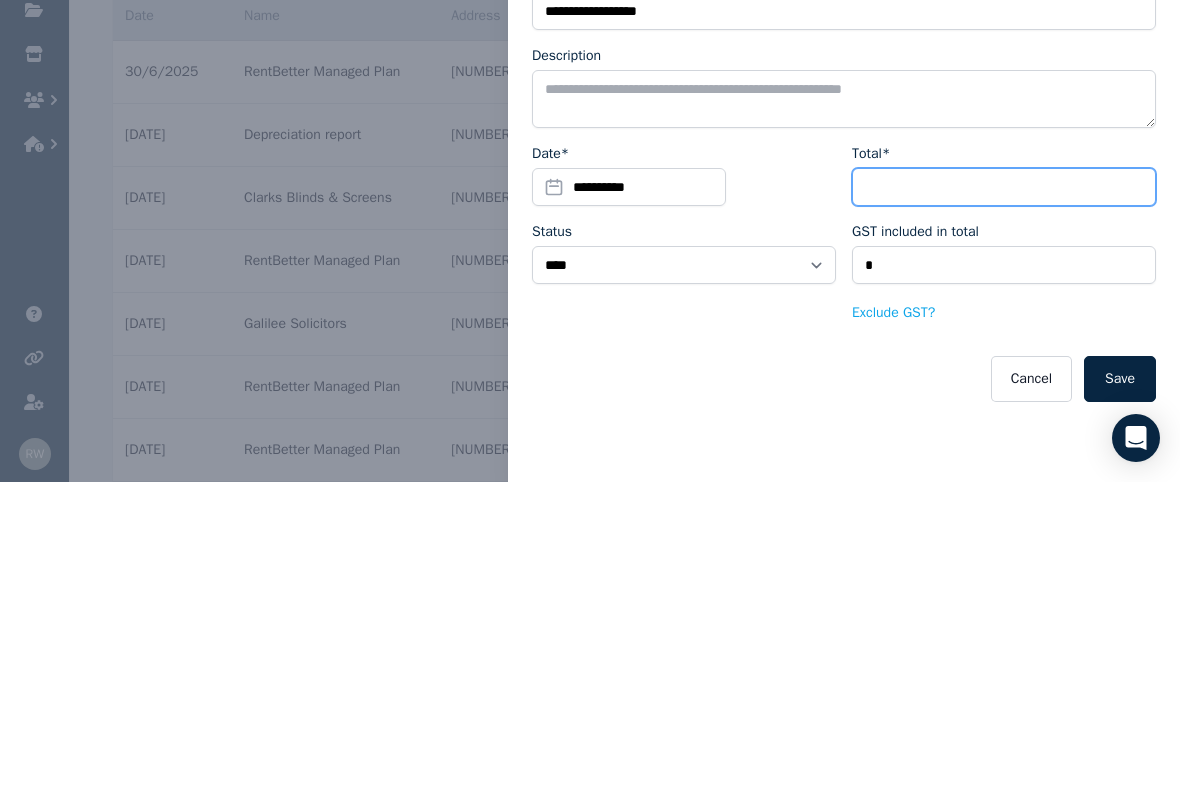 type on "*" 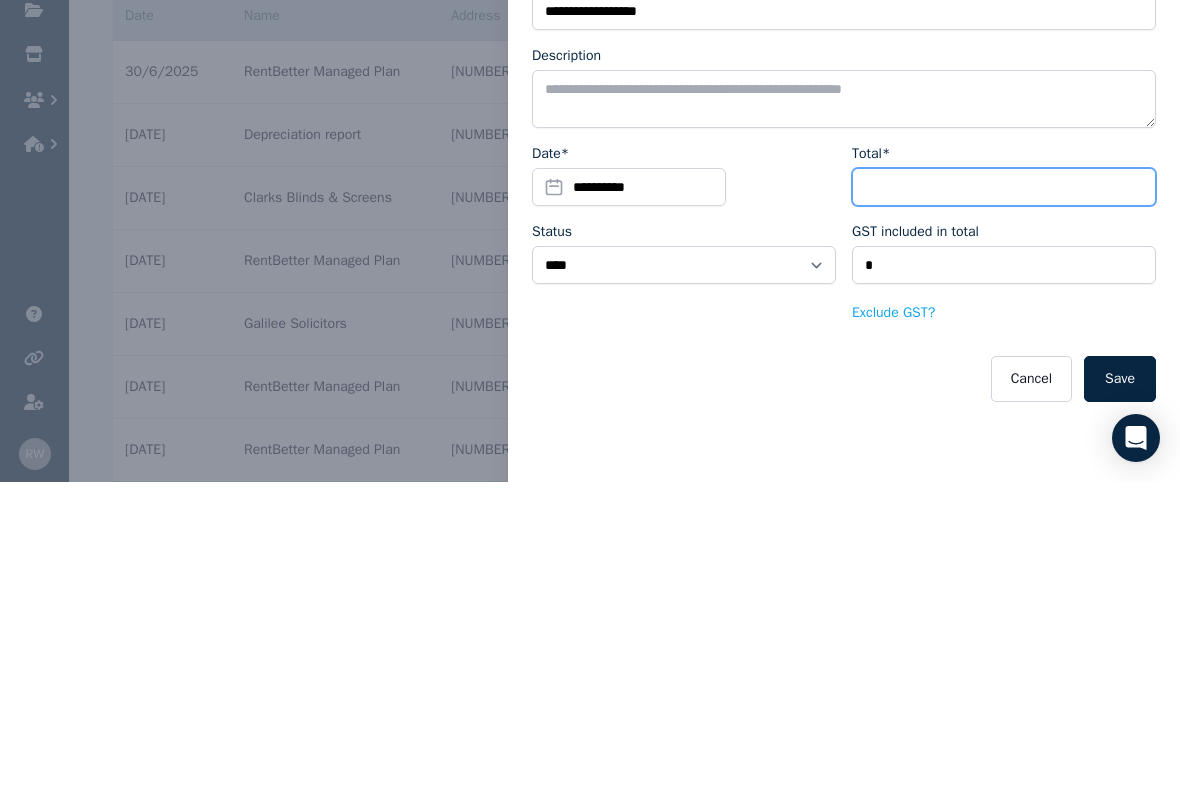 type on "****" 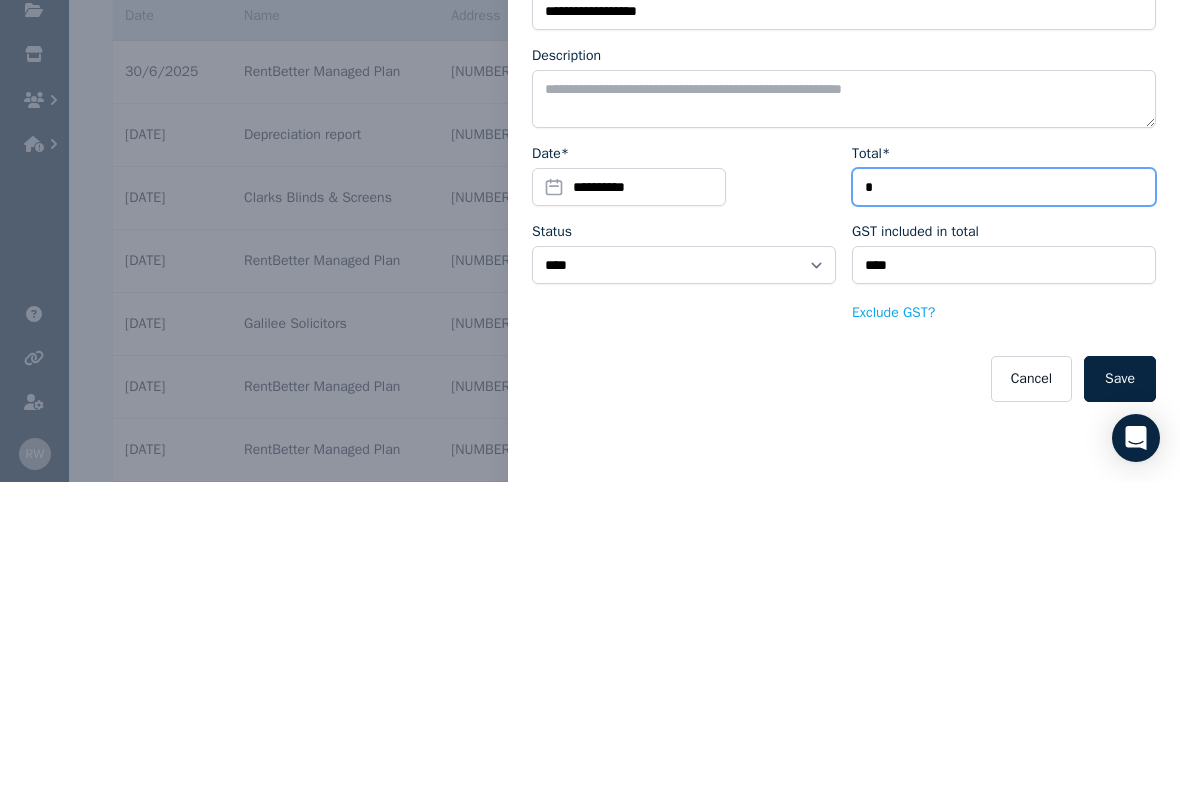 type on "**" 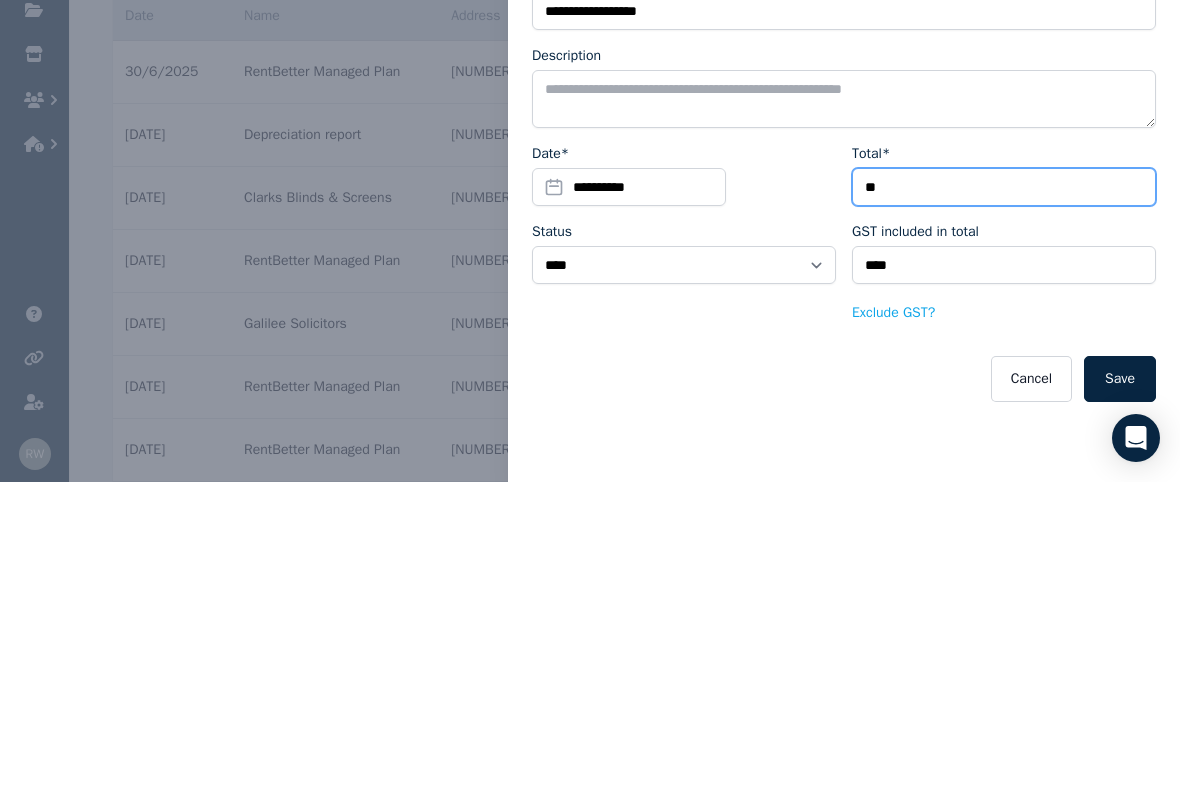 type on "****" 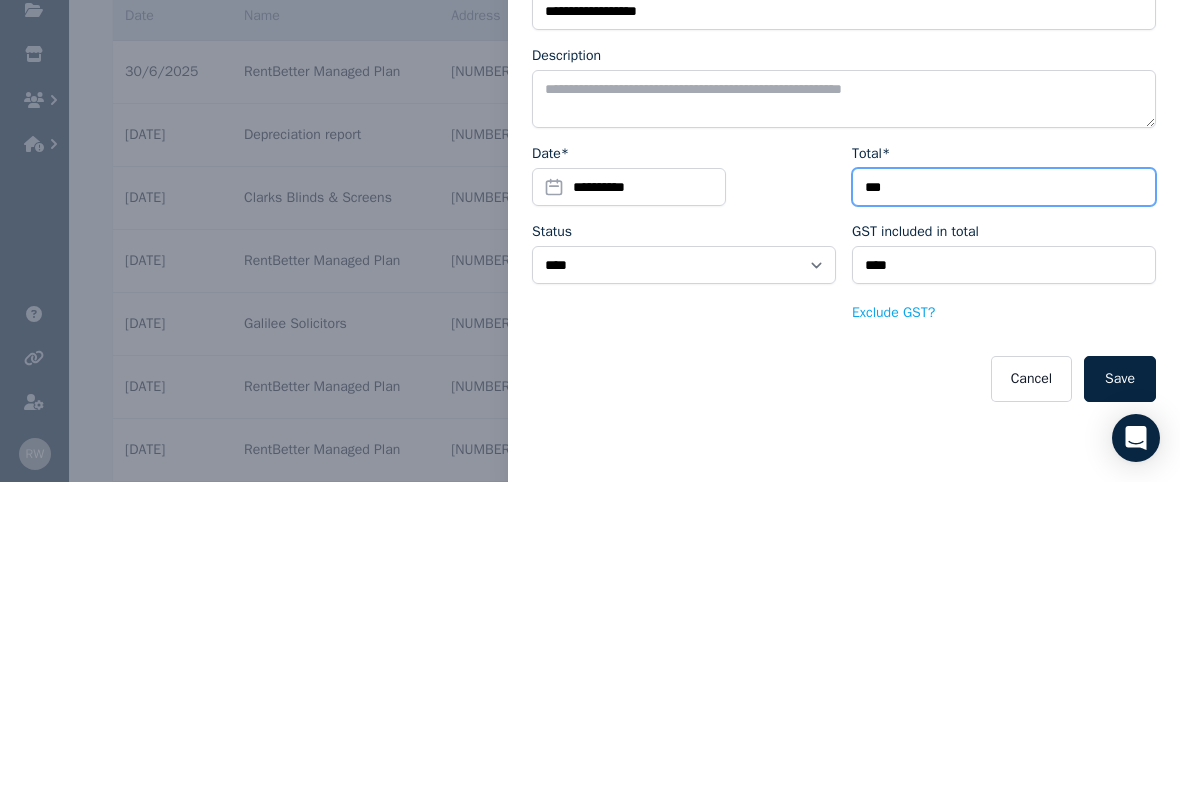 type on "*****" 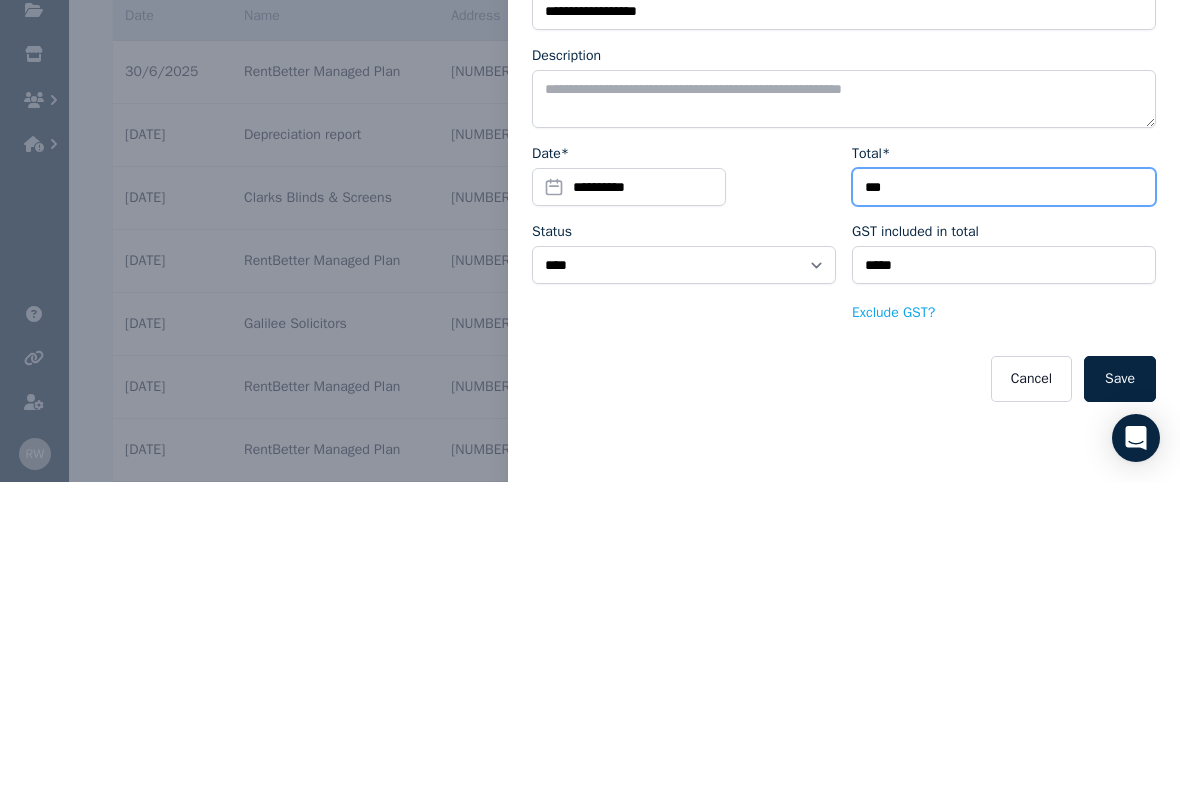 type on "***" 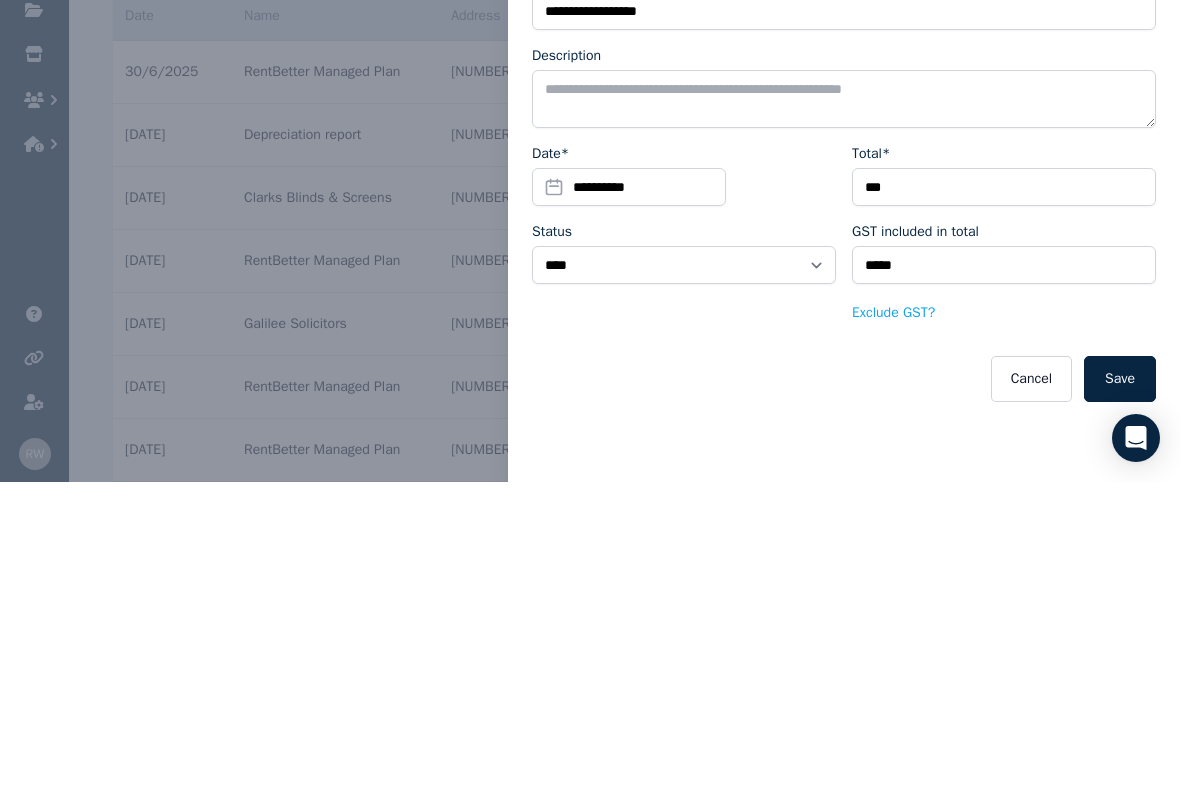click on "**********" at bounding box center [844, 421] 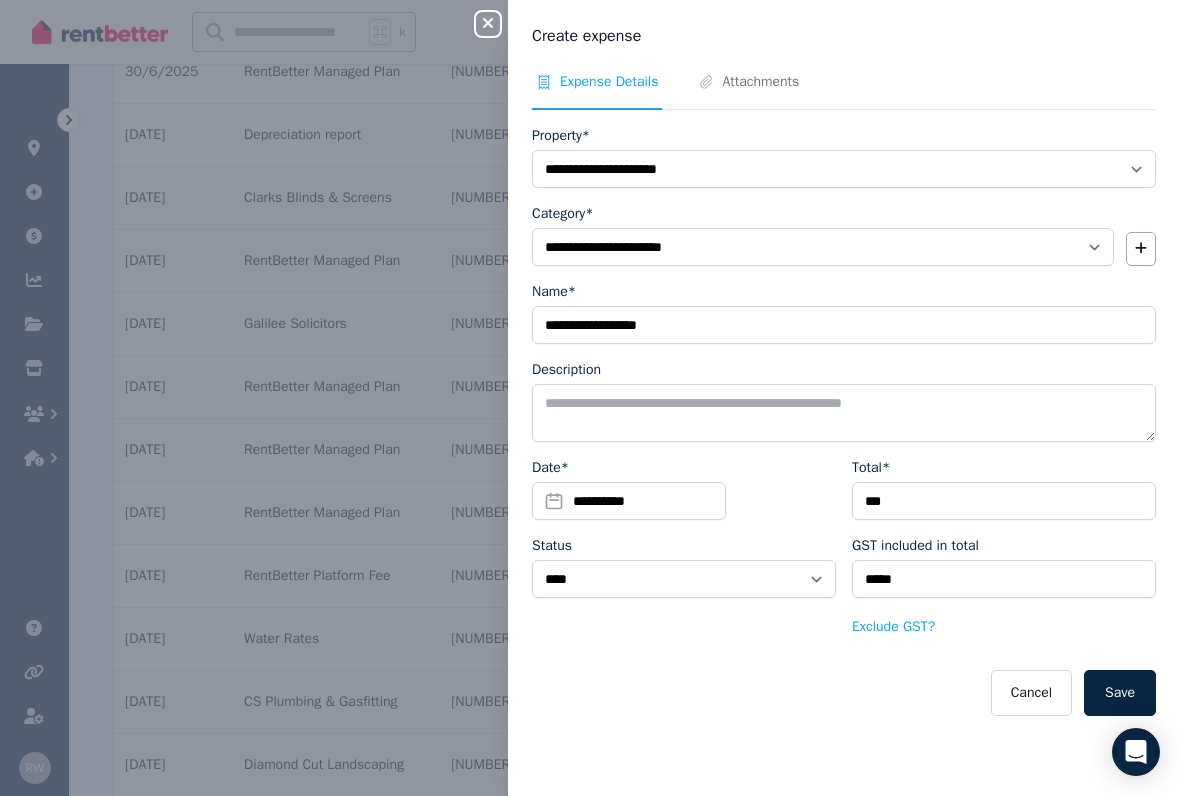 click on "Save" at bounding box center [1120, 693] 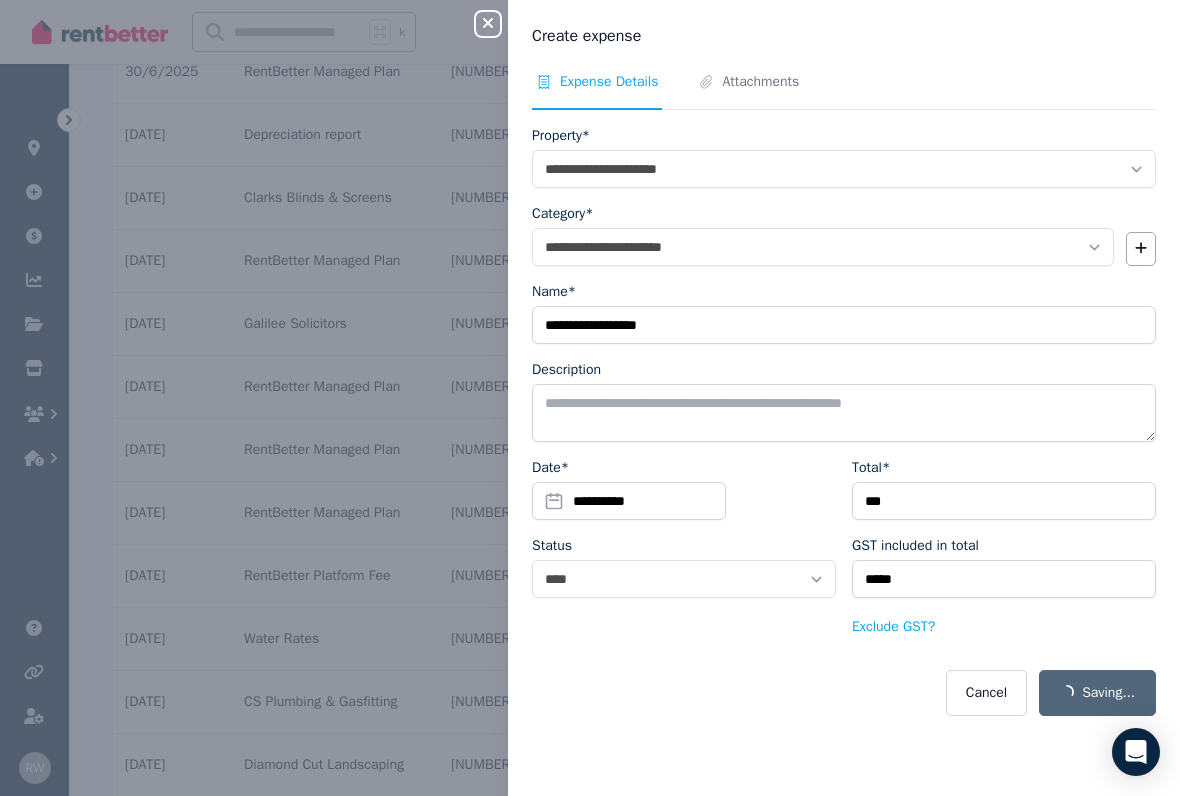 select on "**********" 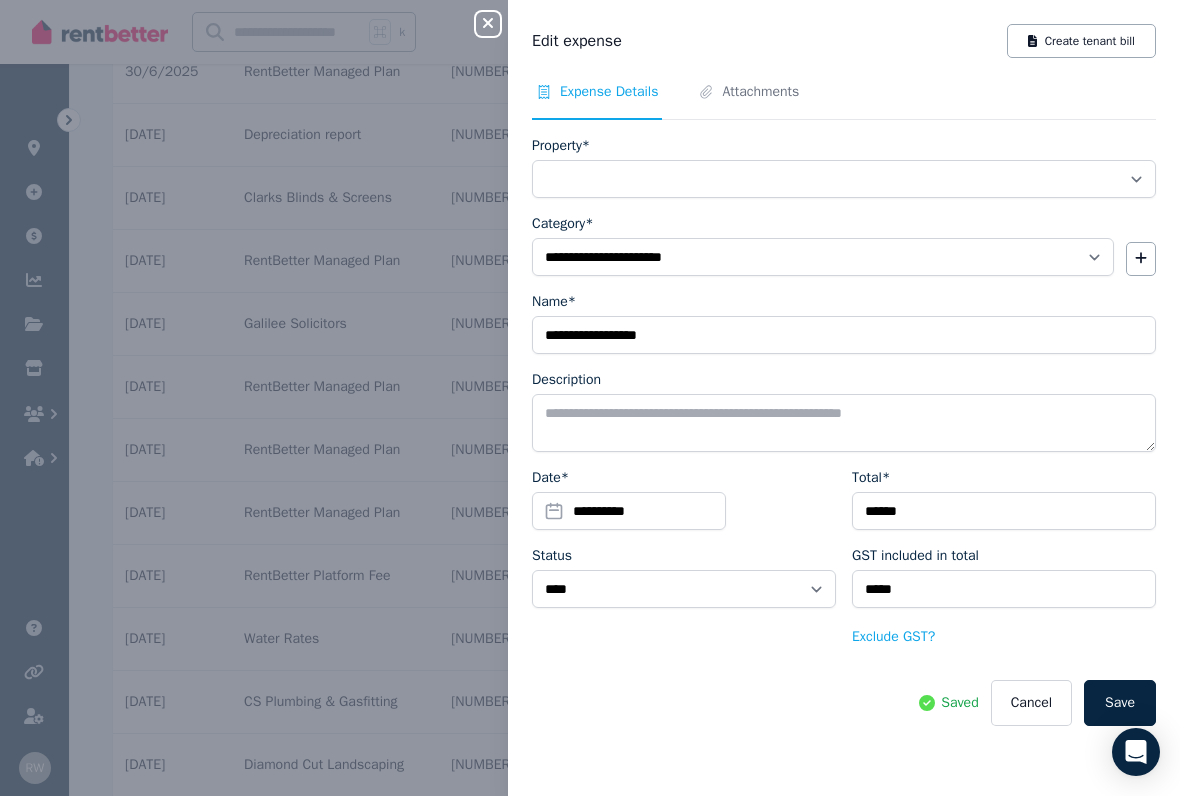 select on "**********" 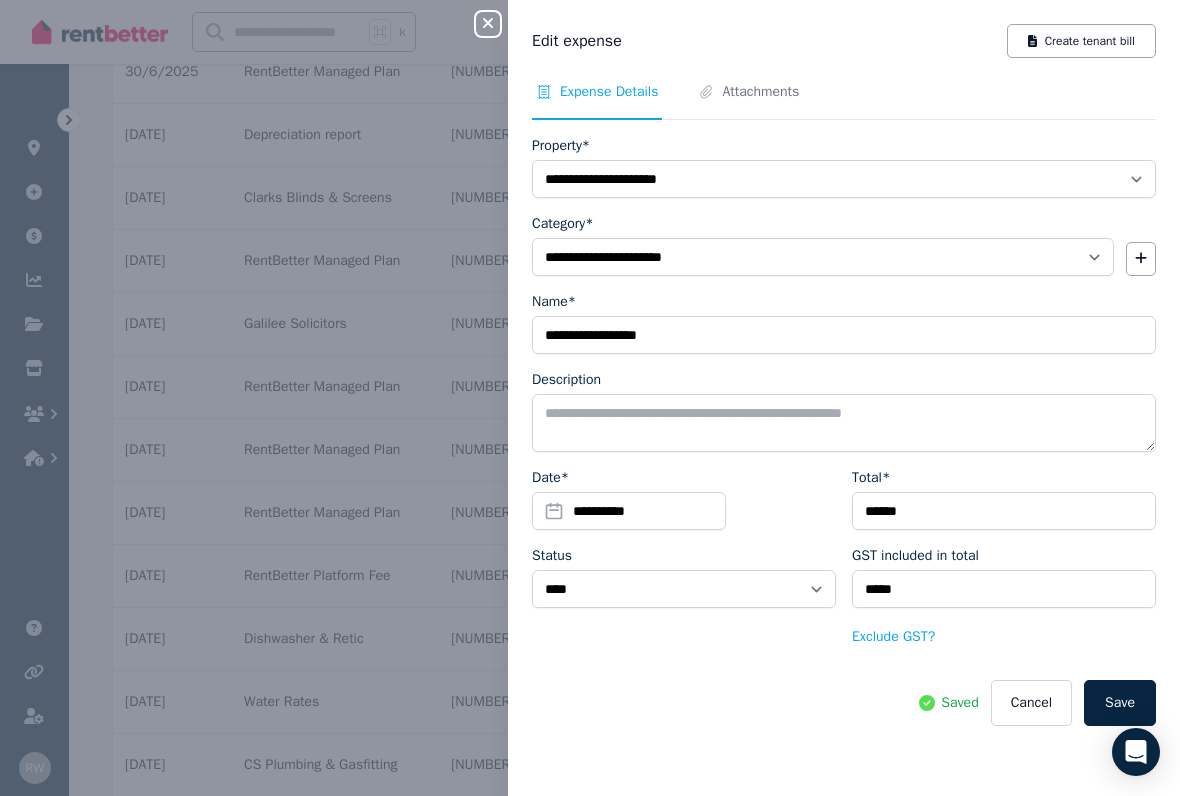 click on "Attachments" at bounding box center (760, 92) 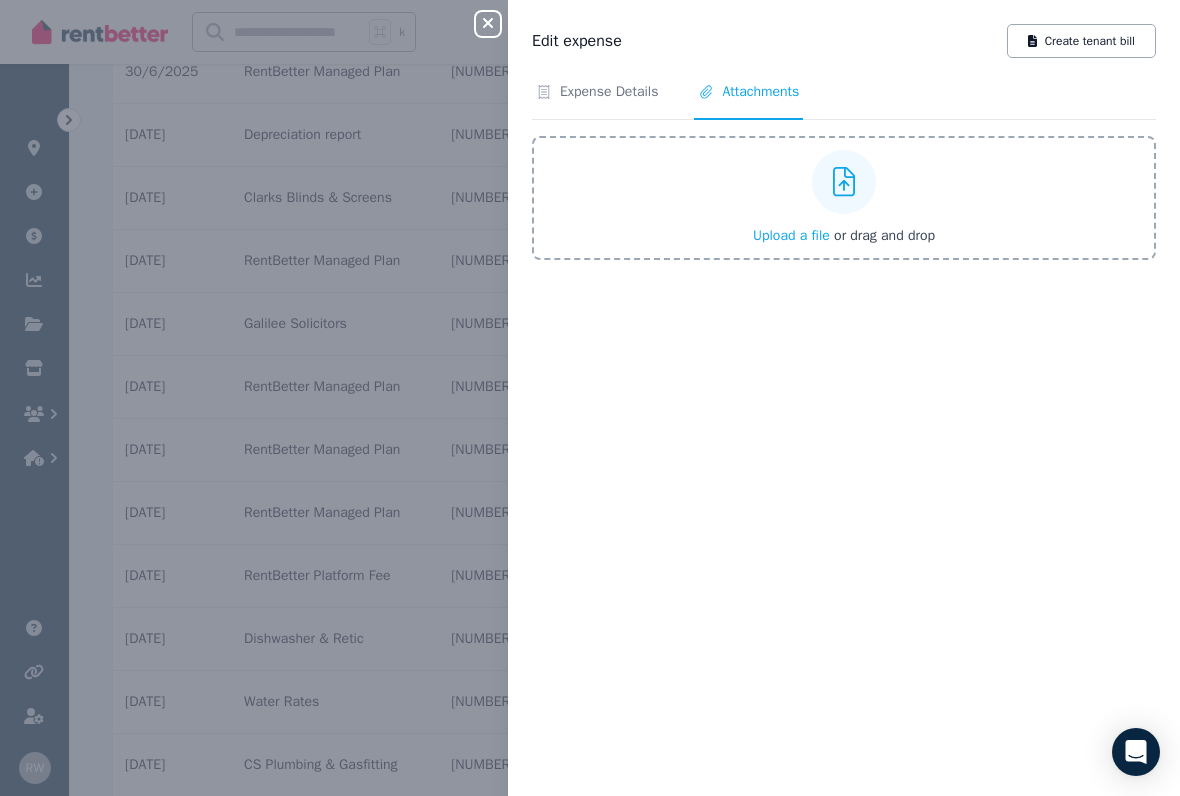 click on "Upload a file" at bounding box center [791, 235] 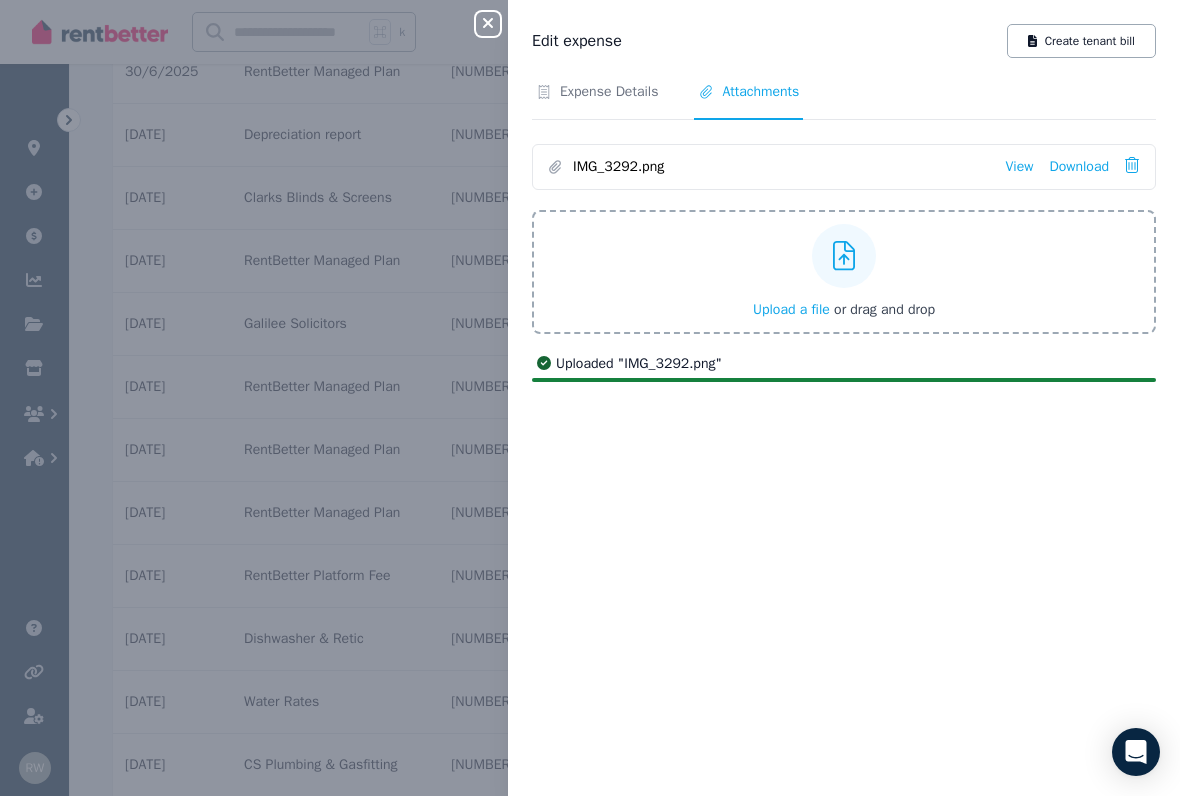 click on "View" at bounding box center [1019, 167] 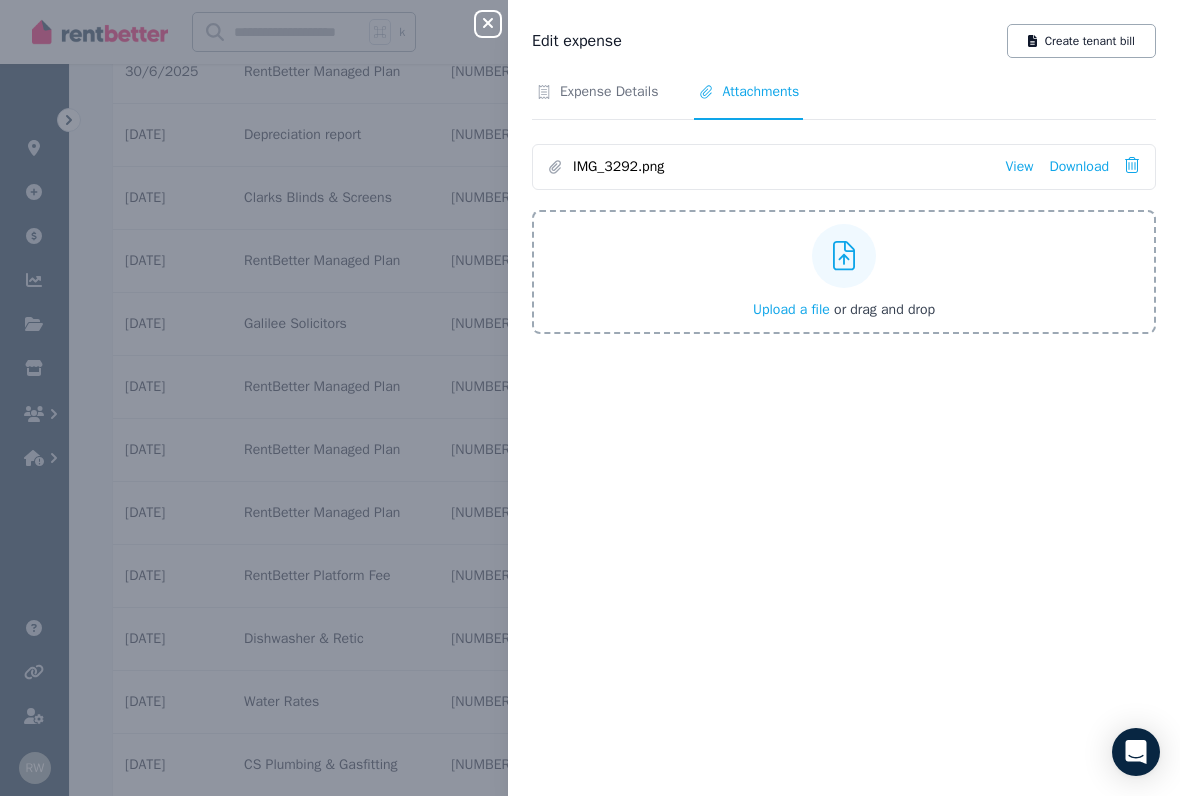 click 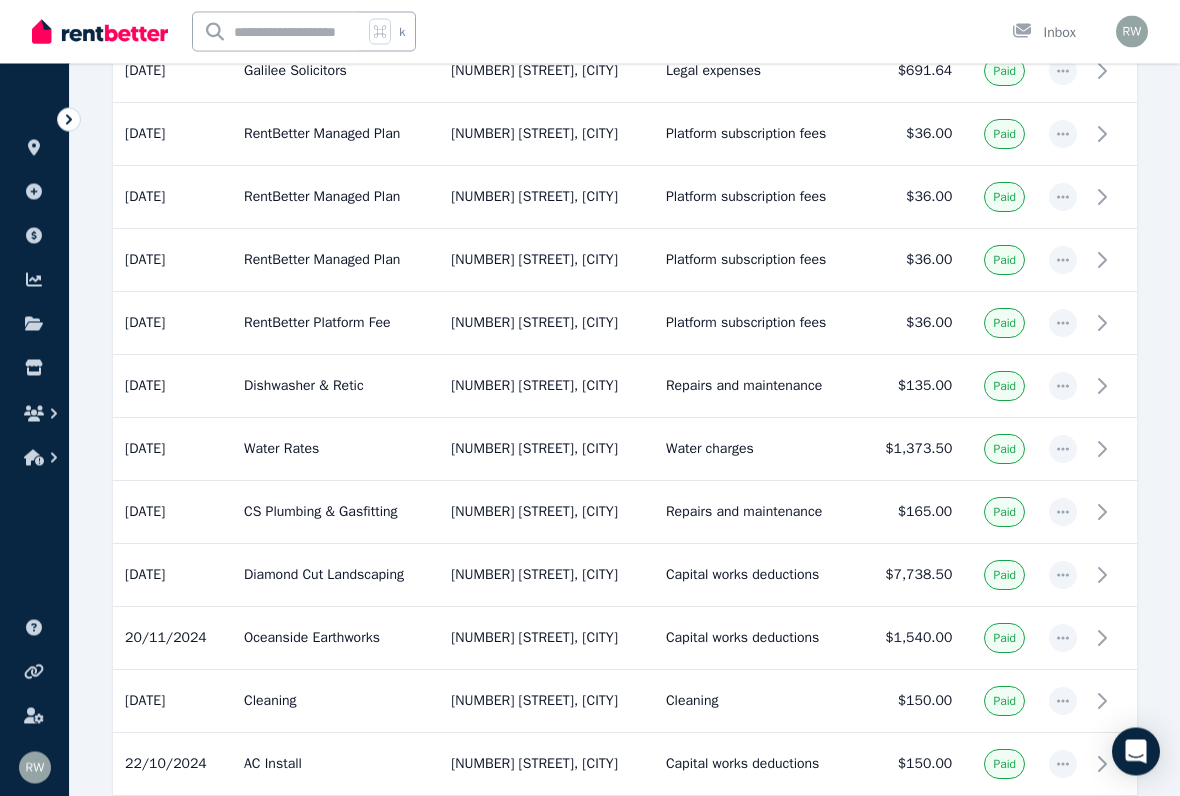 scroll, scrollTop: 705, scrollLeft: 0, axis: vertical 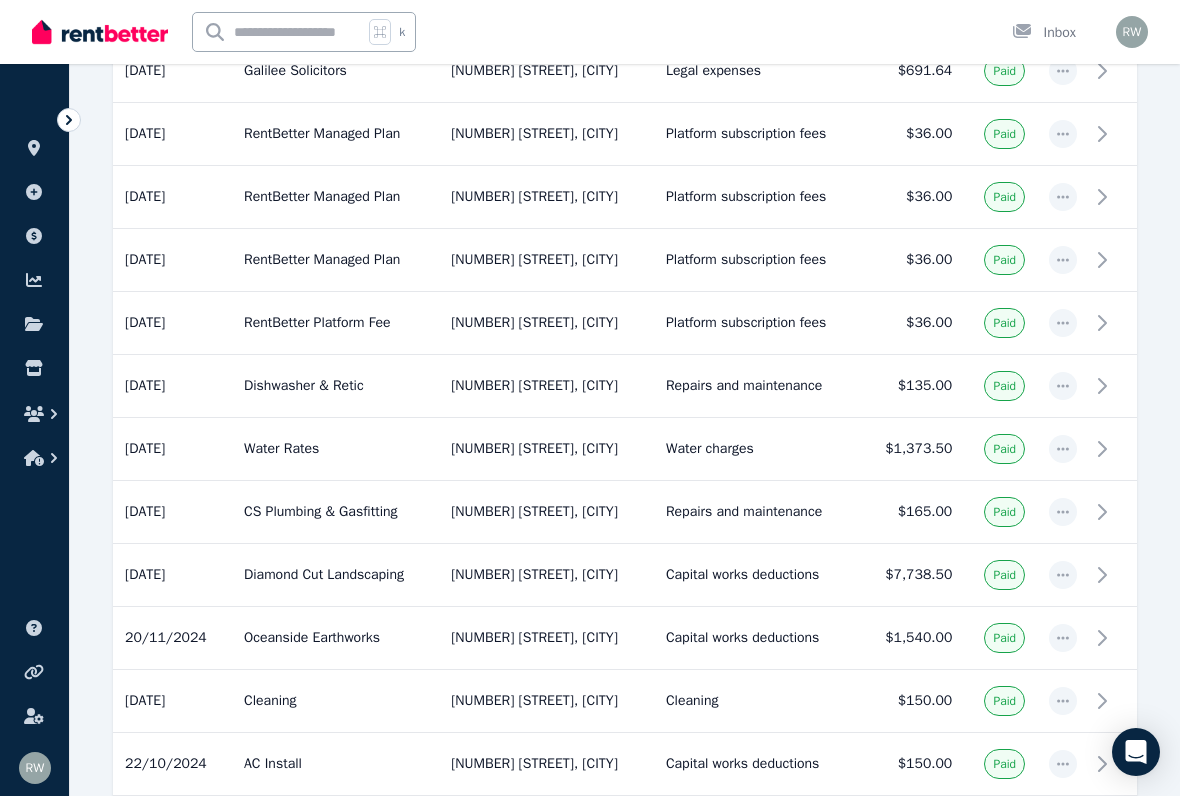click on "Repairs and maintenance" at bounding box center [758, 386] 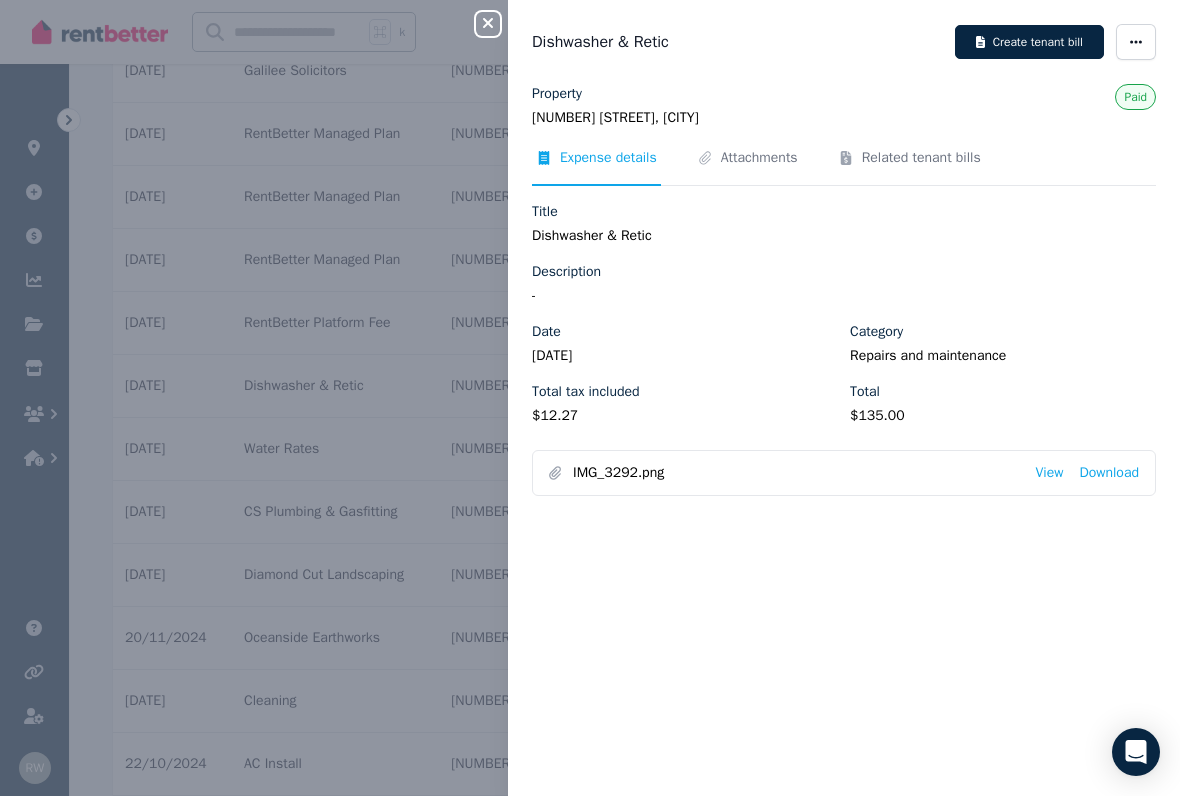 click on "Attachments" at bounding box center [759, 158] 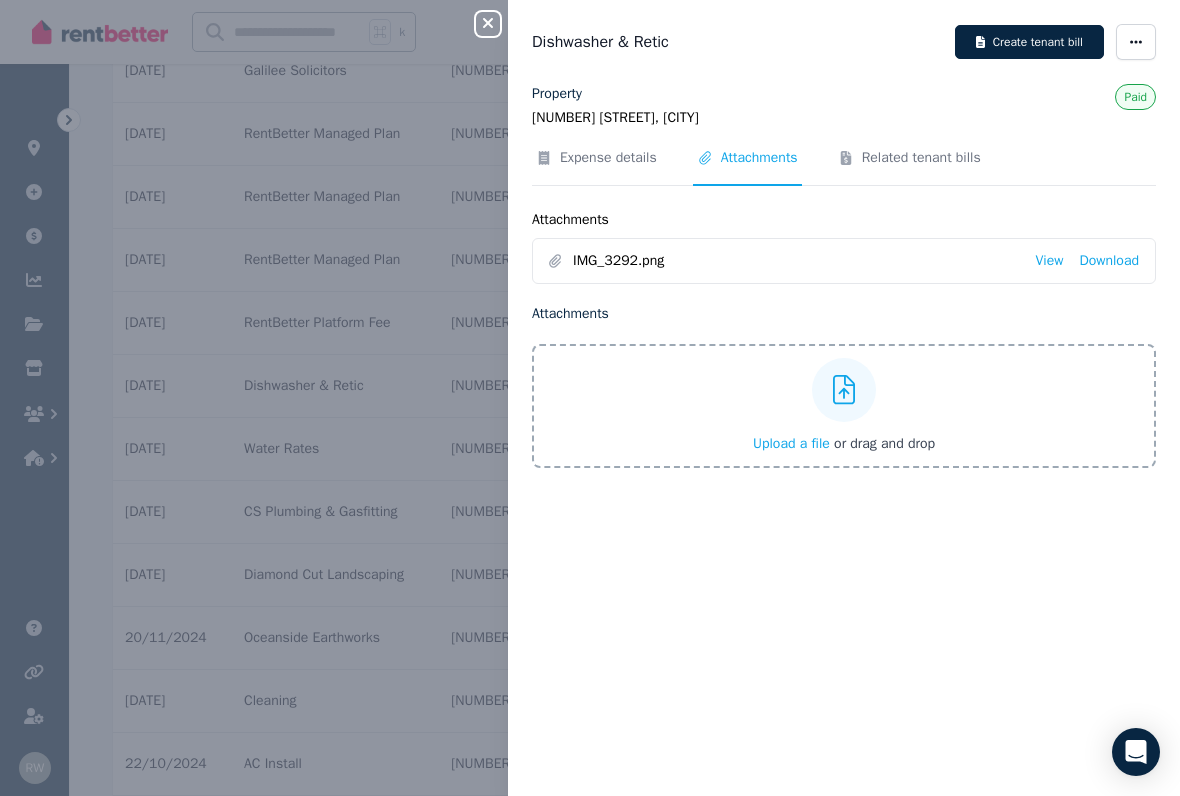 click 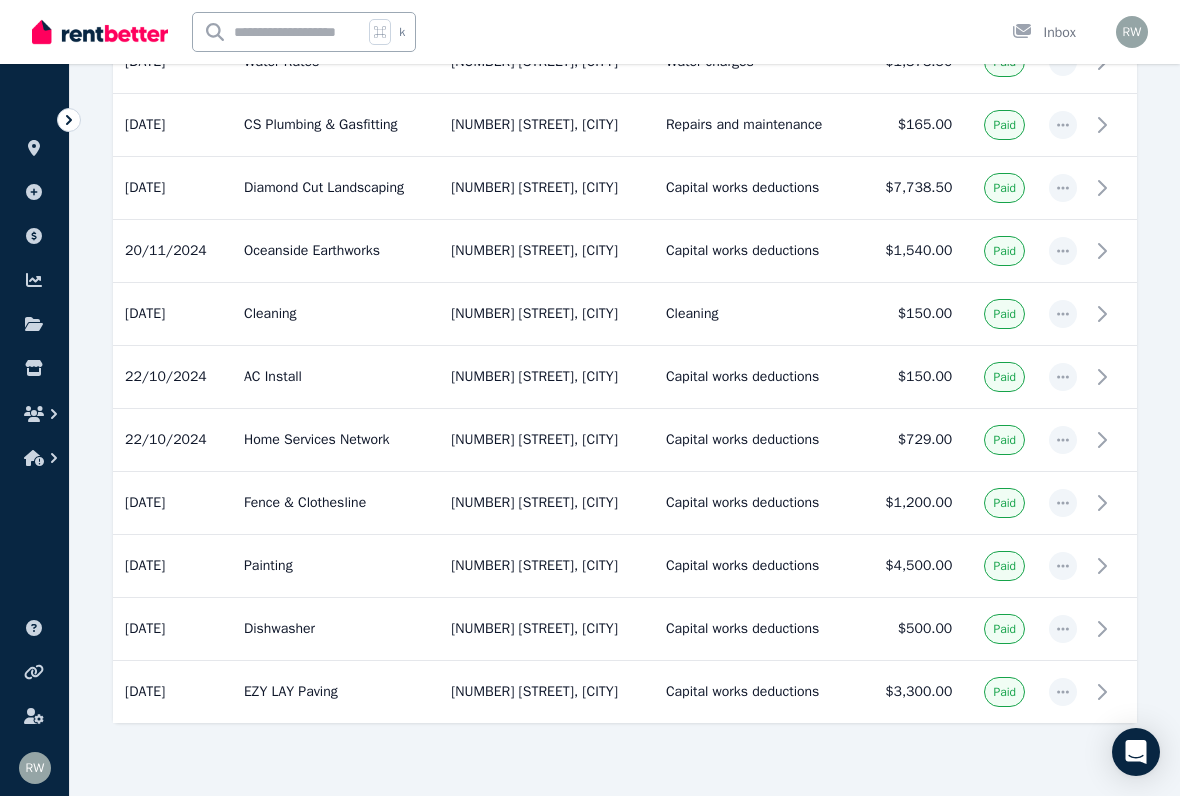 scroll, scrollTop: 1127, scrollLeft: 0, axis: vertical 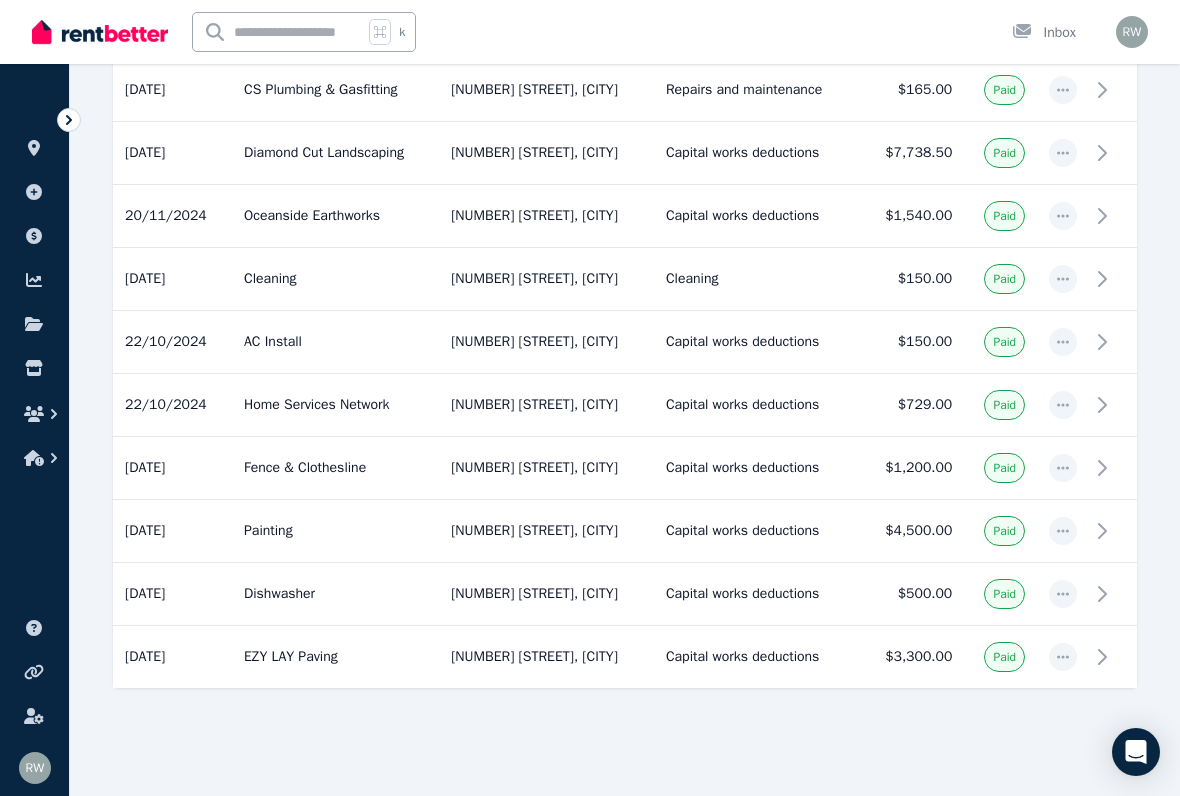 click on "$4,500.00" at bounding box center (913, 531) 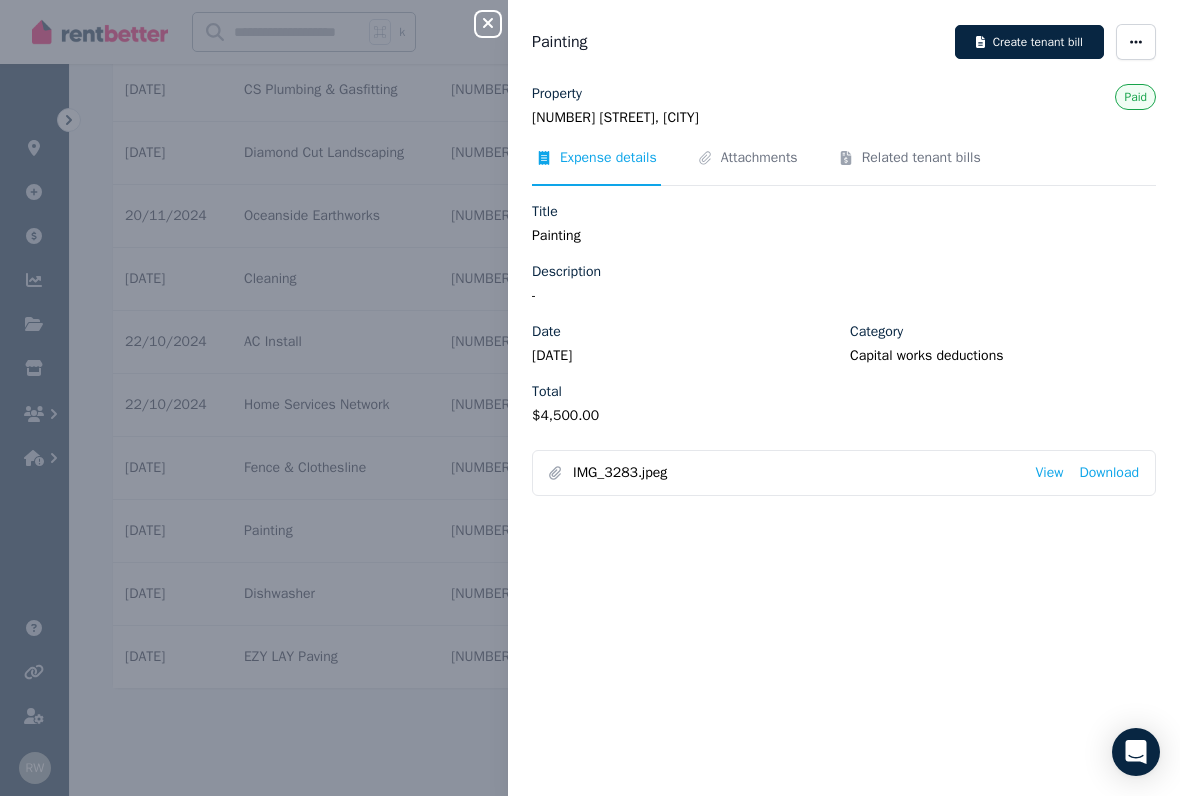 click on "Attachments" at bounding box center (759, 158) 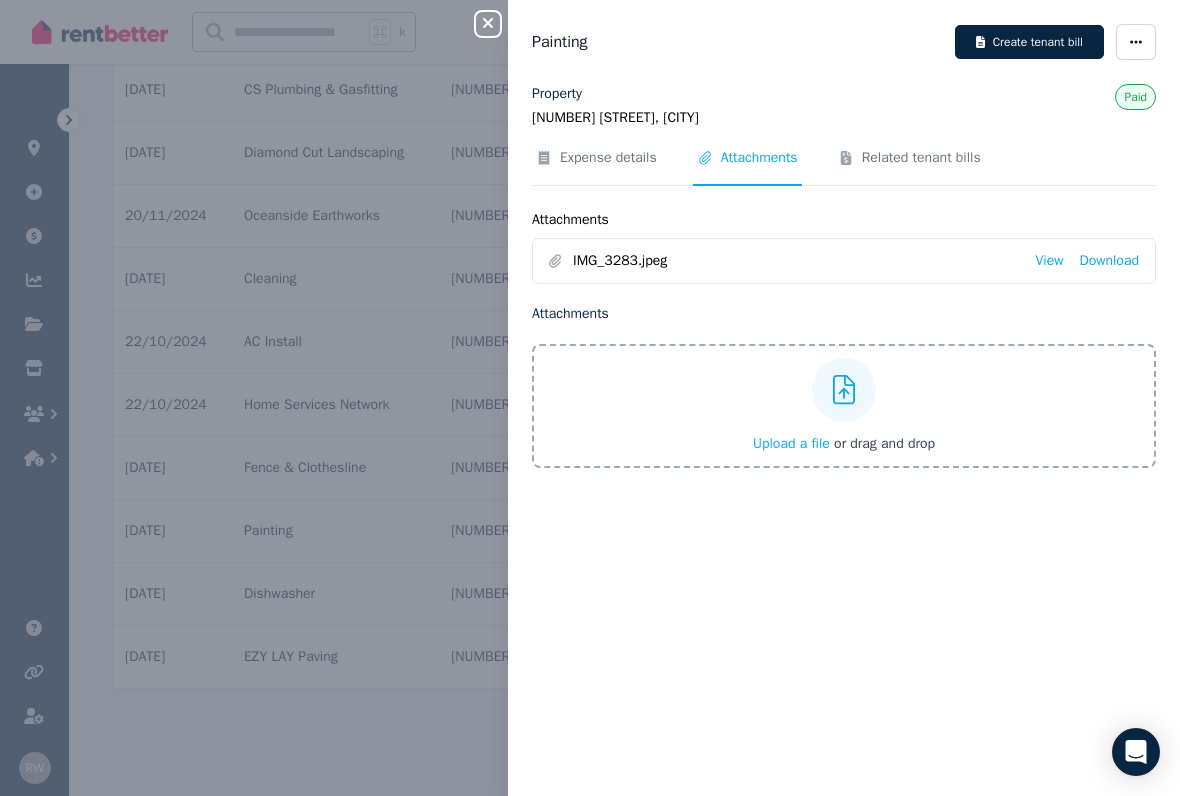 click on "IMG_3283.jpeg" at bounding box center (796, 261) 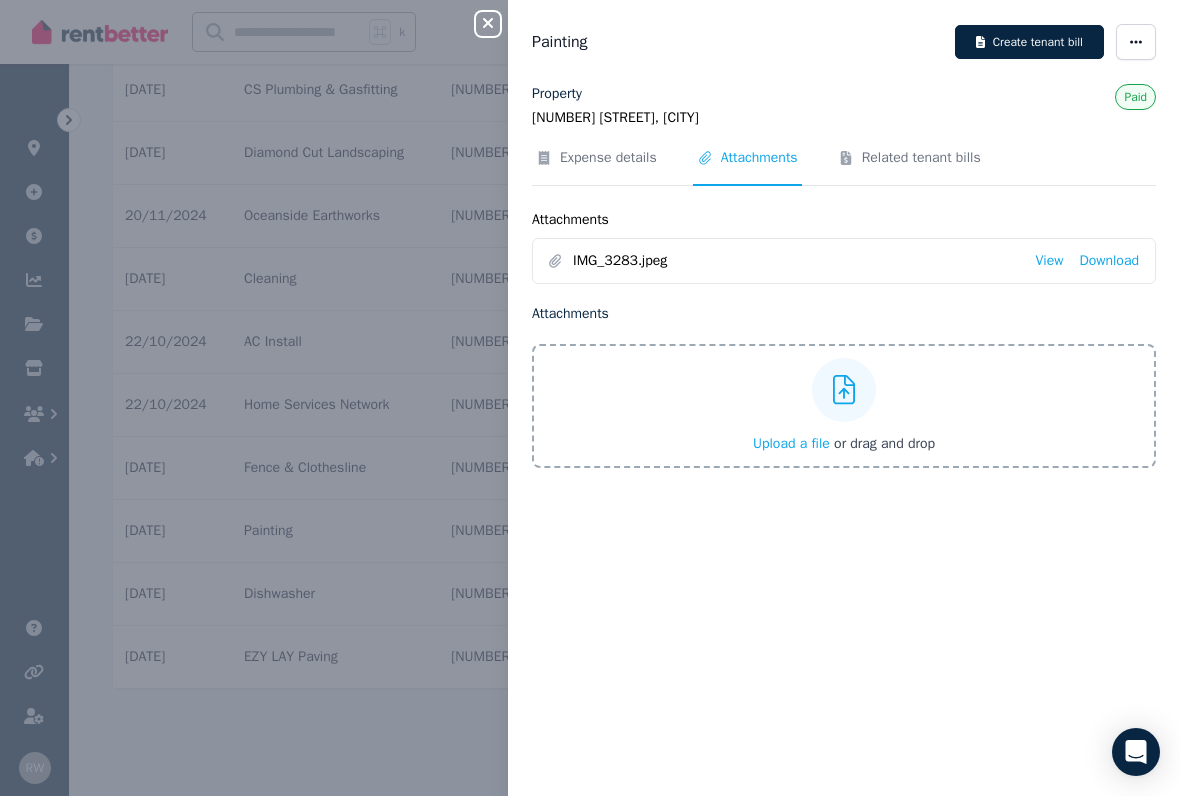 click on "Painting Create tenant bill Property [NUMBER] [STREET], [CITY] Paid Expense details Attachments Related tenant bills Attachments IMG_3283.jpeg View Download Attachments Upload a file or drag and drop" at bounding box center (844, 398) 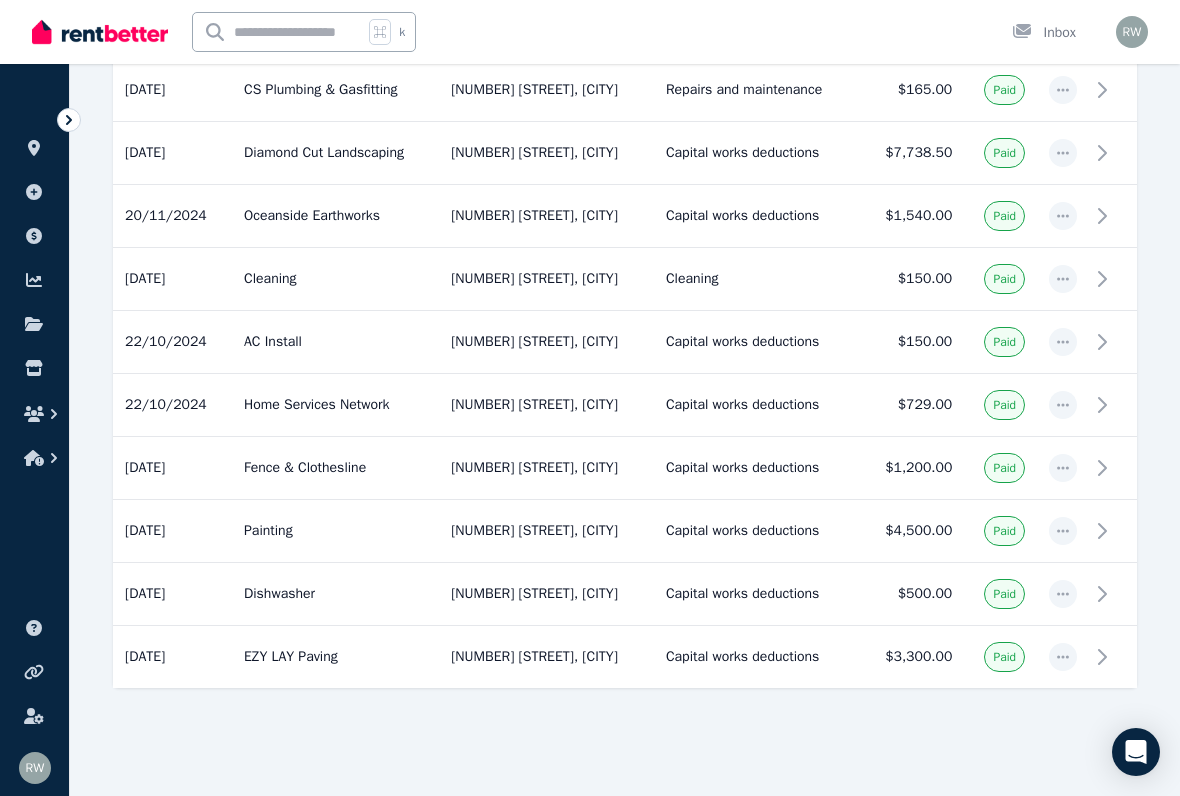 click on "[DATE] [COMPANY] [NUMBER] [STREET], [CITY] Capital works deductions" at bounding box center (335, 153) 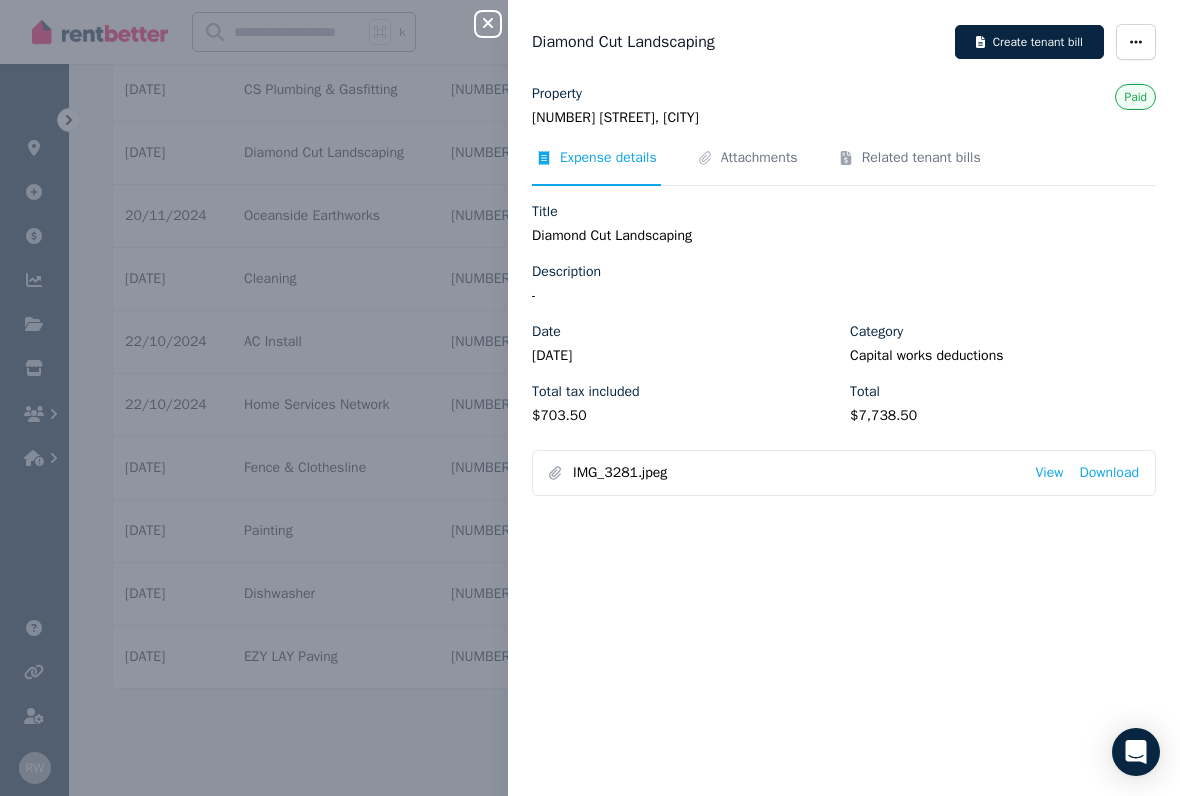click on "View" at bounding box center (1049, 473) 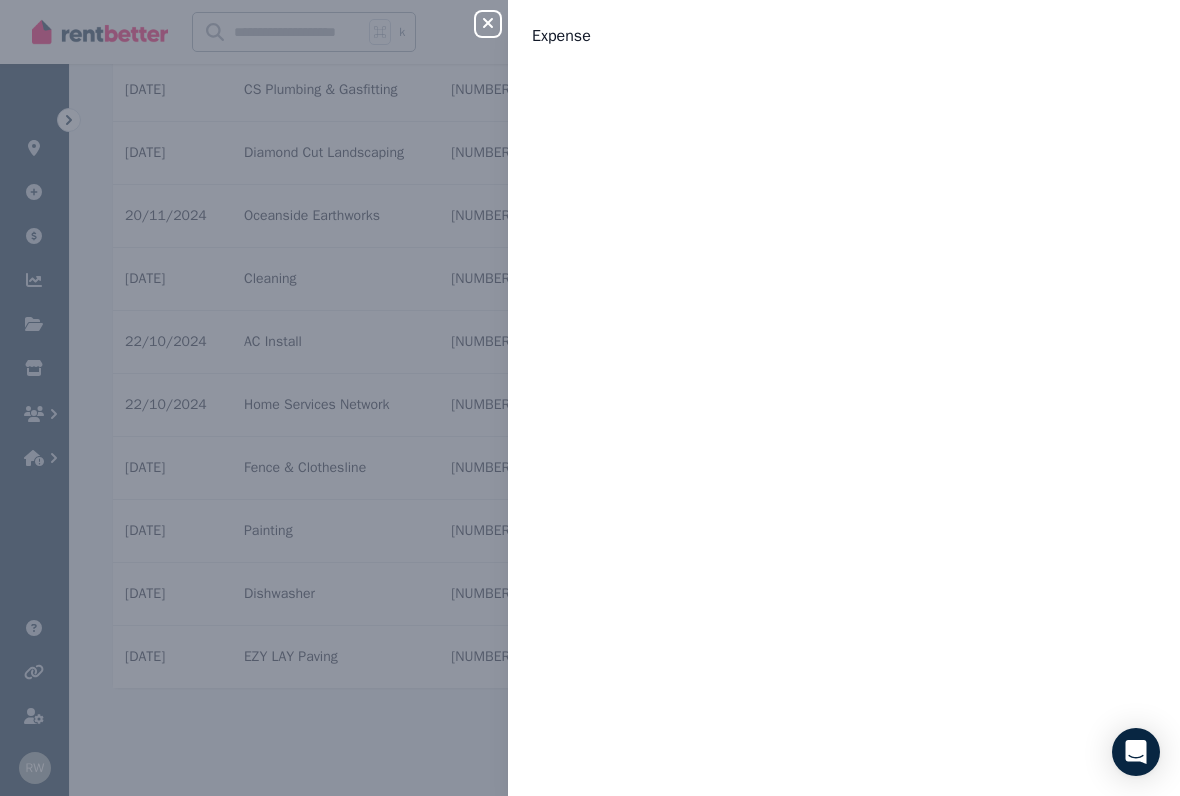 click on "Close panel Expense" at bounding box center (590, 398) 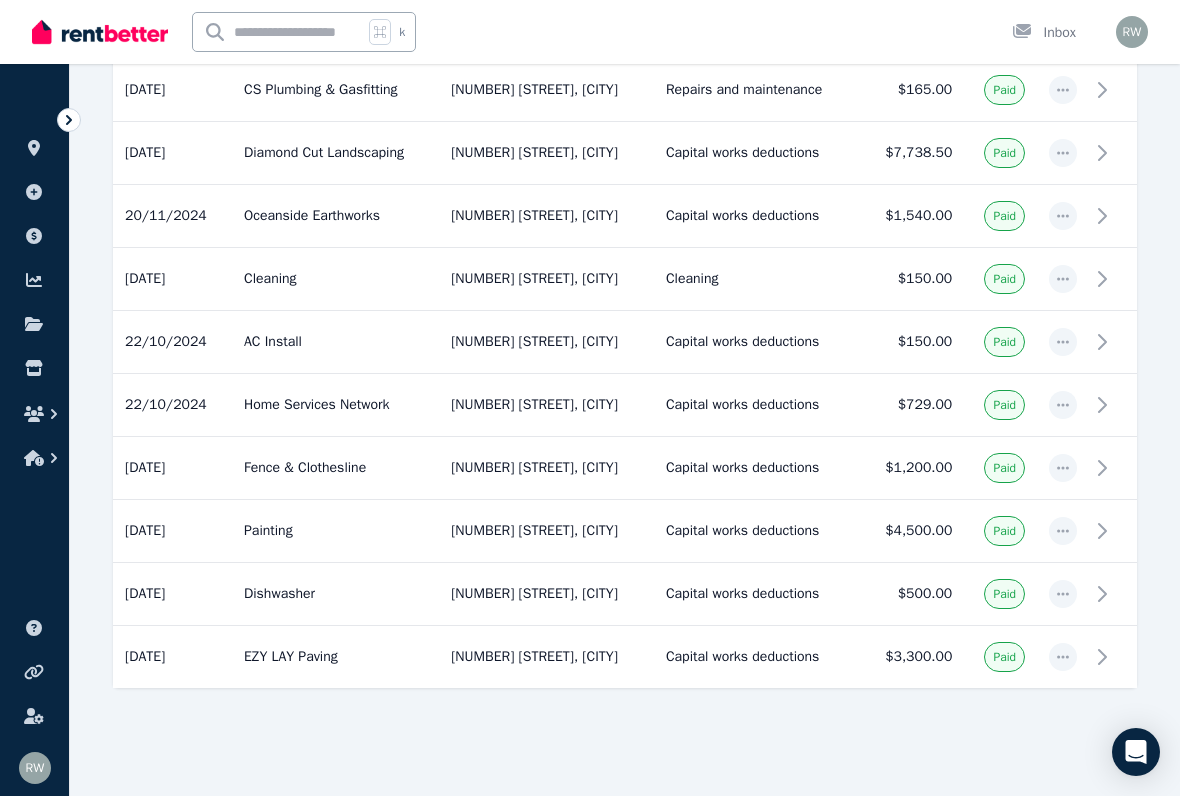 click on "[DATE] [COMPANY] [NUMBER] [STREET], [CITY] Capital works deductions" at bounding box center (335, 657) 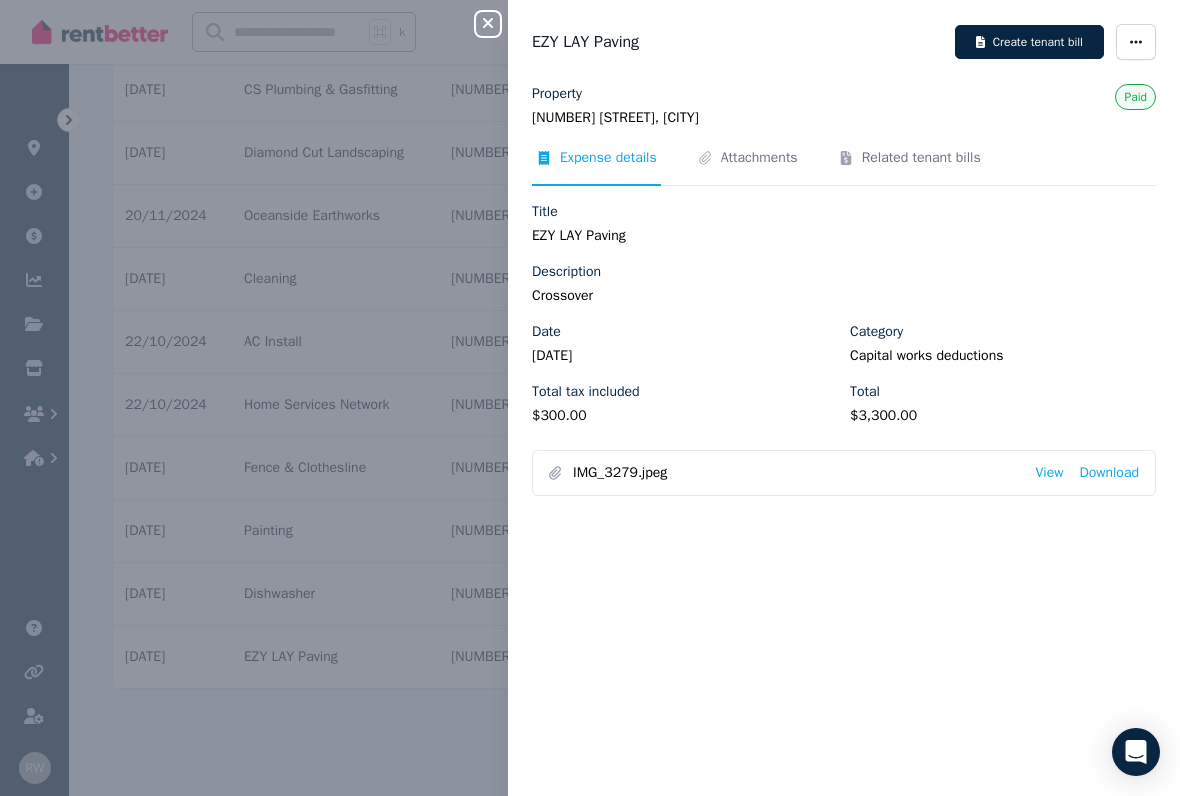 click on "View" at bounding box center (1049, 473) 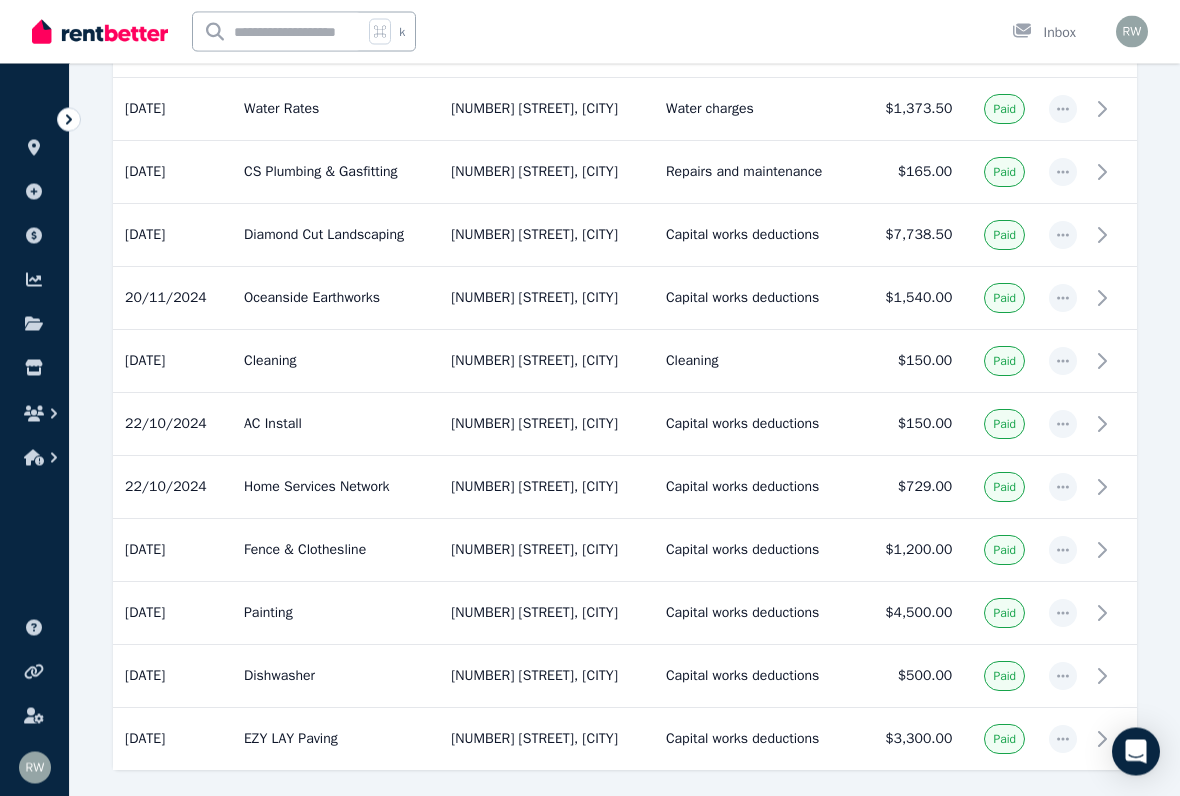 scroll, scrollTop: 1045, scrollLeft: 0, axis: vertical 